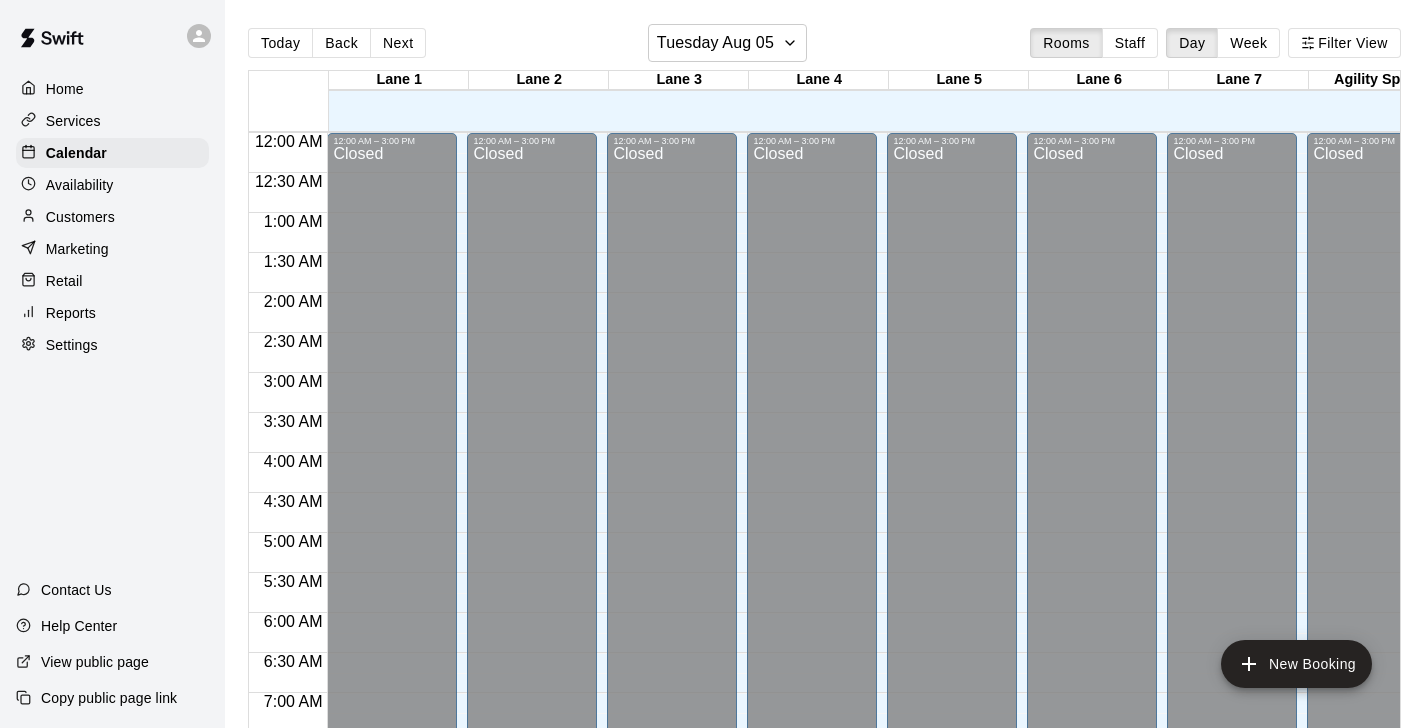 scroll, scrollTop: 0, scrollLeft: 0, axis: both 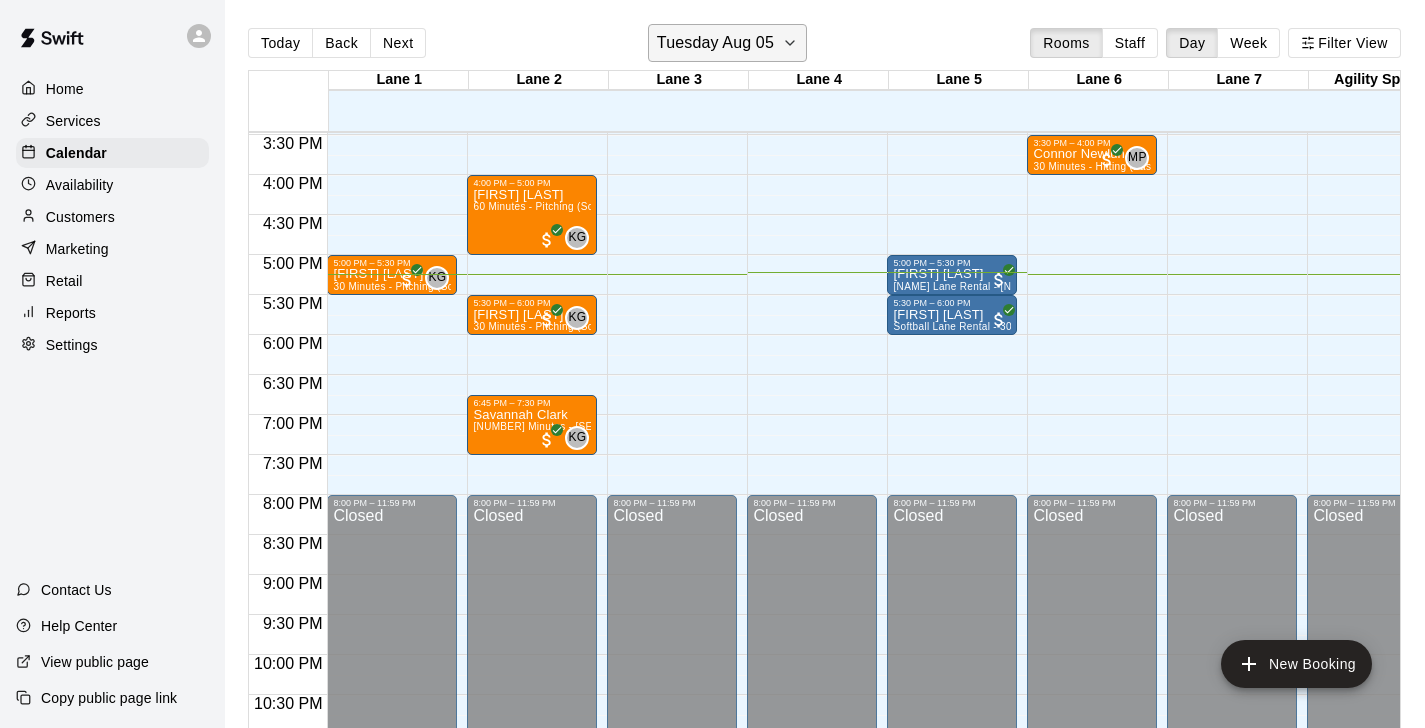 click on "Tuesday Aug 05" at bounding box center [727, 43] 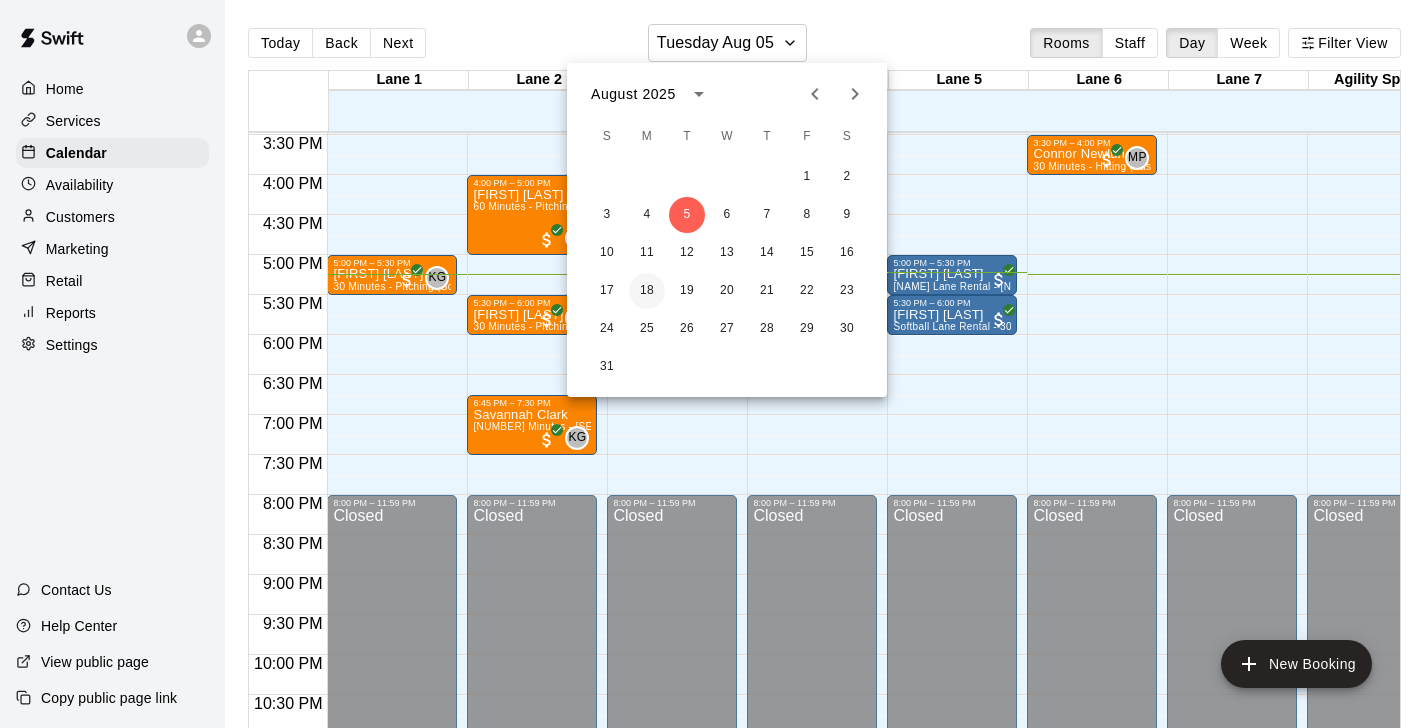 click on "18" at bounding box center [647, 291] 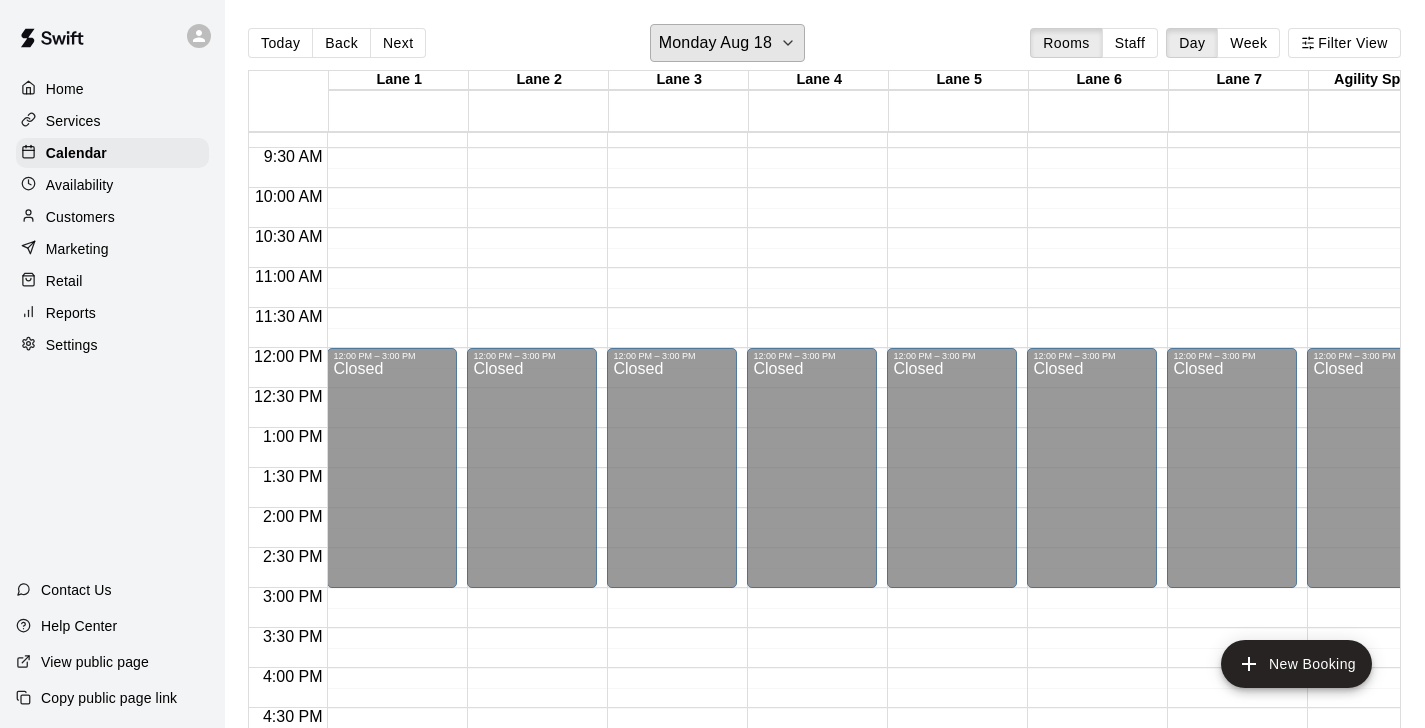 scroll, scrollTop: 738, scrollLeft: 0, axis: vertical 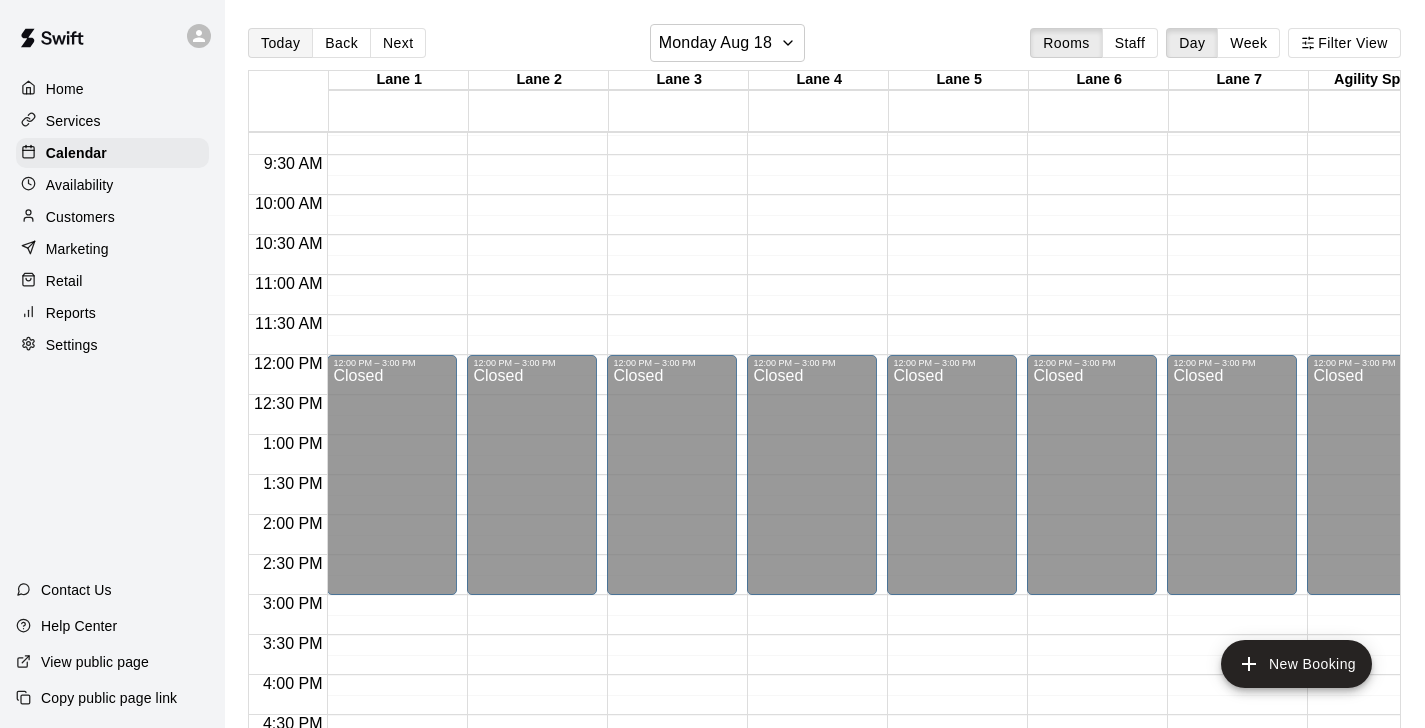 click on "Today" at bounding box center [280, 43] 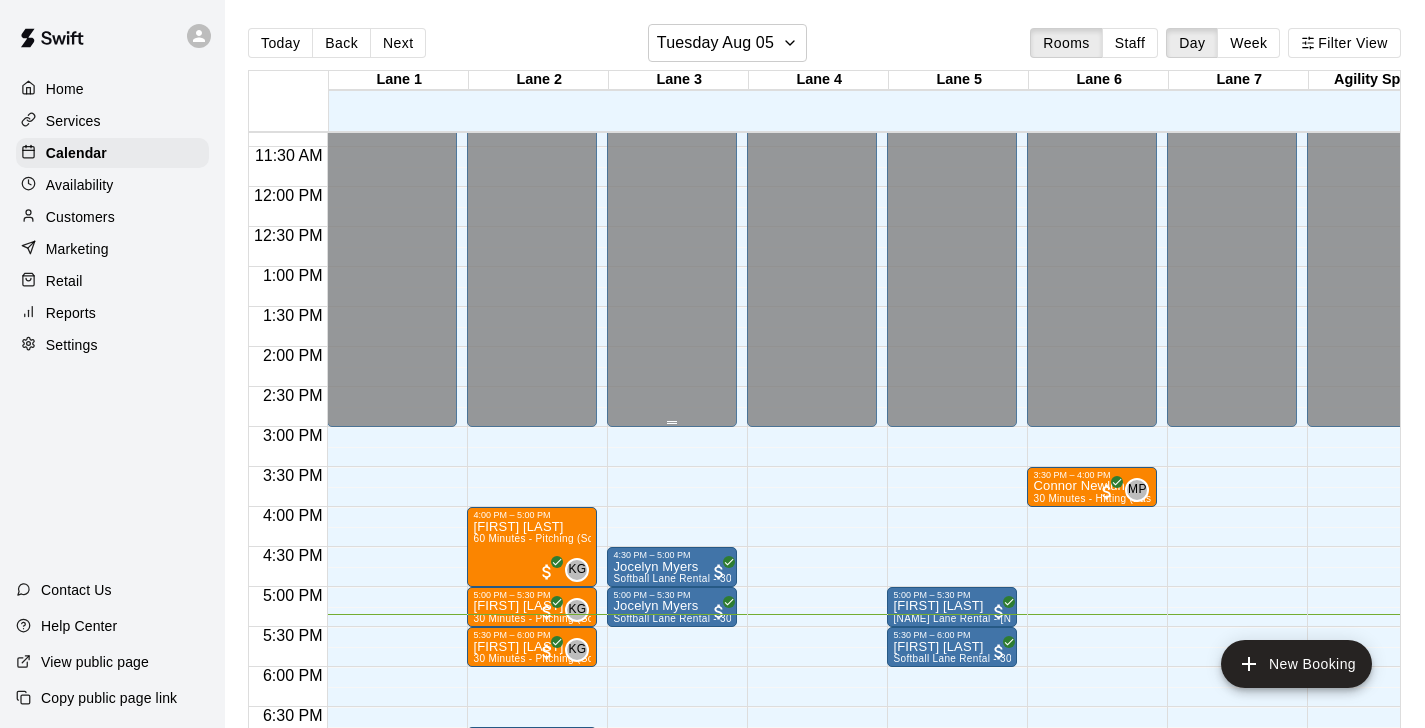 scroll, scrollTop: 904, scrollLeft: 0, axis: vertical 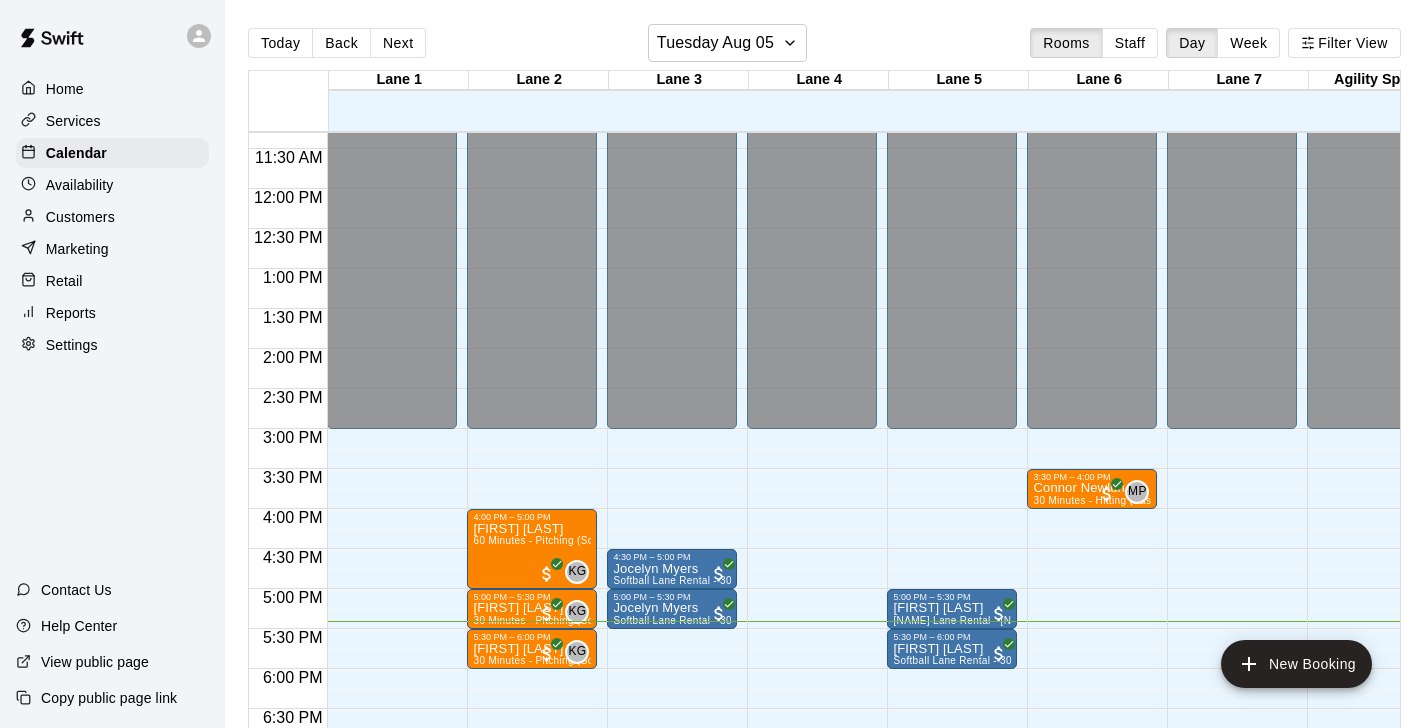 click on "Reports" at bounding box center (71, 313) 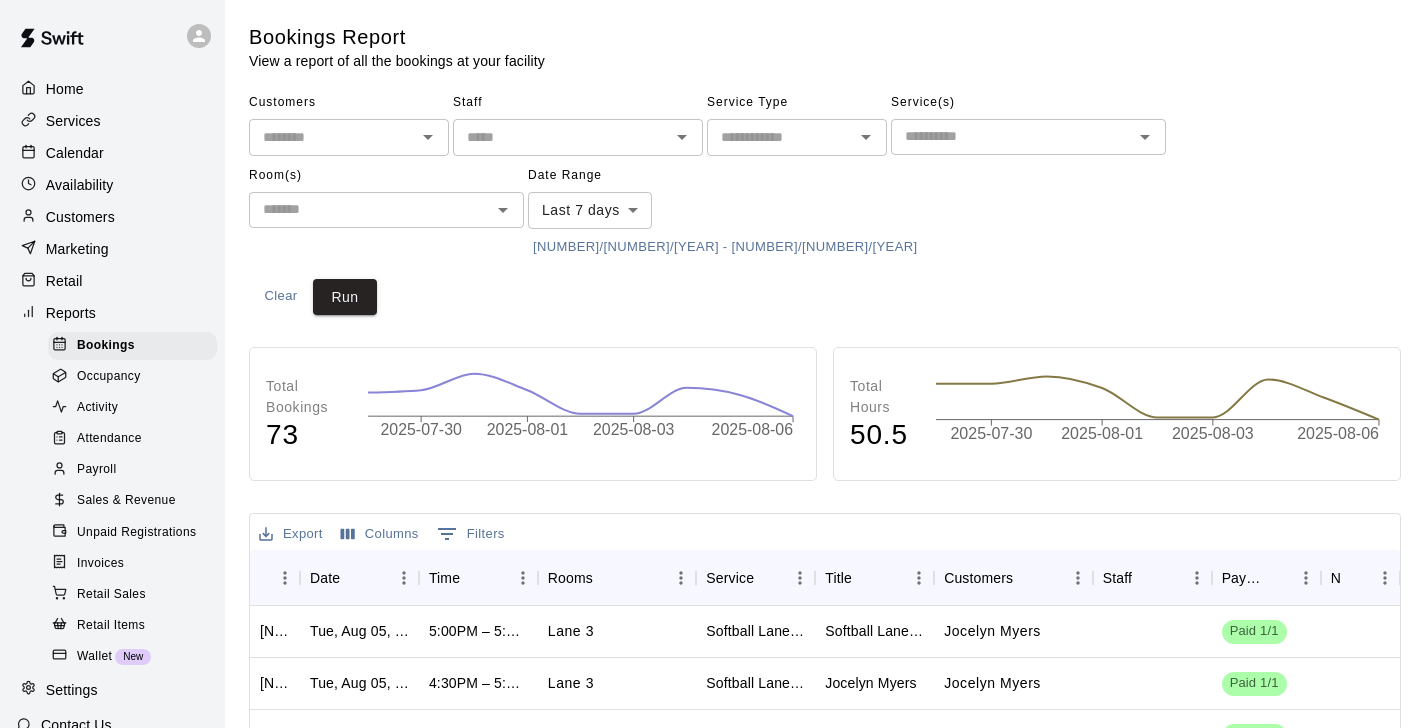 click on "Activity" at bounding box center (132, 408) 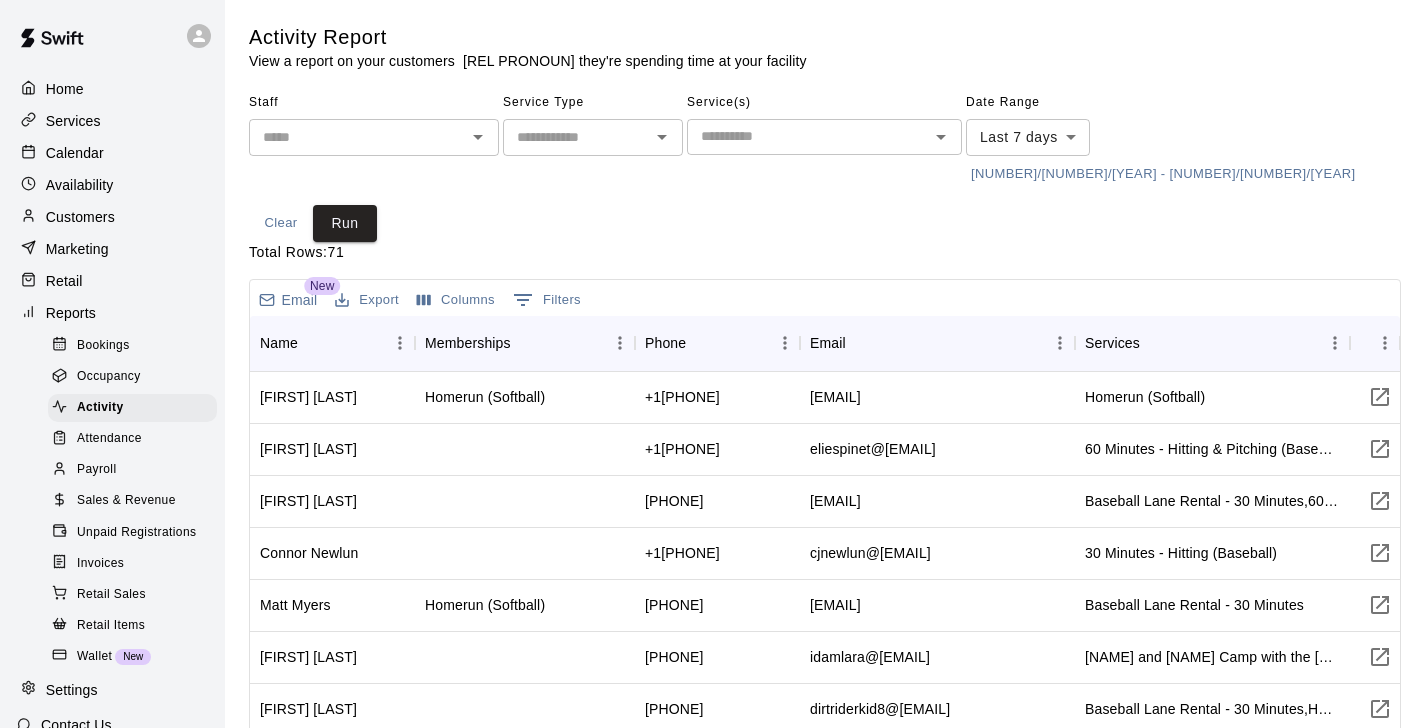 click on "Customers" at bounding box center (80, 217) 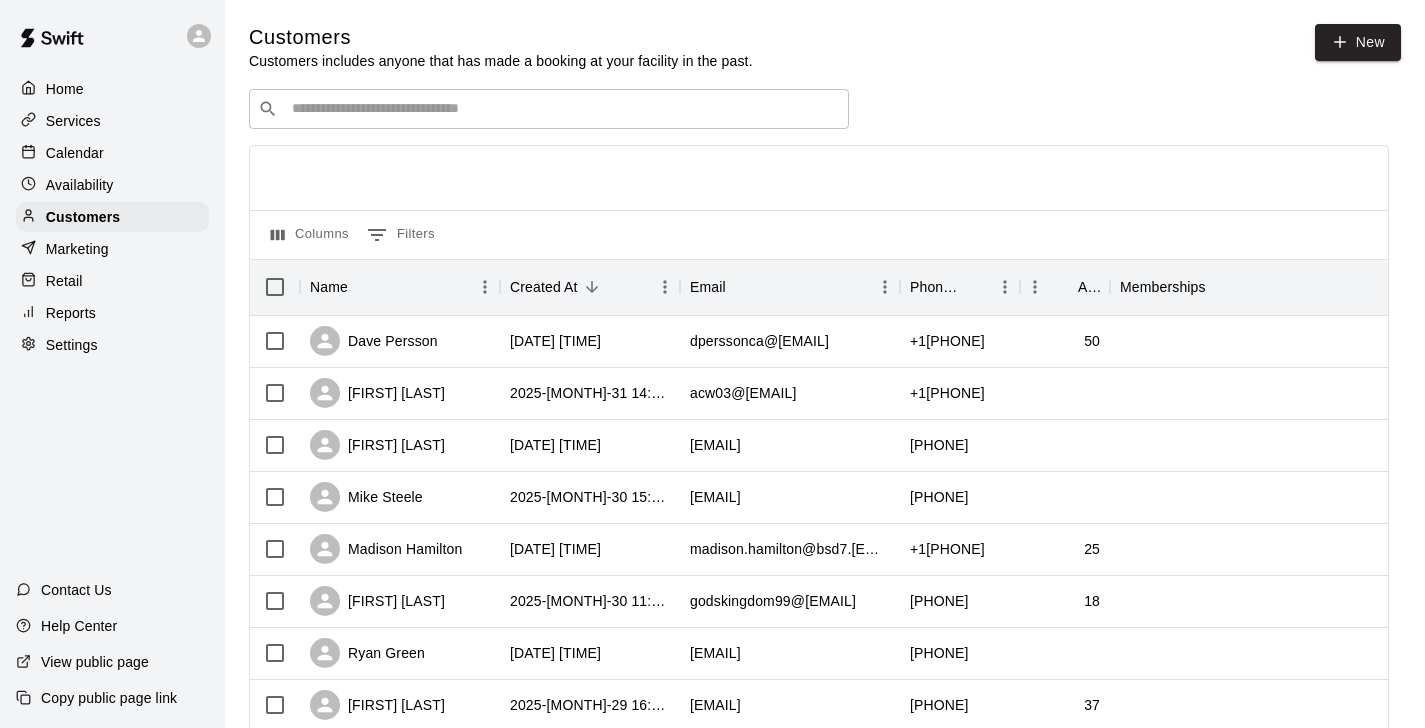 click at bounding box center (563, 109) 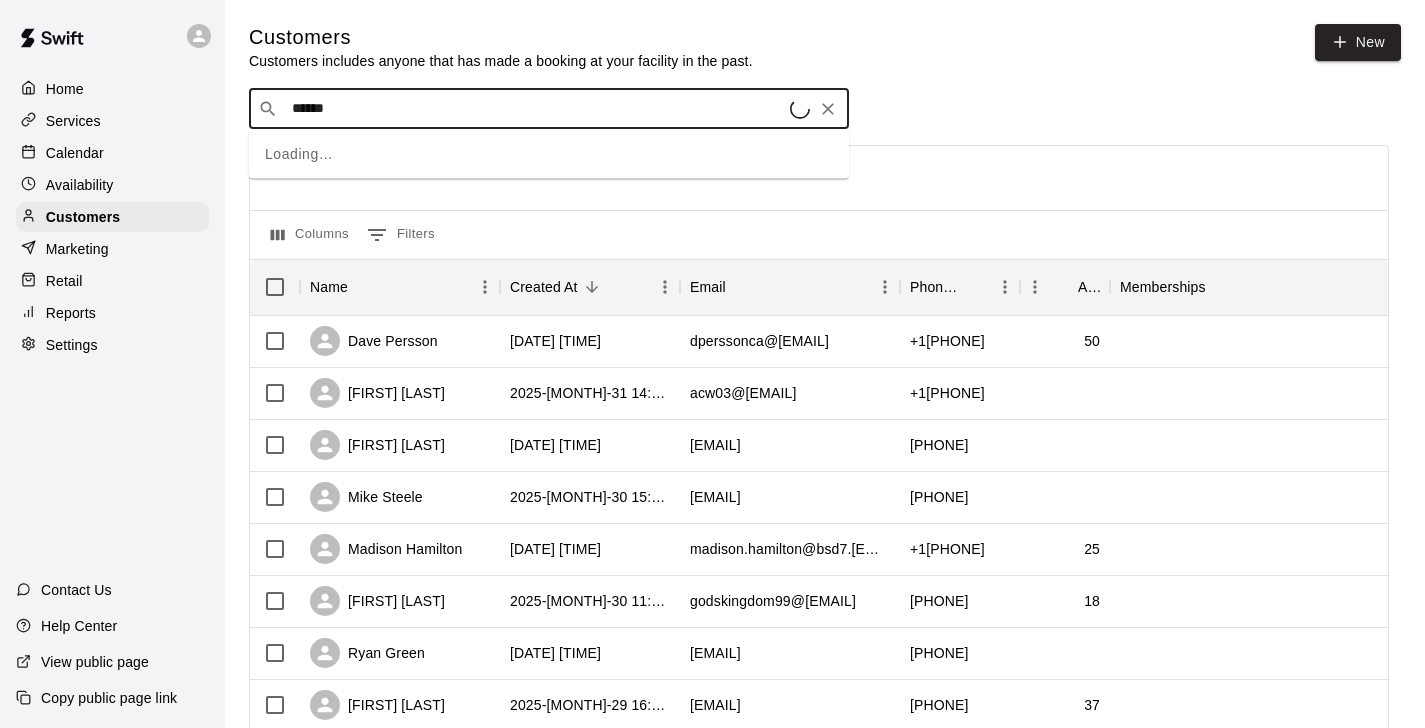 type on "*******" 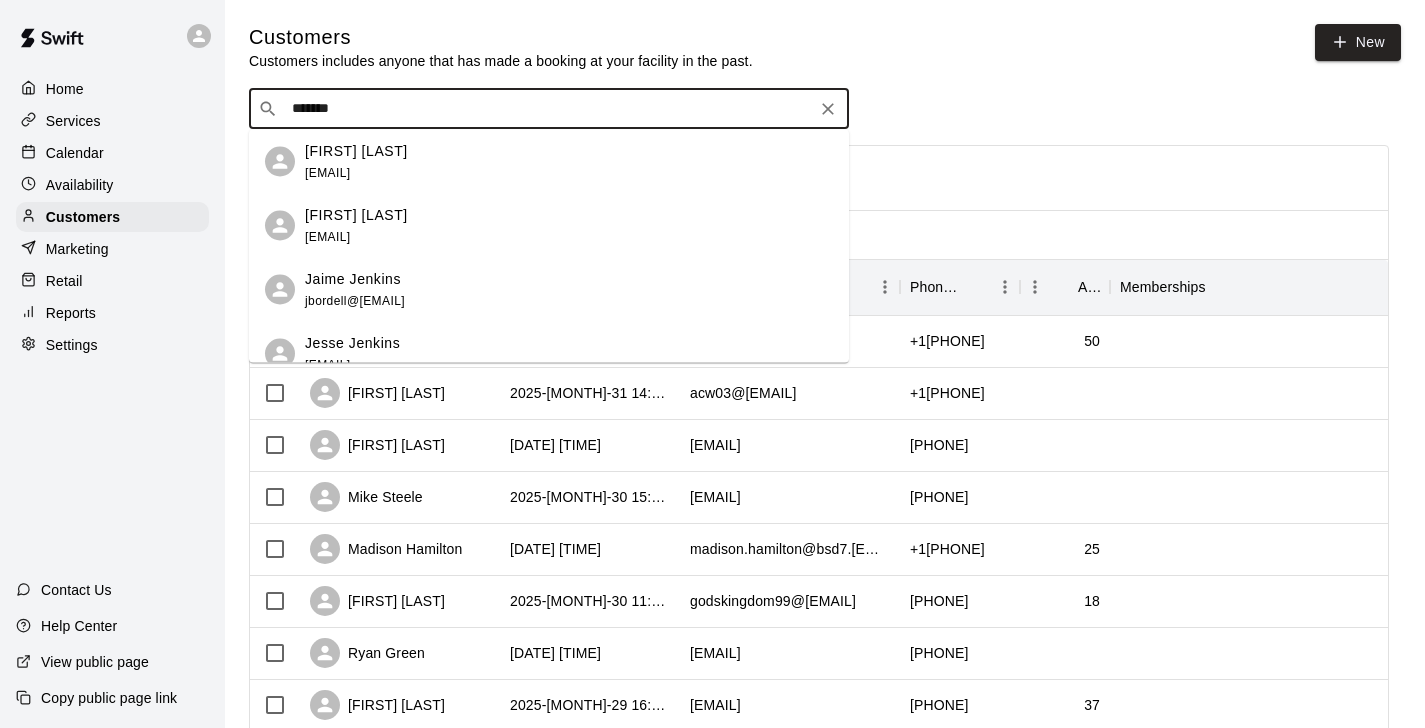 click on "[EMAIL]" at bounding box center [327, 172] 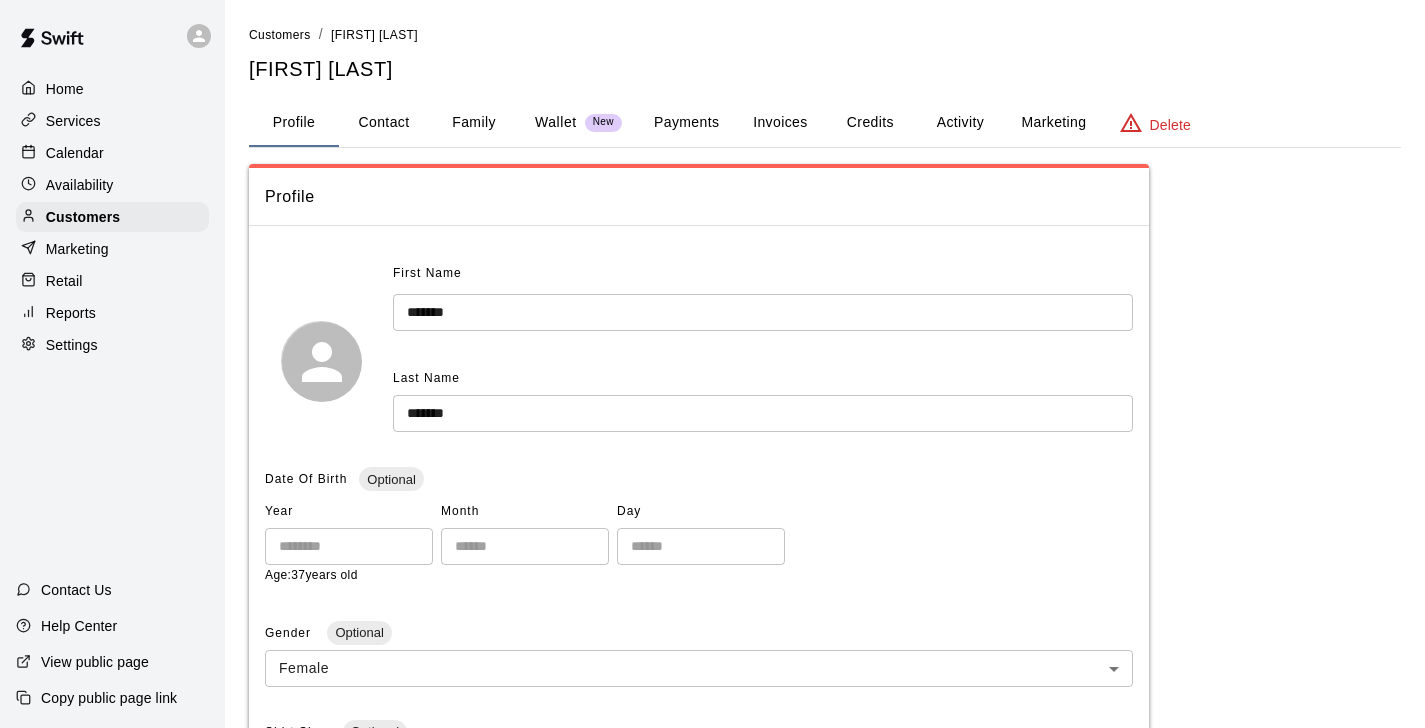 click on "Payments" at bounding box center (686, 123) 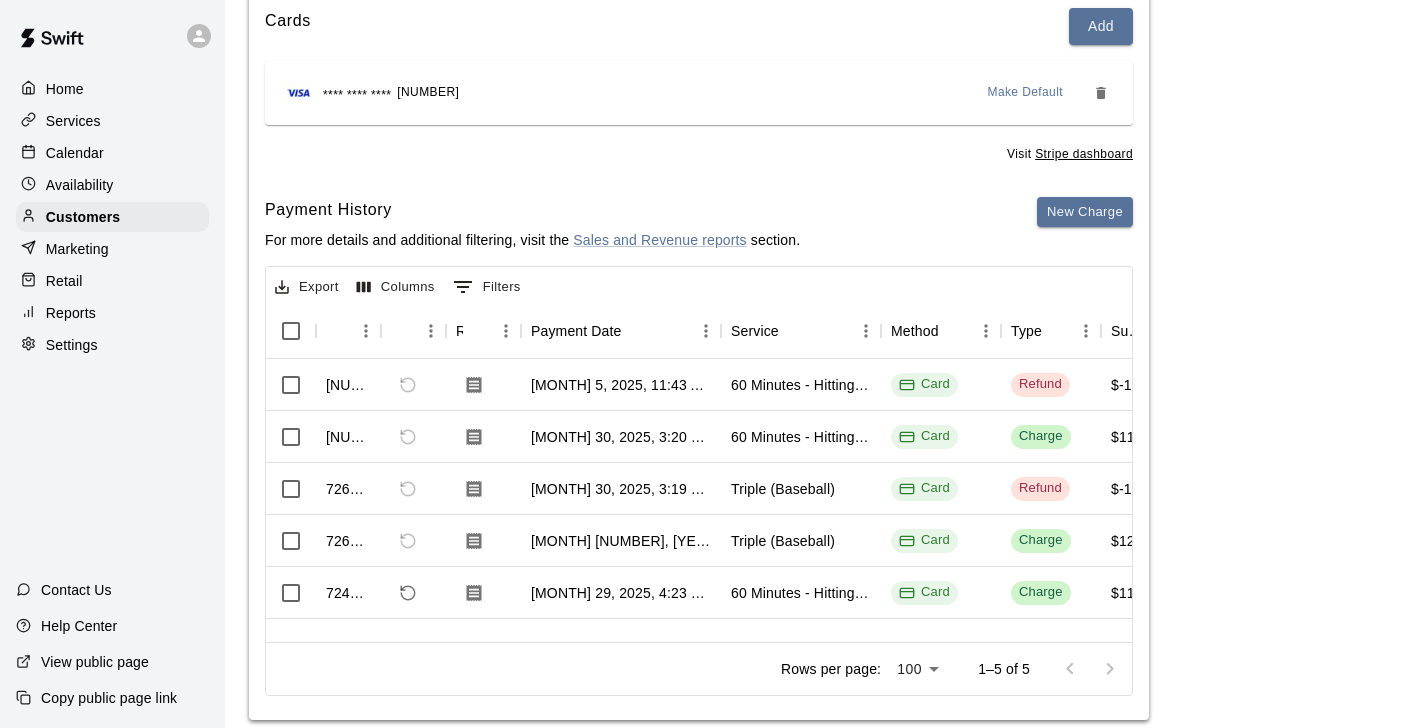 scroll, scrollTop: 251, scrollLeft: 0, axis: vertical 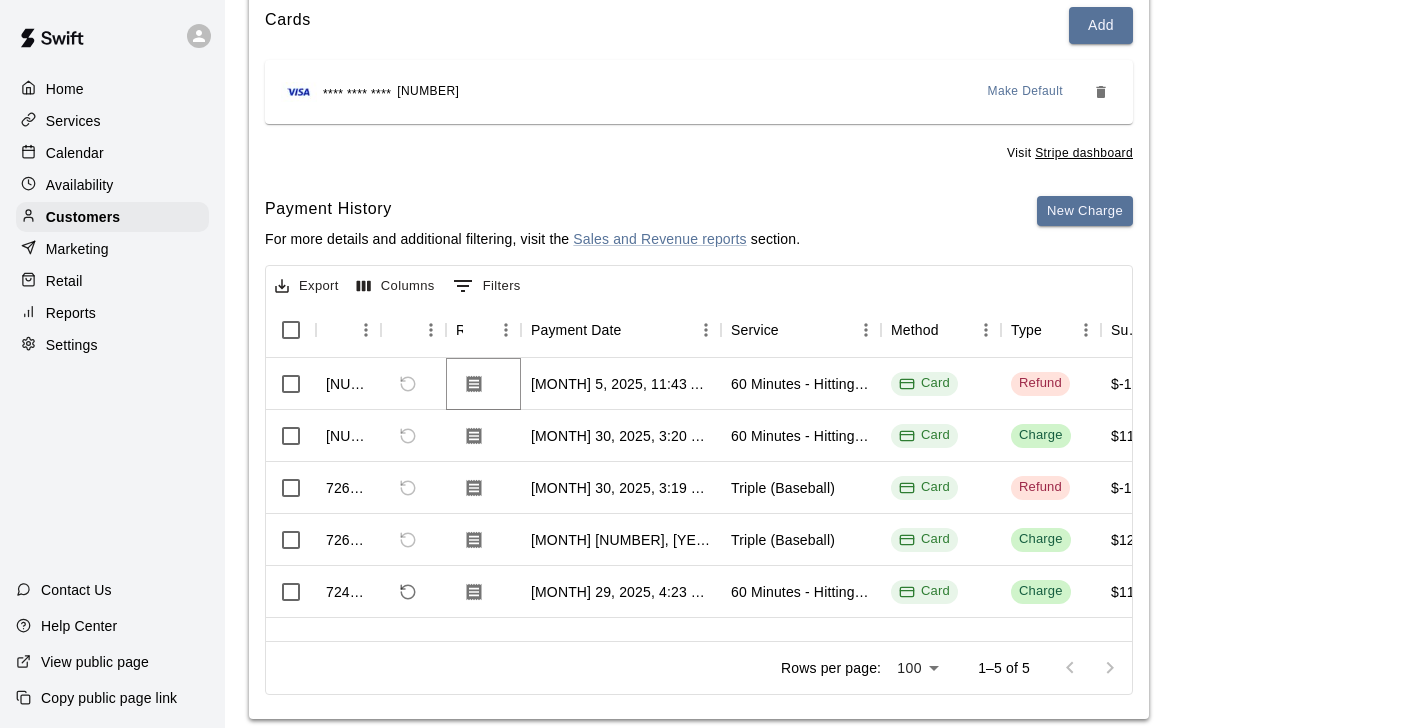 click 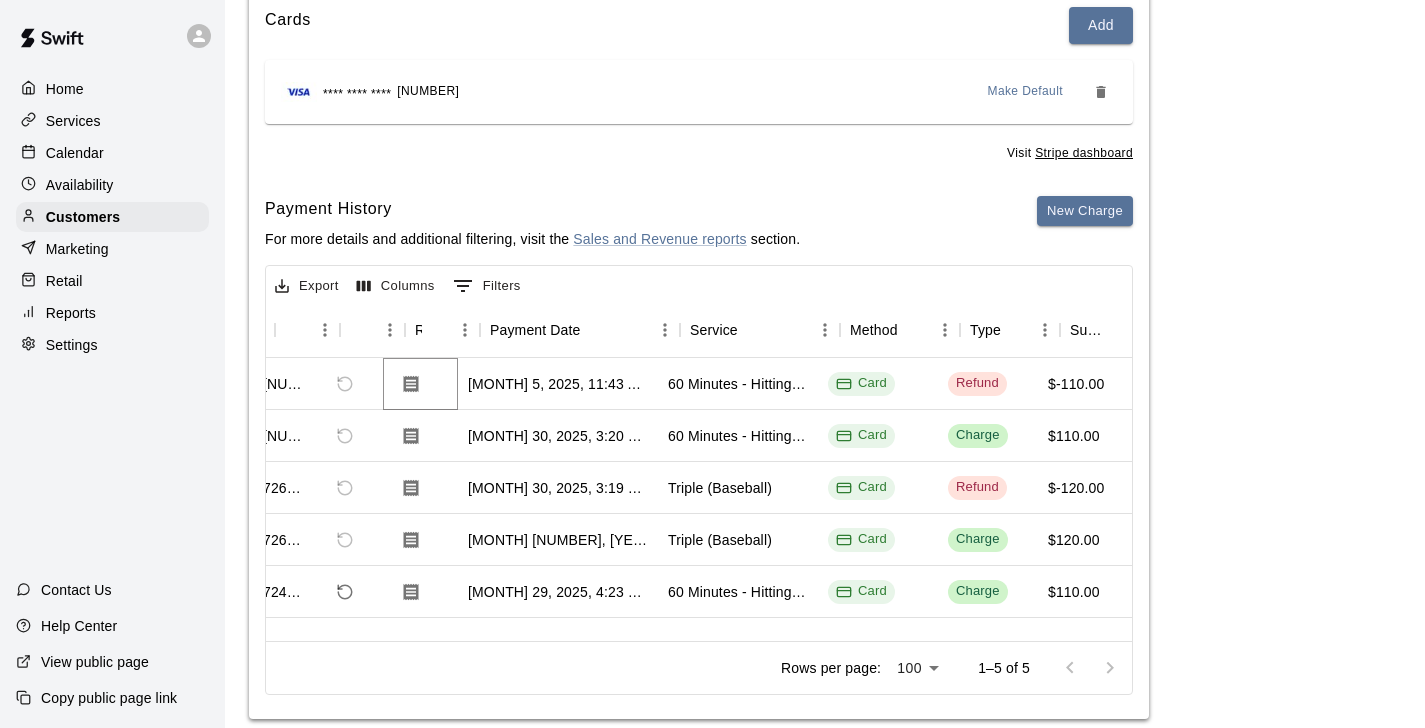 scroll, scrollTop: 0, scrollLeft: 41, axis: horizontal 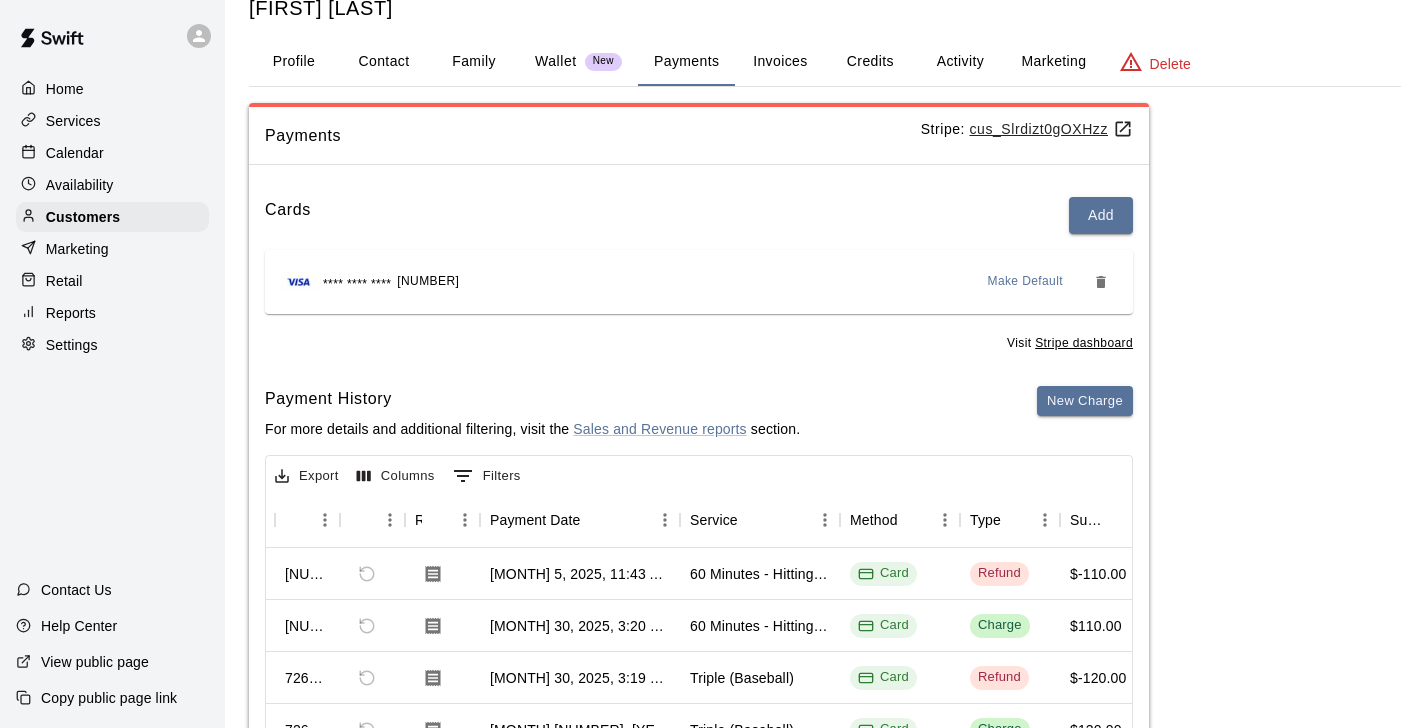 click on "Reports" at bounding box center [71, 313] 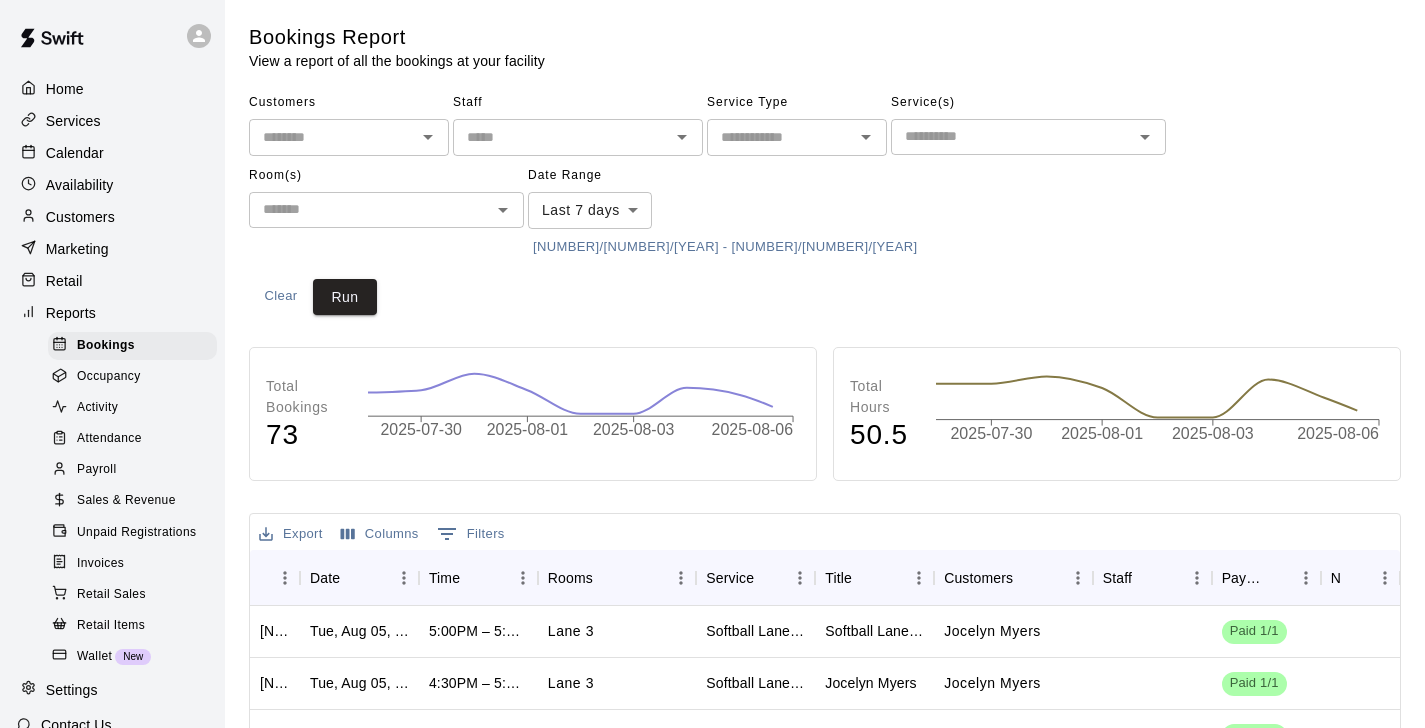 click on "​" at bounding box center (797, 137) 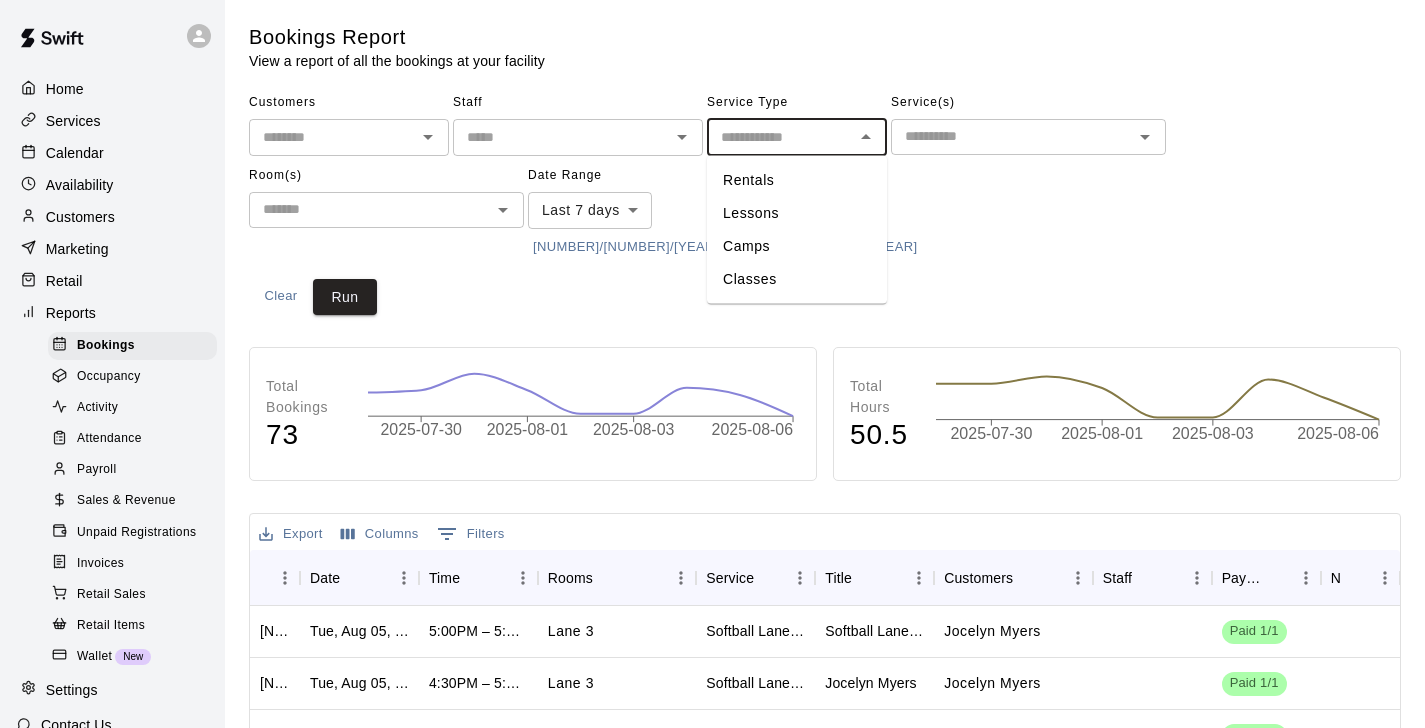 click on "​" at bounding box center (797, 137) 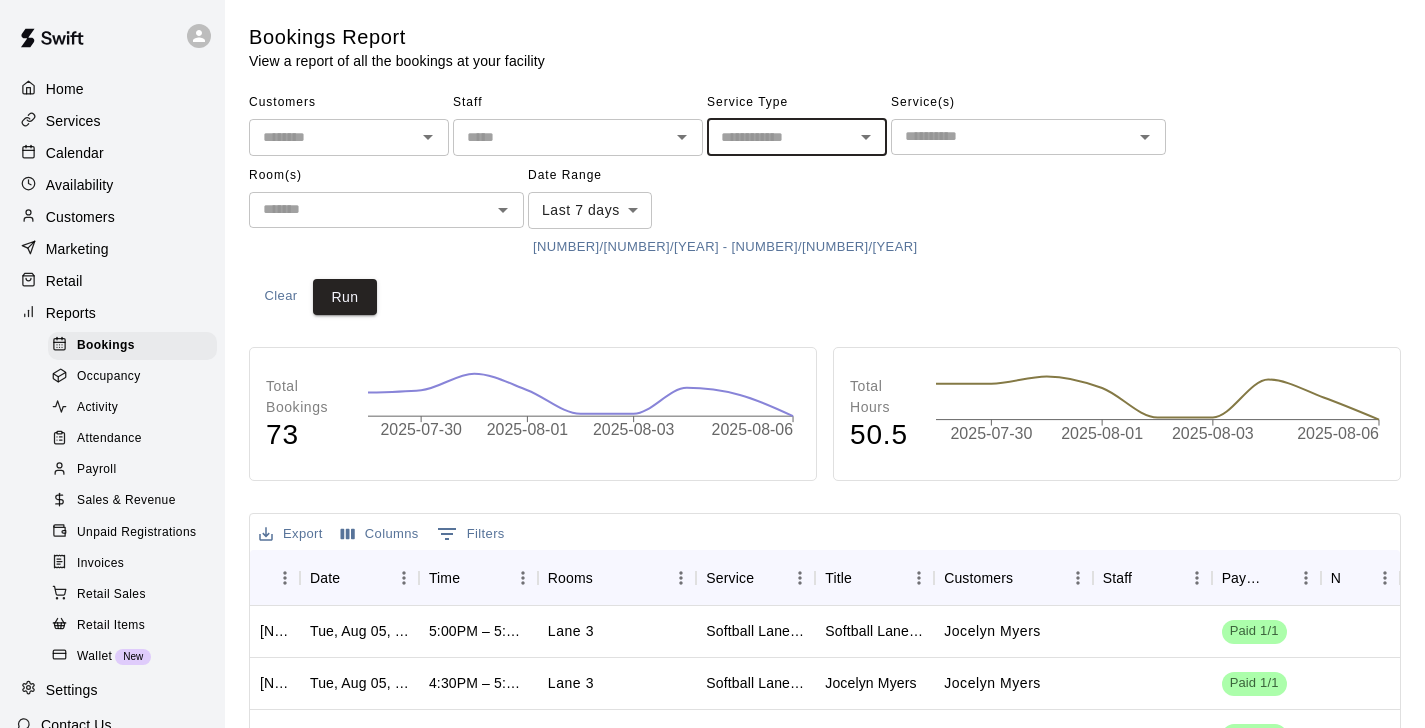 click on "Occupancy" at bounding box center [109, 377] 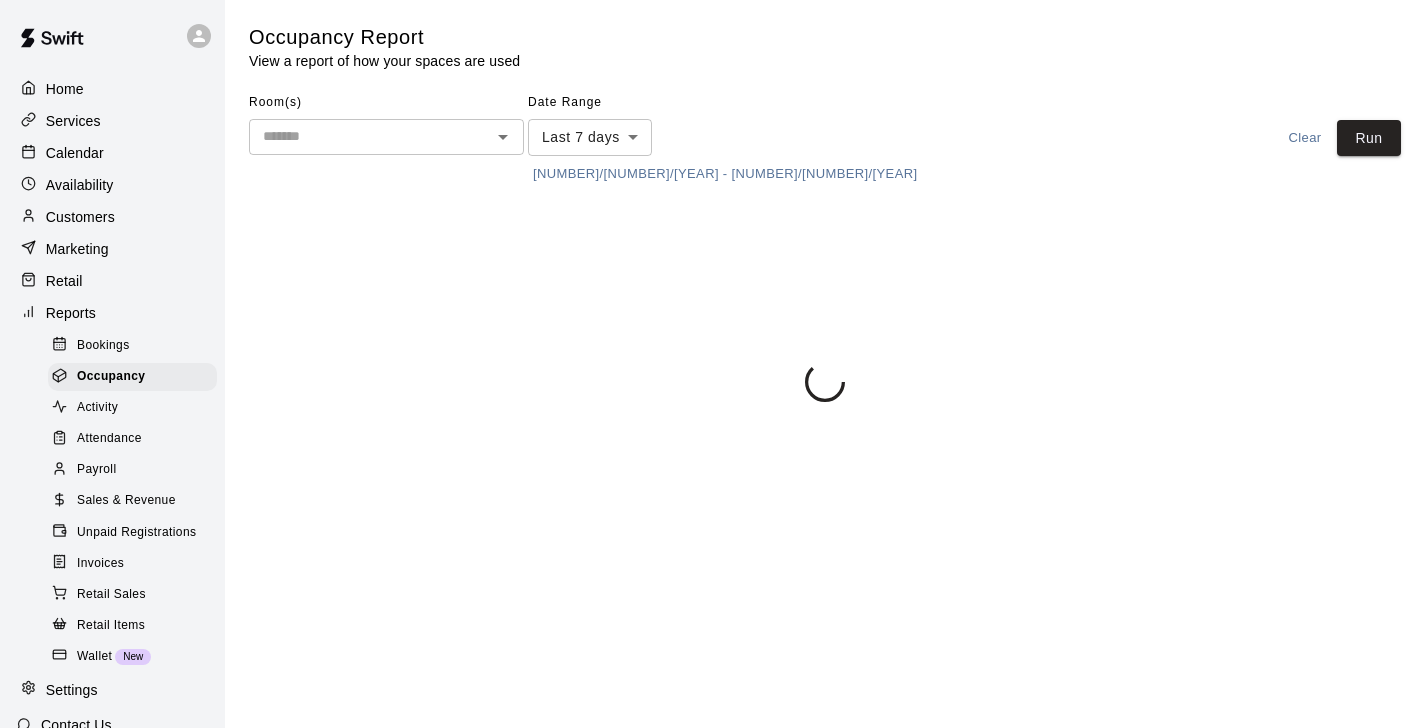 click at bounding box center (370, 136) 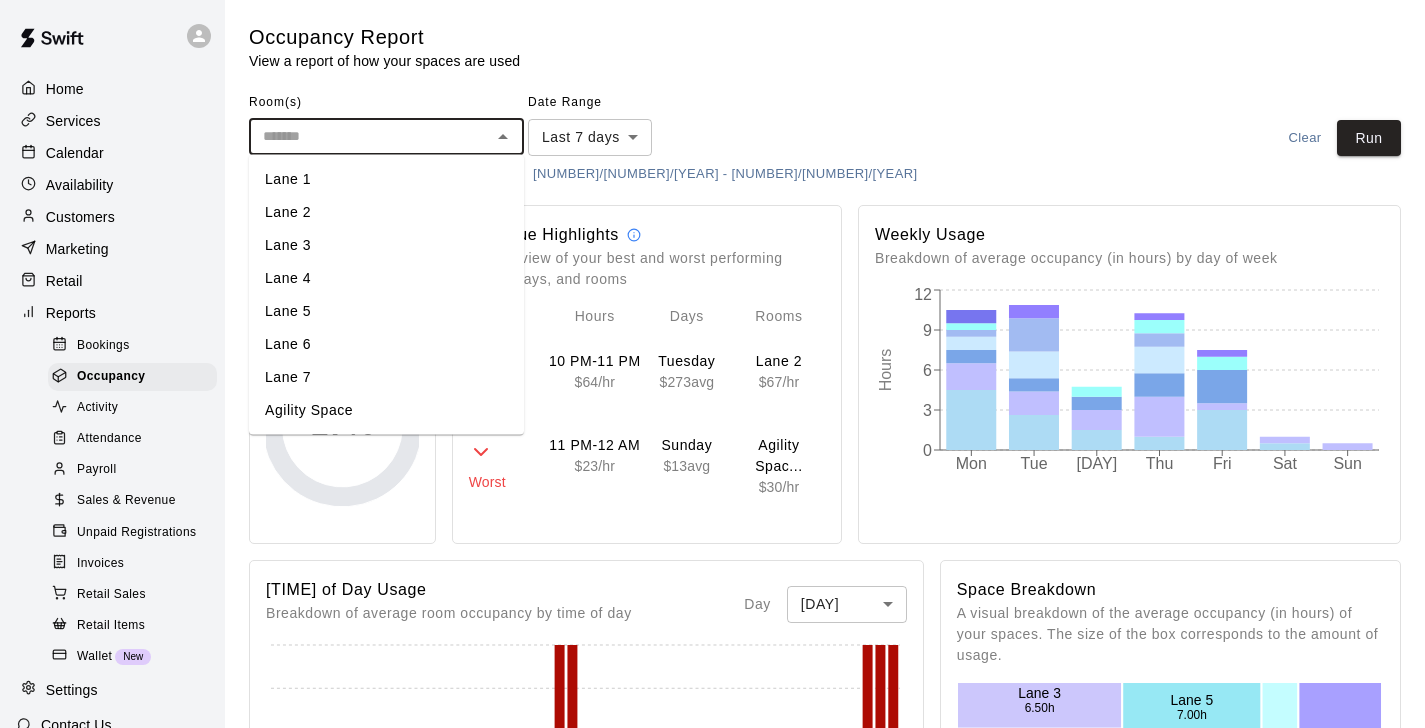 click on "Room(s) Date Range Last 7 days **** [MONTH]/29/2025 - 8/5/2025 Clear Run" at bounding box center (825, 138) 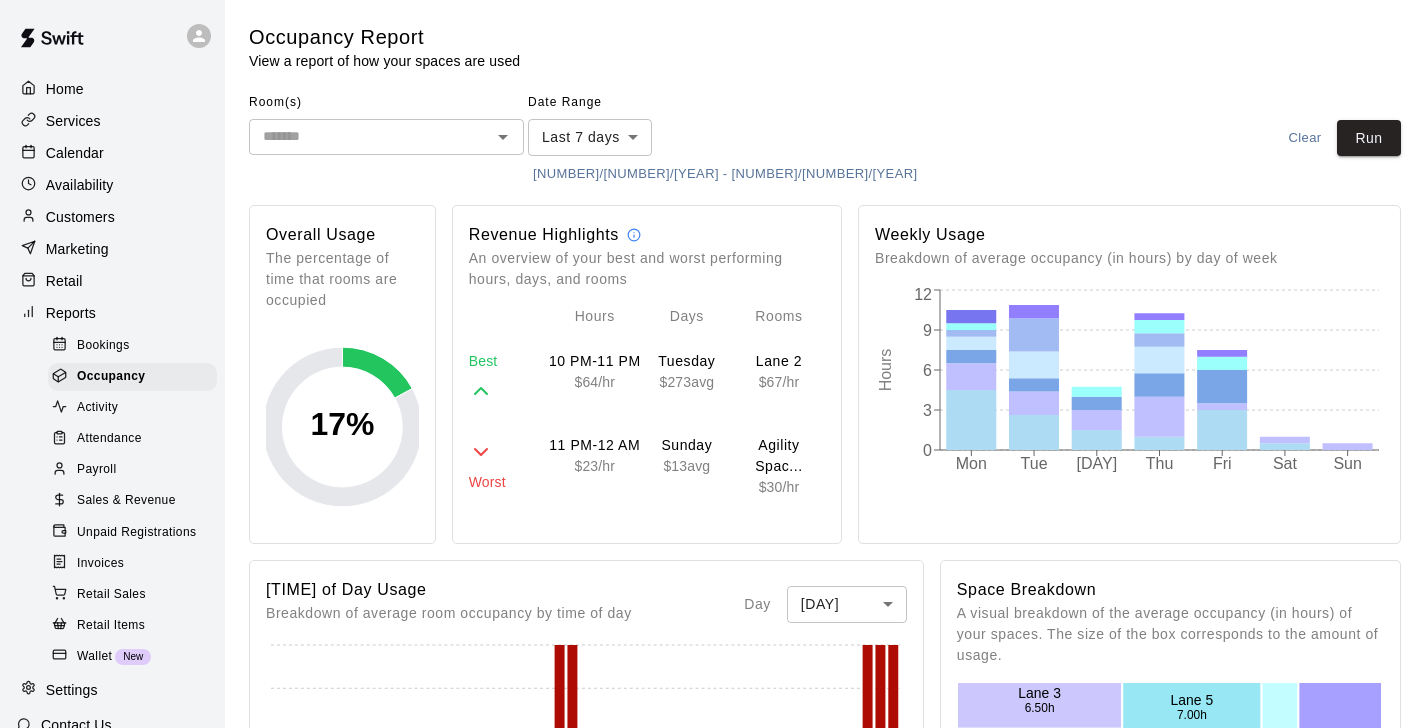 click at bounding box center [370, 136] 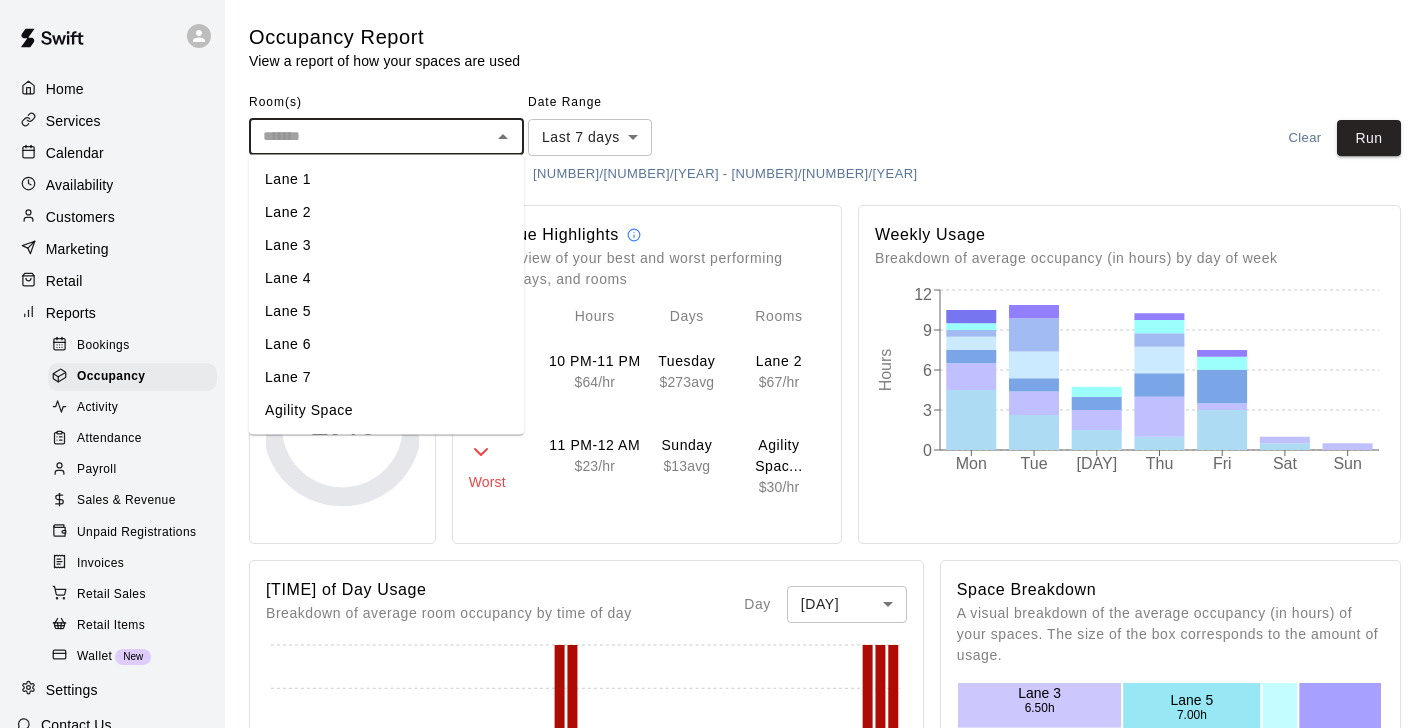 click on "Lane 1" at bounding box center (386, 179) 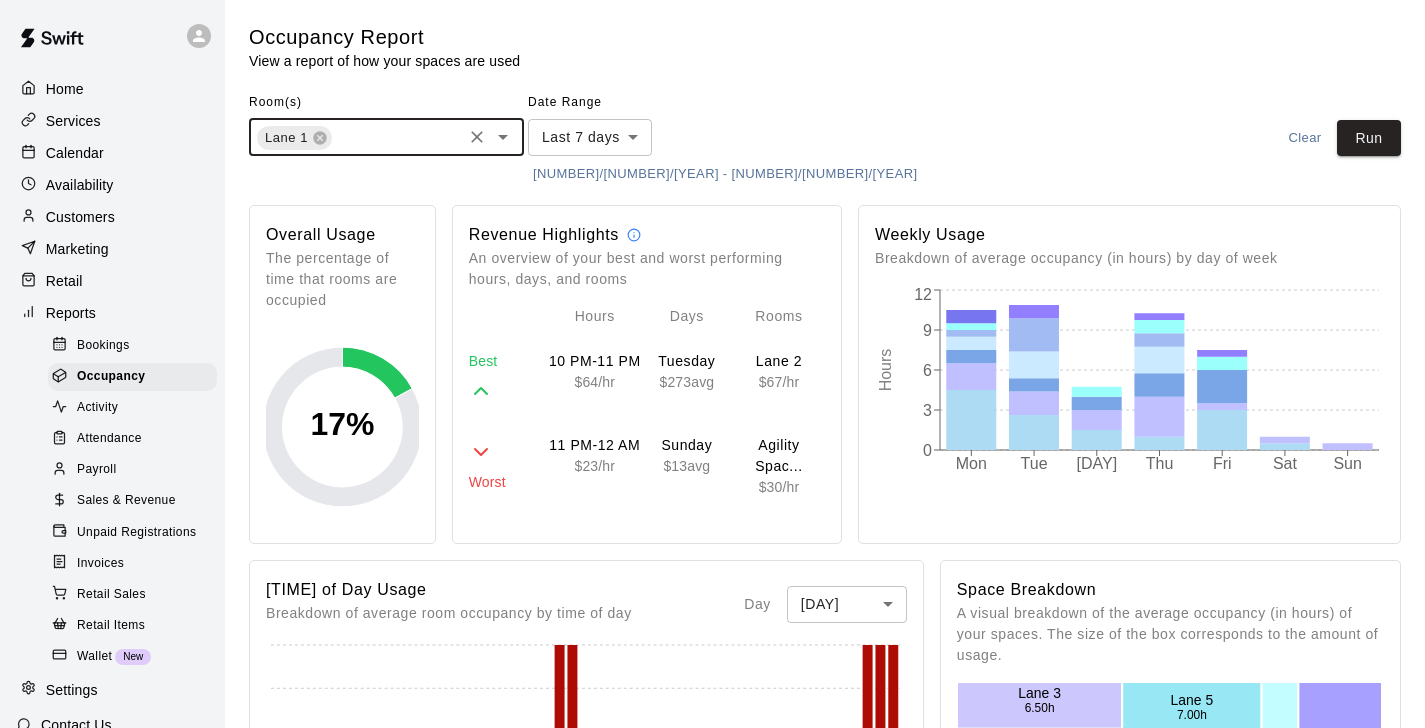 click at bounding box center [396, 139] 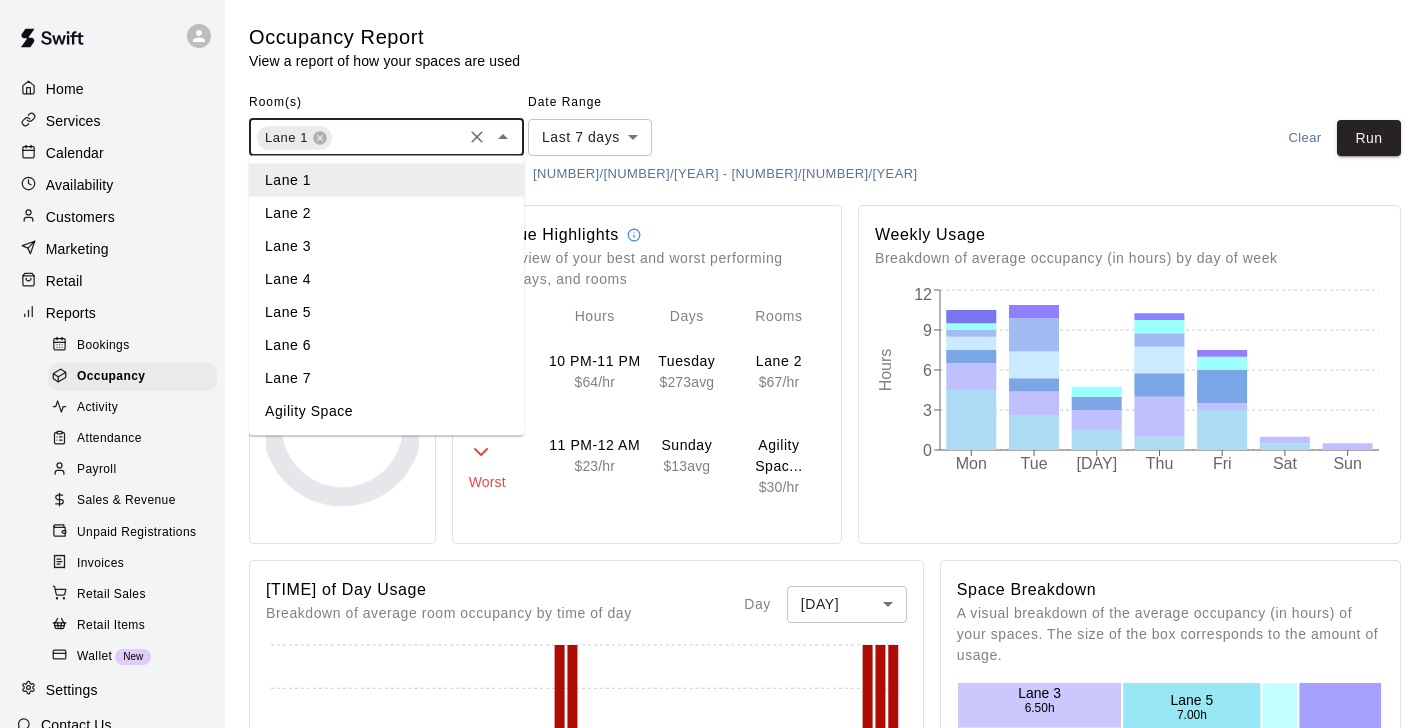 click on "Lane 2" at bounding box center (386, 213) 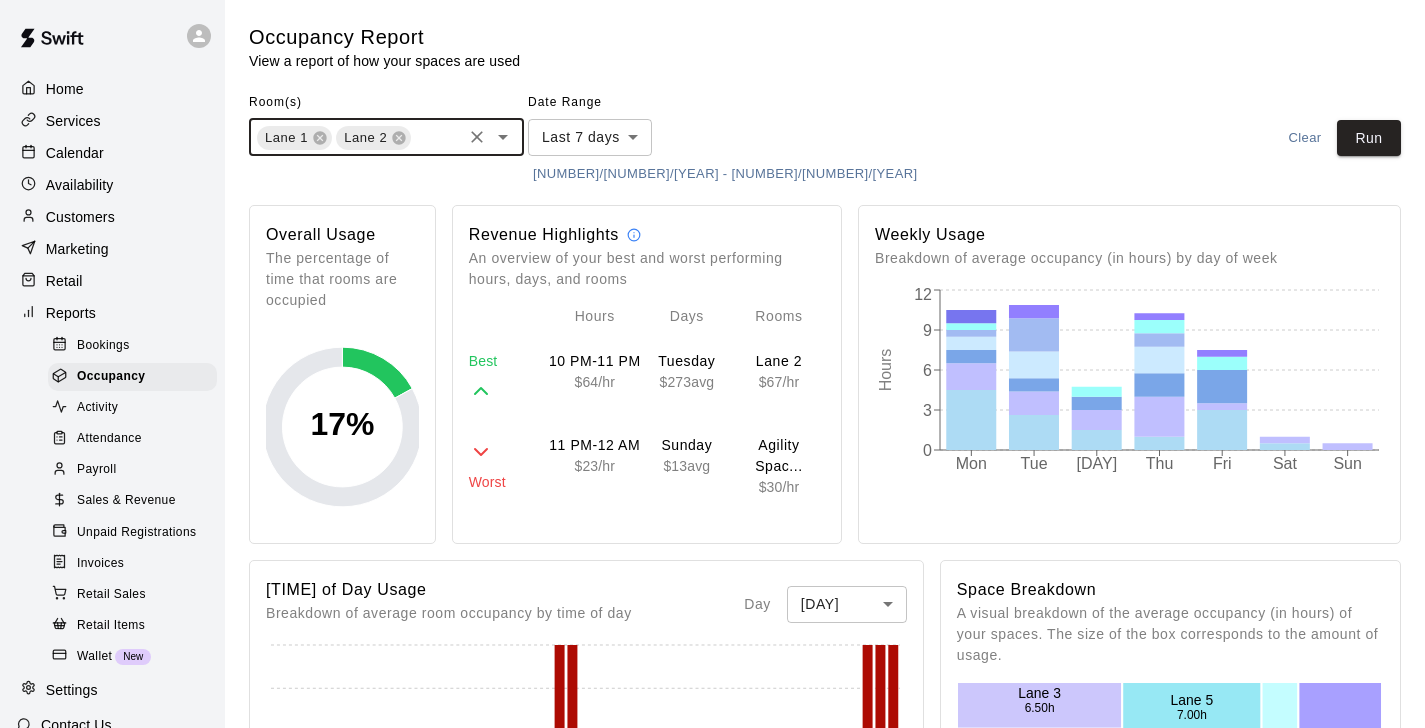 click at bounding box center [436, 139] 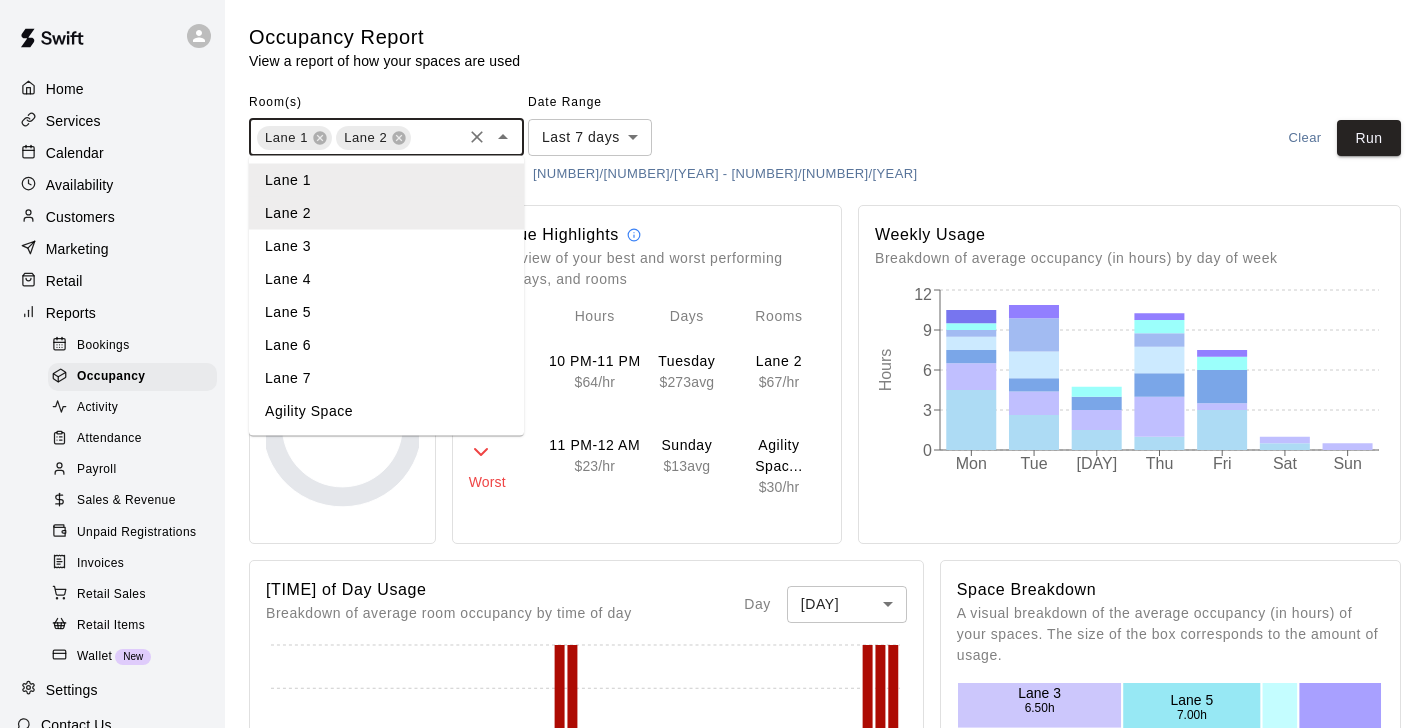 click on "Lane 3" at bounding box center [386, 246] 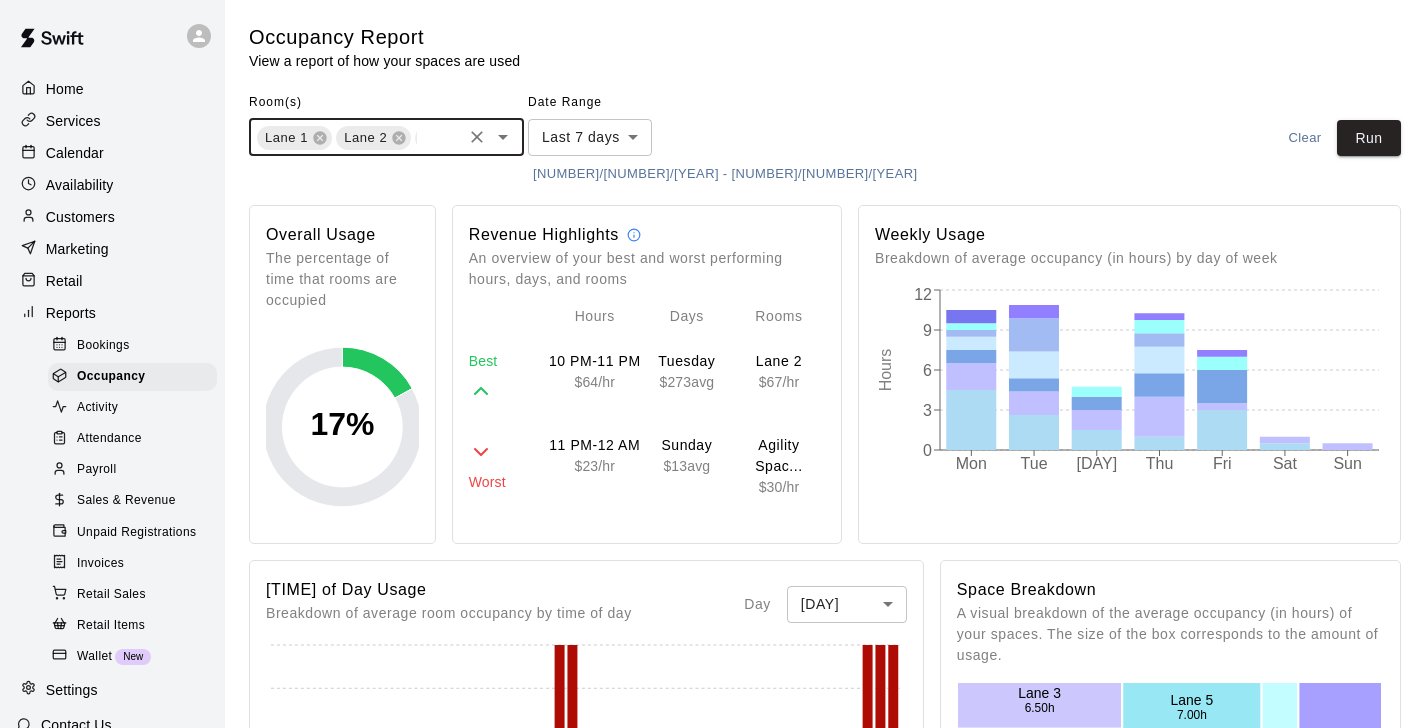 scroll, scrollTop: 0, scrollLeft: 75, axis: horizontal 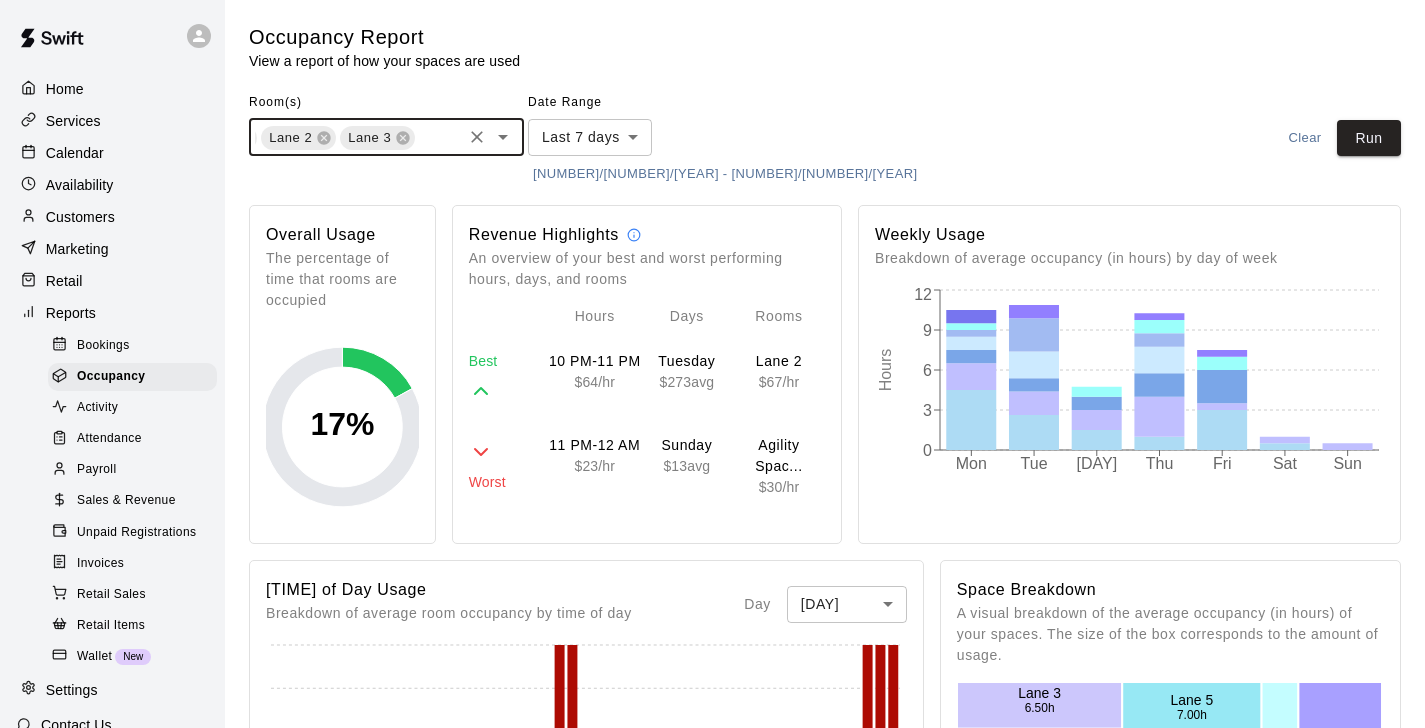 type on "*" 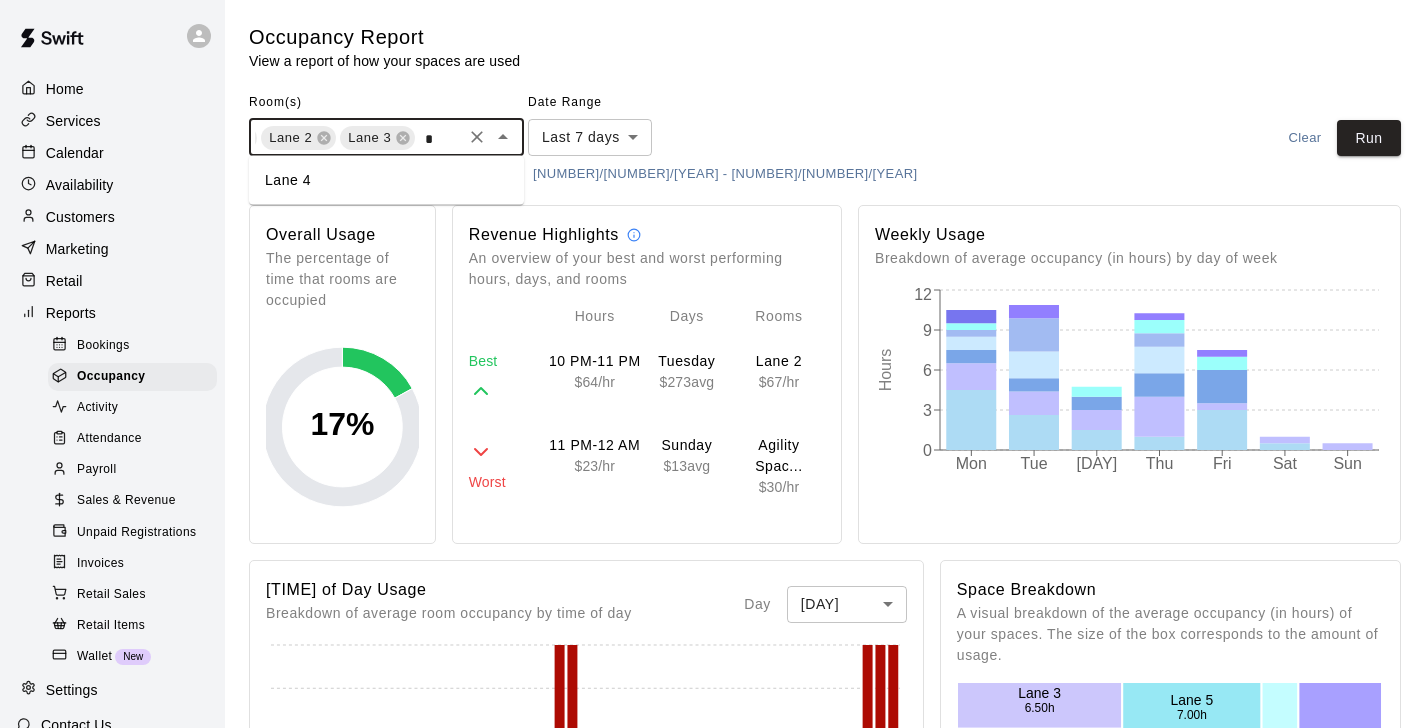 click on "Lane 4" at bounding box center [386, 180] 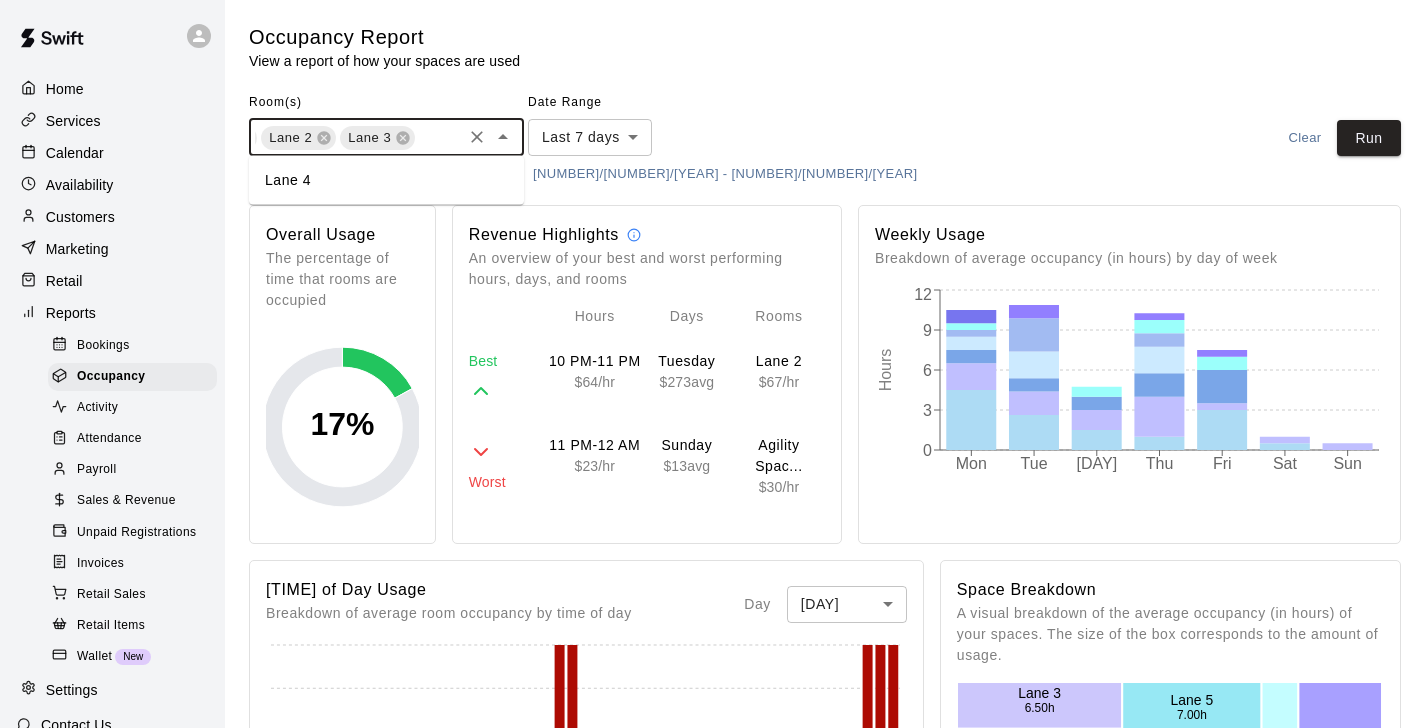 scroll, scrollTop: 0, scrollLeft: 154, axis: horizontal 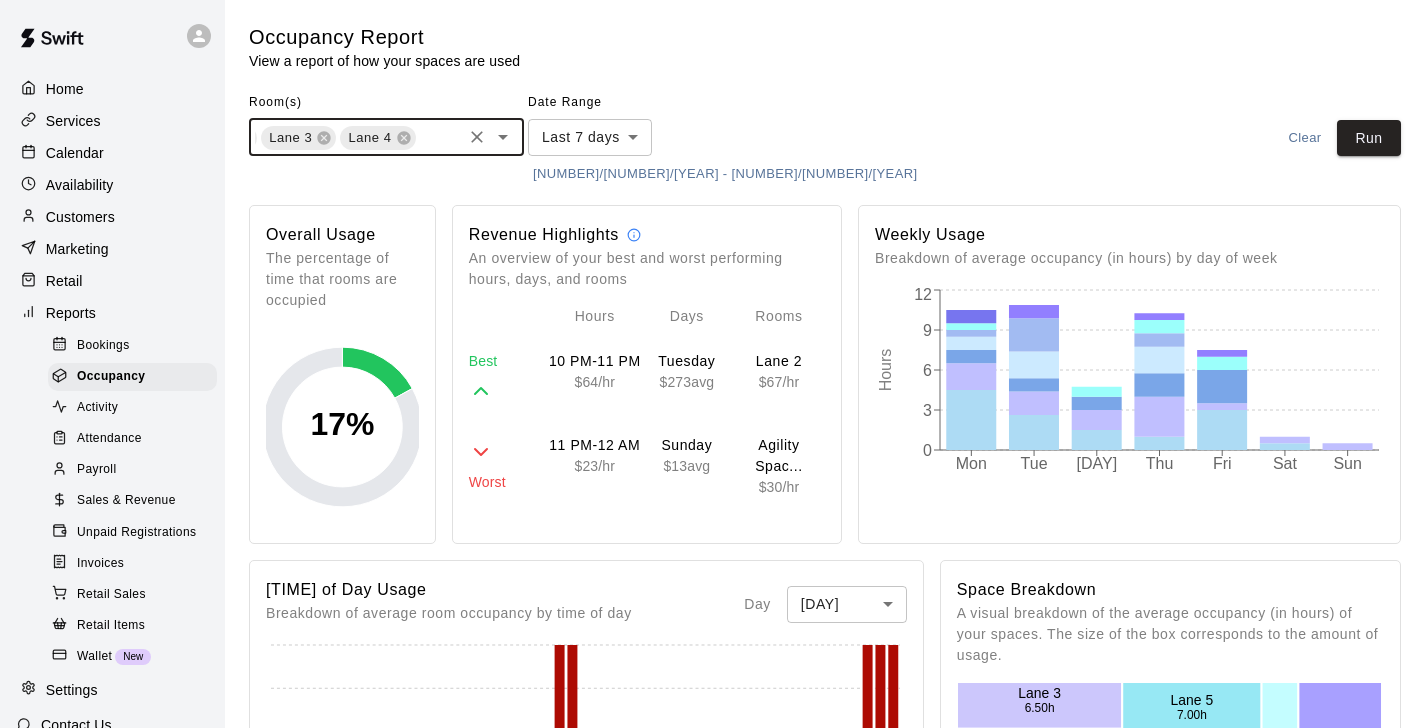 type on "*" 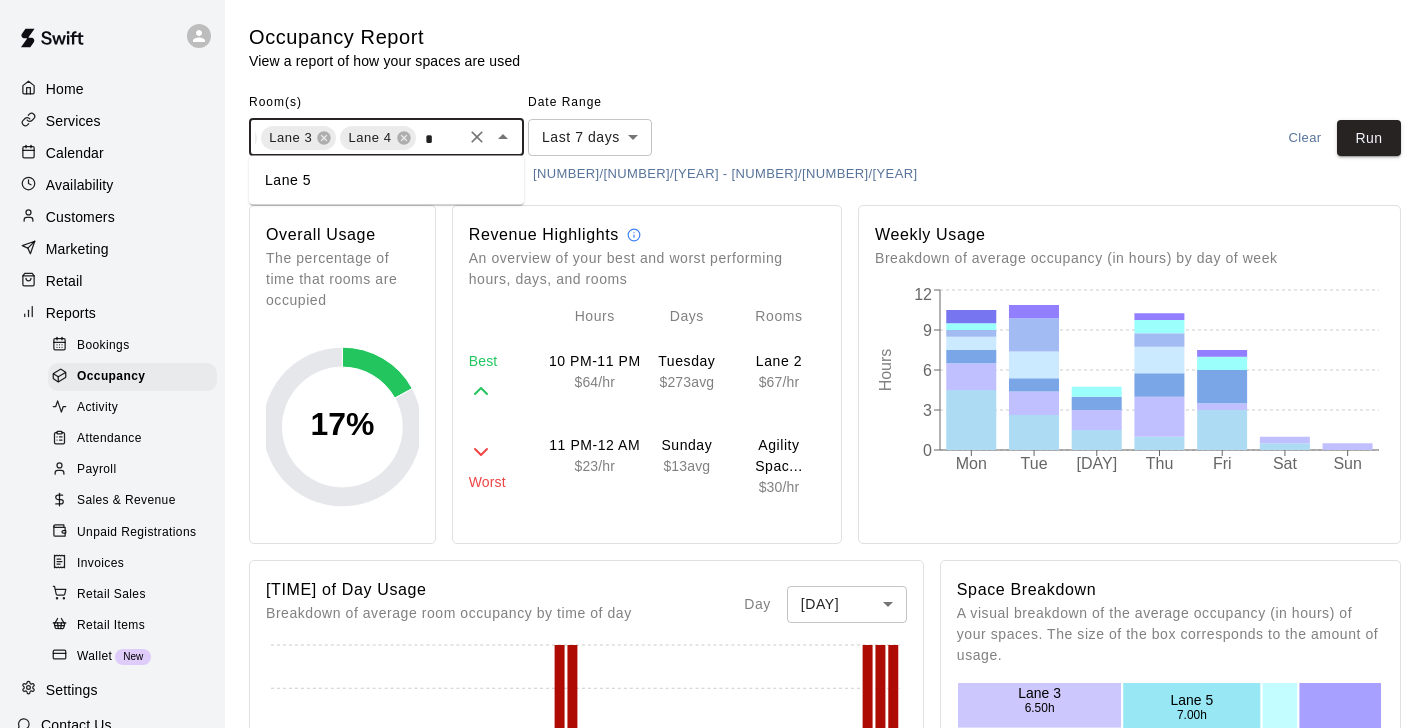 click on "Lane 5" at bounding box center (386, 180) 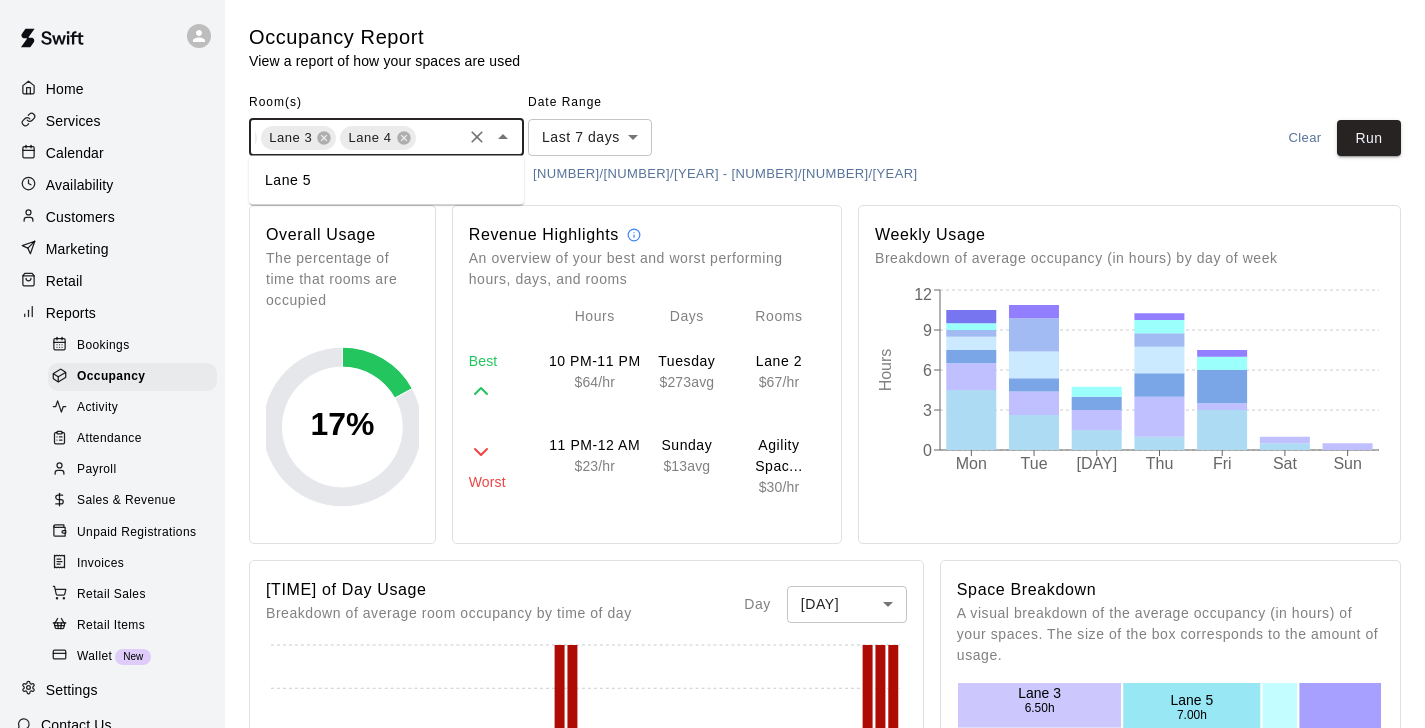 scroll, scrollTop: 0, scrollLeft: 233, axis: horizontal 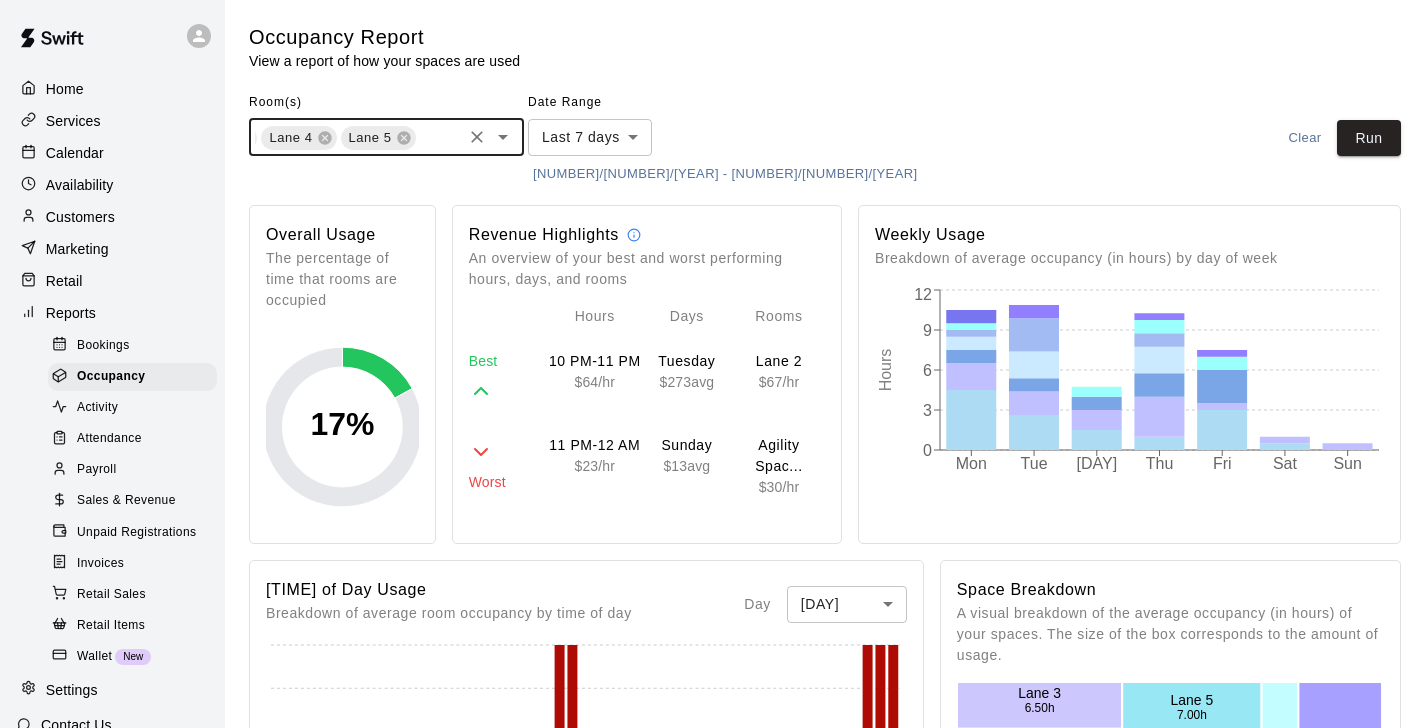 type on "*" 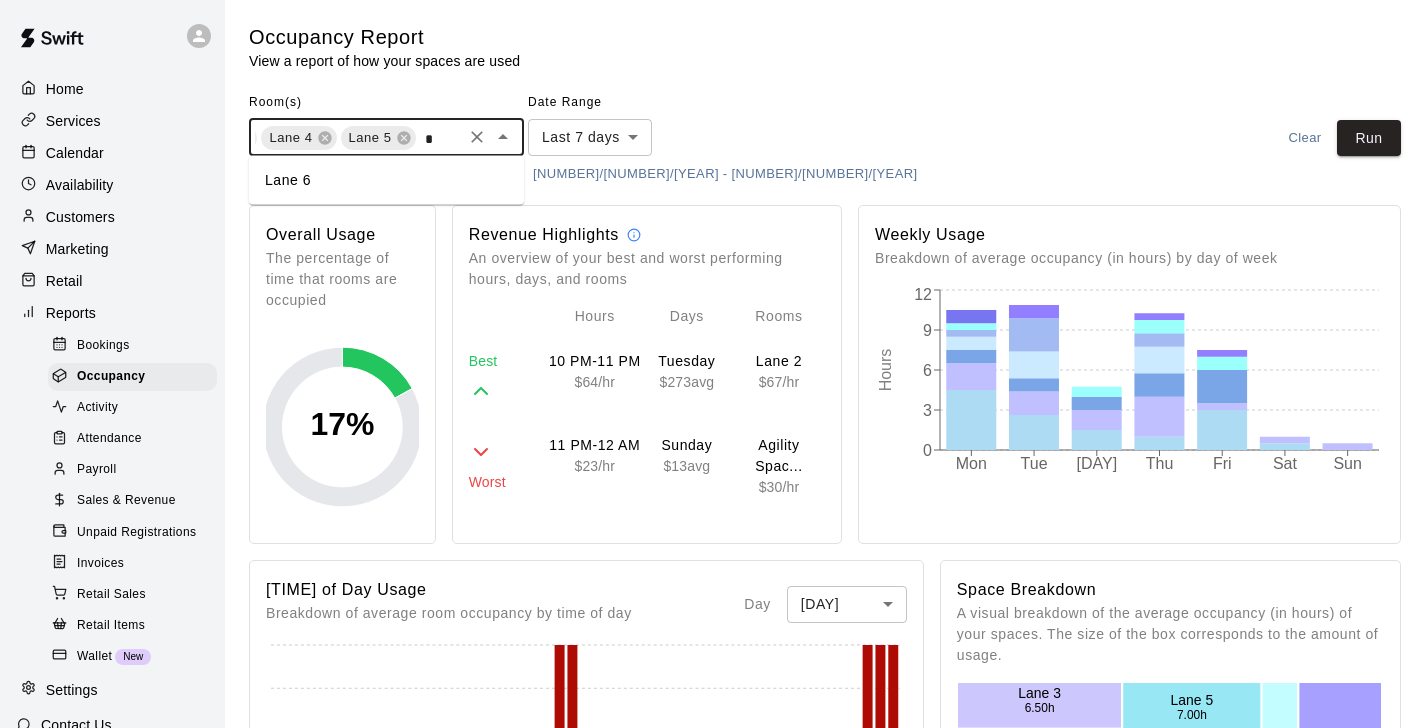 click on "Lane 6" at bounding box center [386, 180] 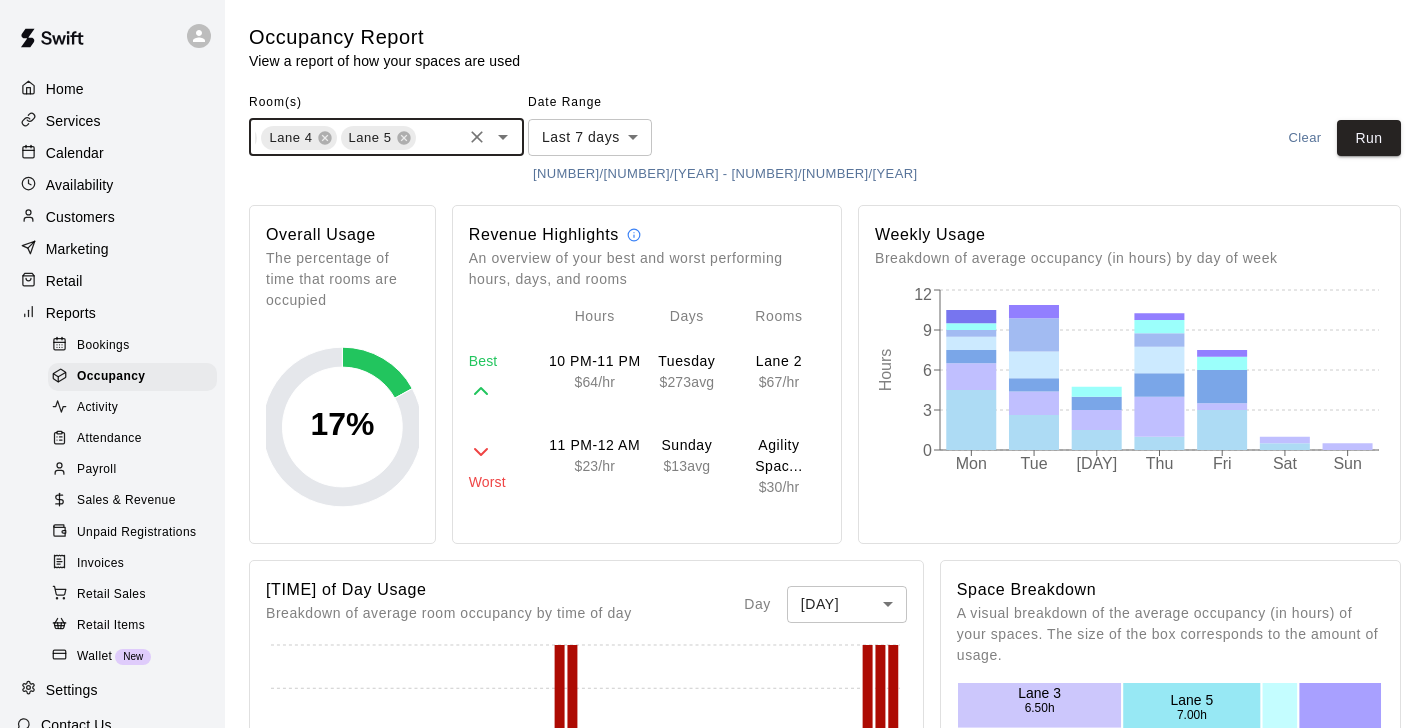 scroll, scrollTop: 0, scrollLeft: 313, axis: horizontal 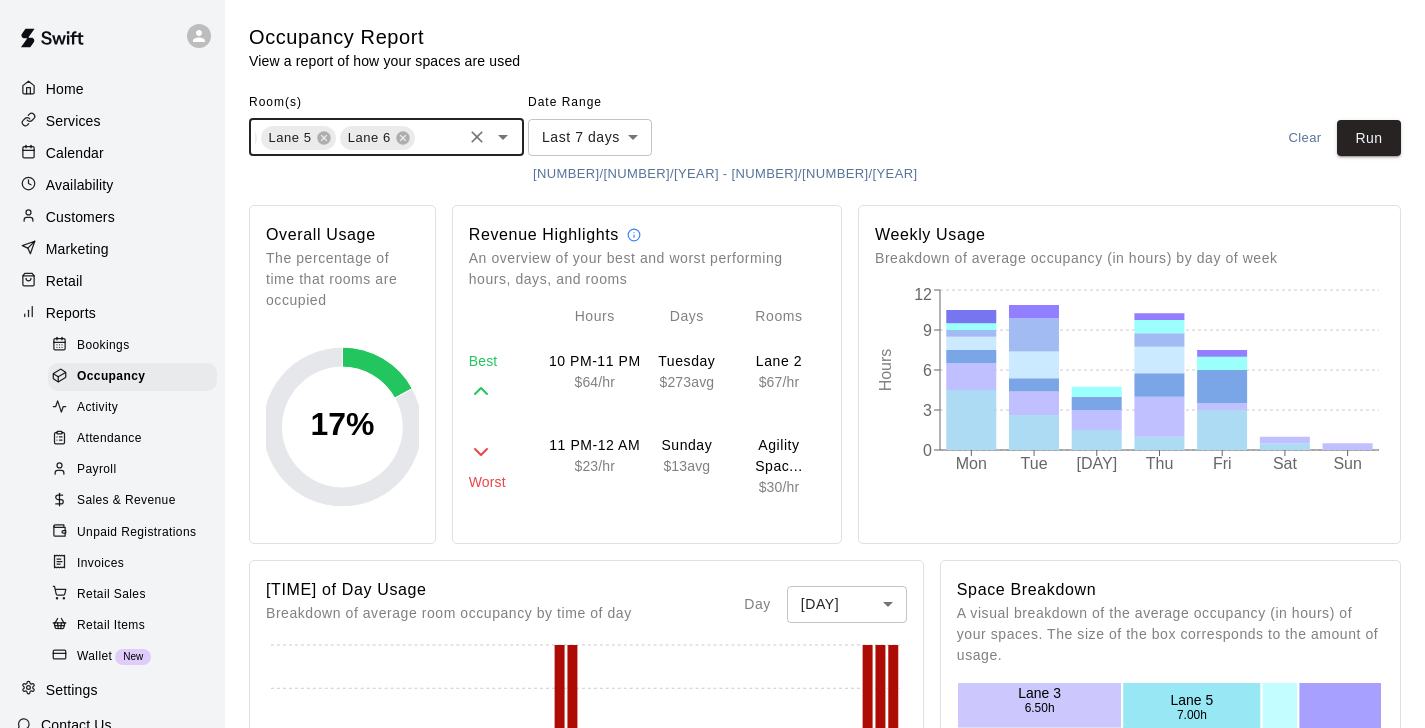 type on "*" 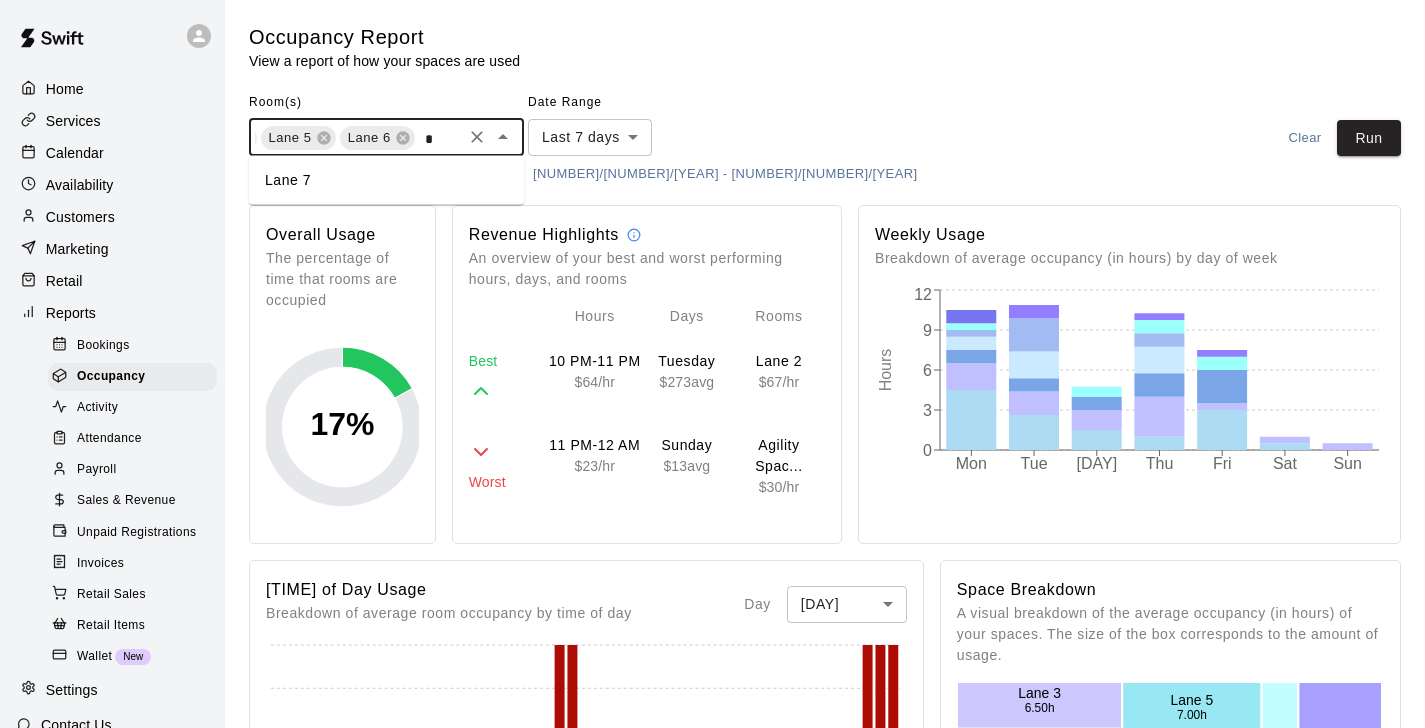 click on "Lane 7" at bounding box center (386, 180) 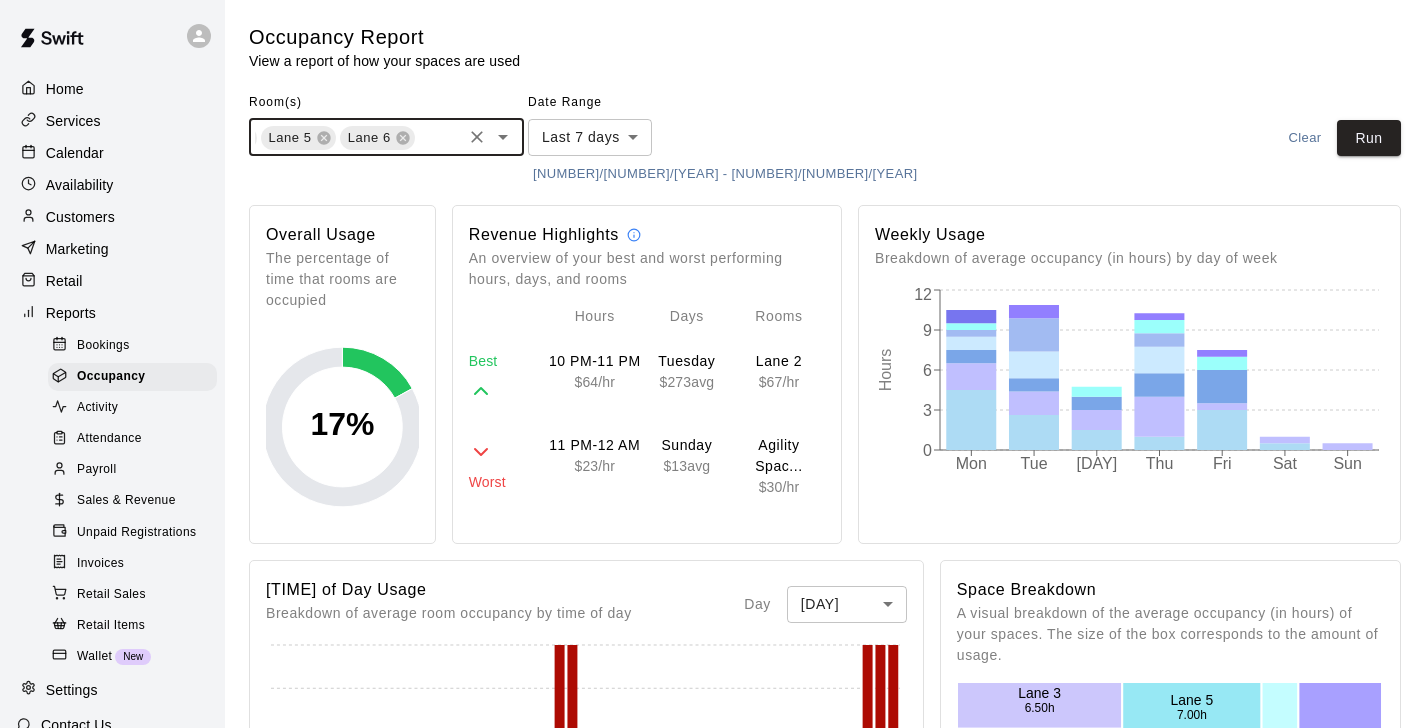 scroll, scrollTop: 0, scrollLeft: 392, axis: horizontal 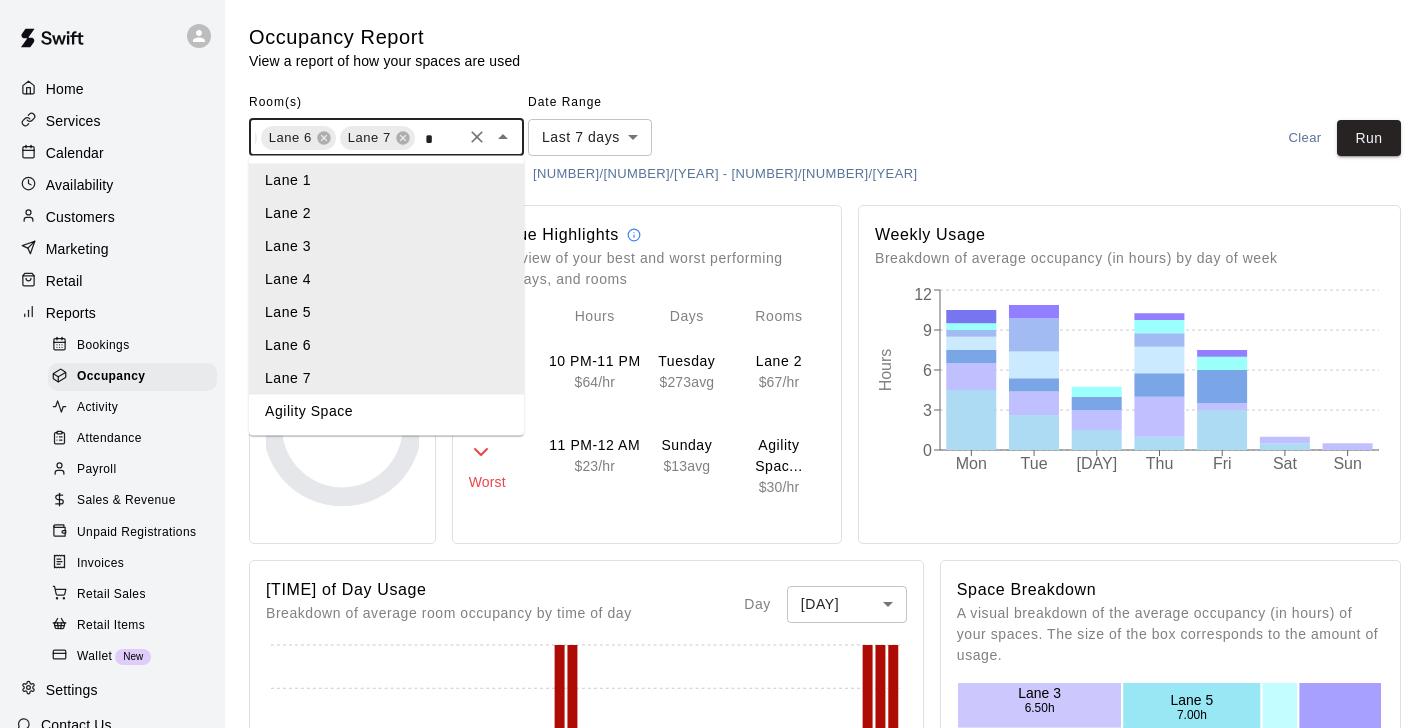 type on "**" 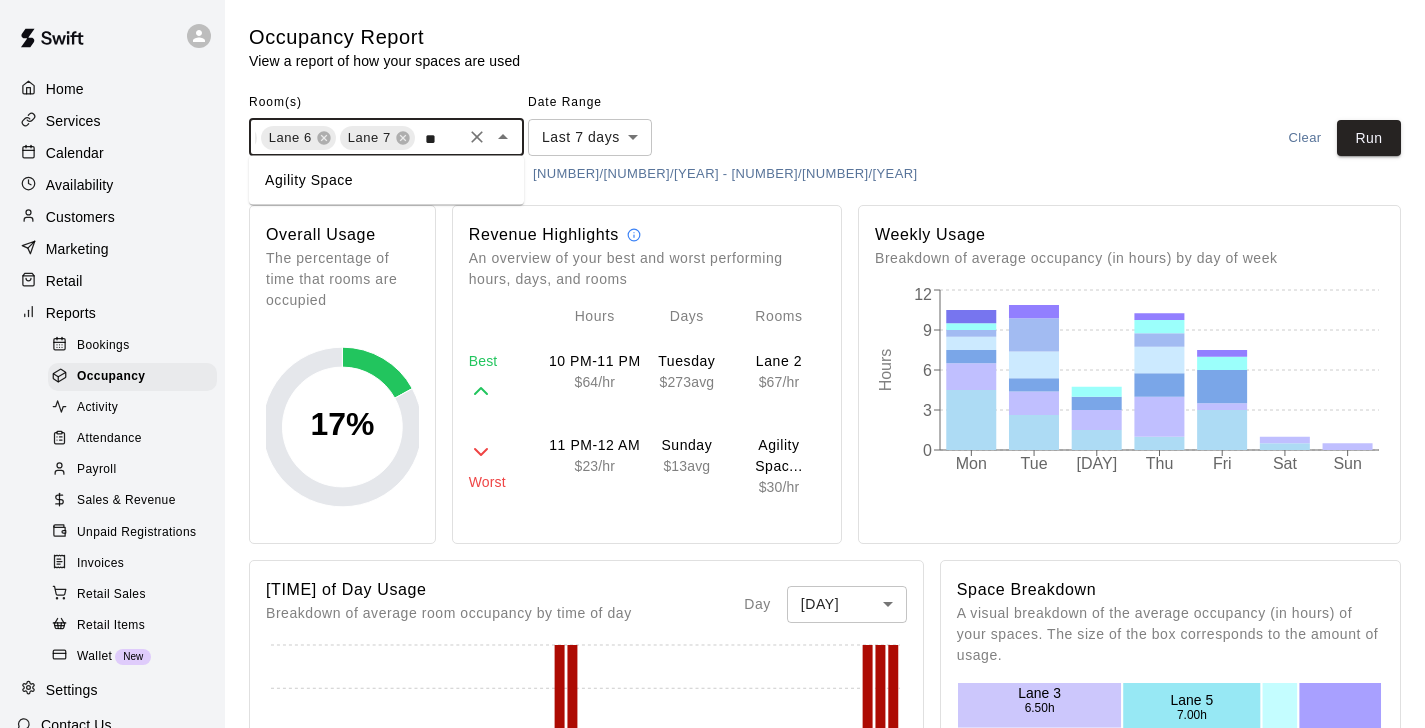 click on "Agility Space" at bounding box center [386, 180] 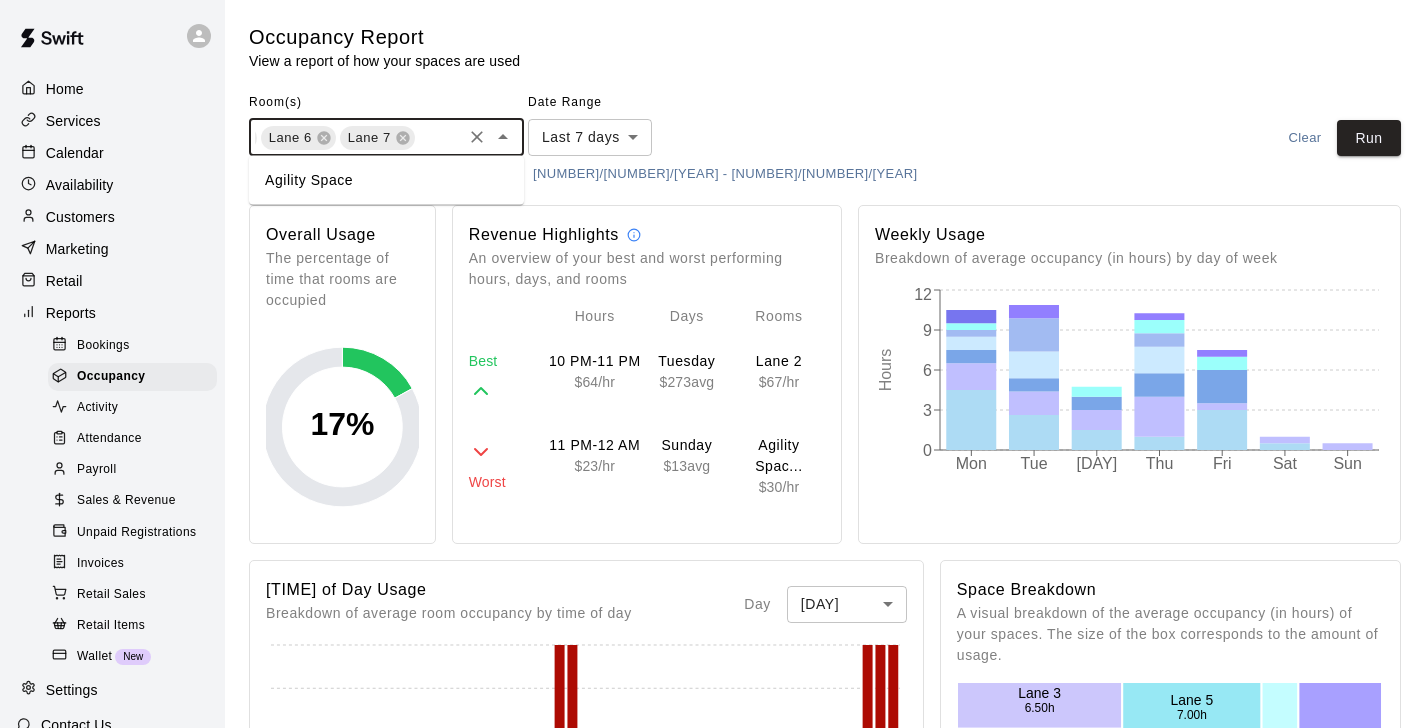 scroll, scrollTop: 0, scrollLeft: 510, axis: horizontal 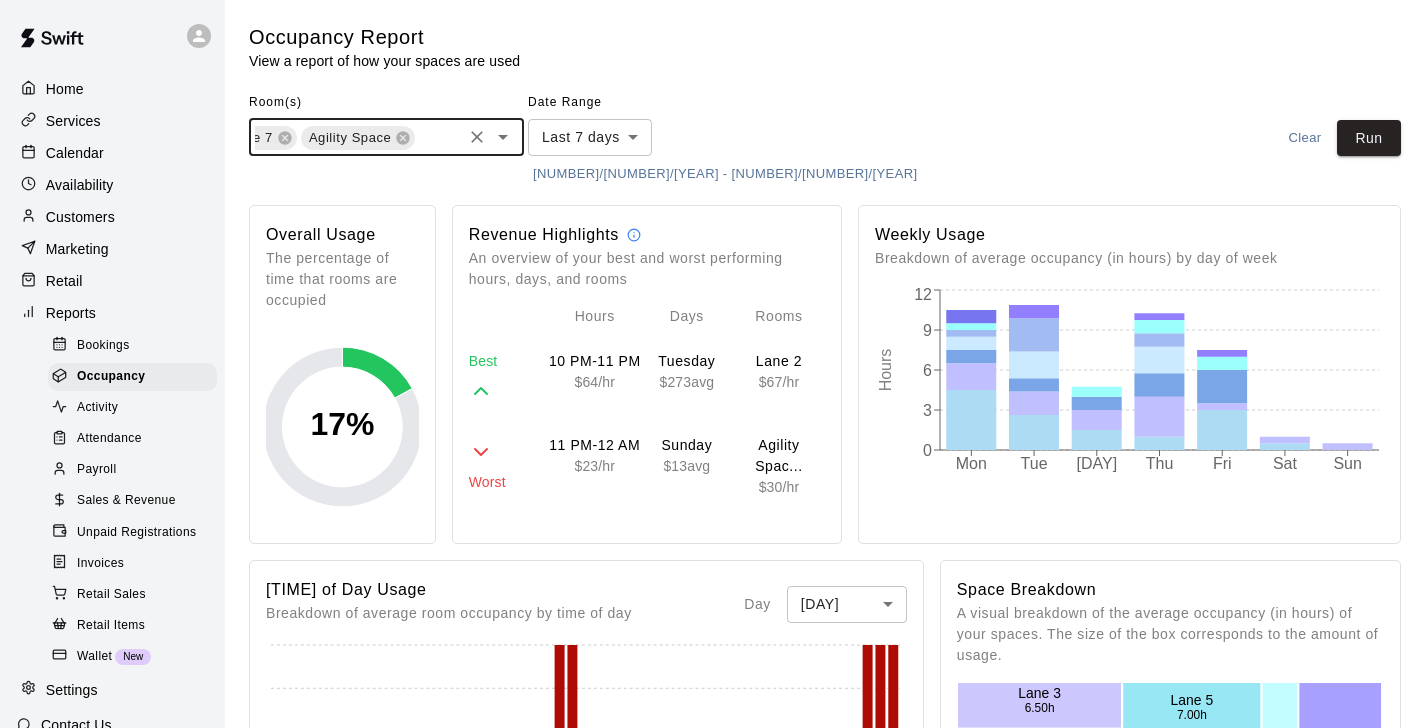 click on "[NUMBER]/[NUMBER]/[YEAR] - [NUMBER]/[NUMBER]/[YEAR]" at bounding box center [725, 174] 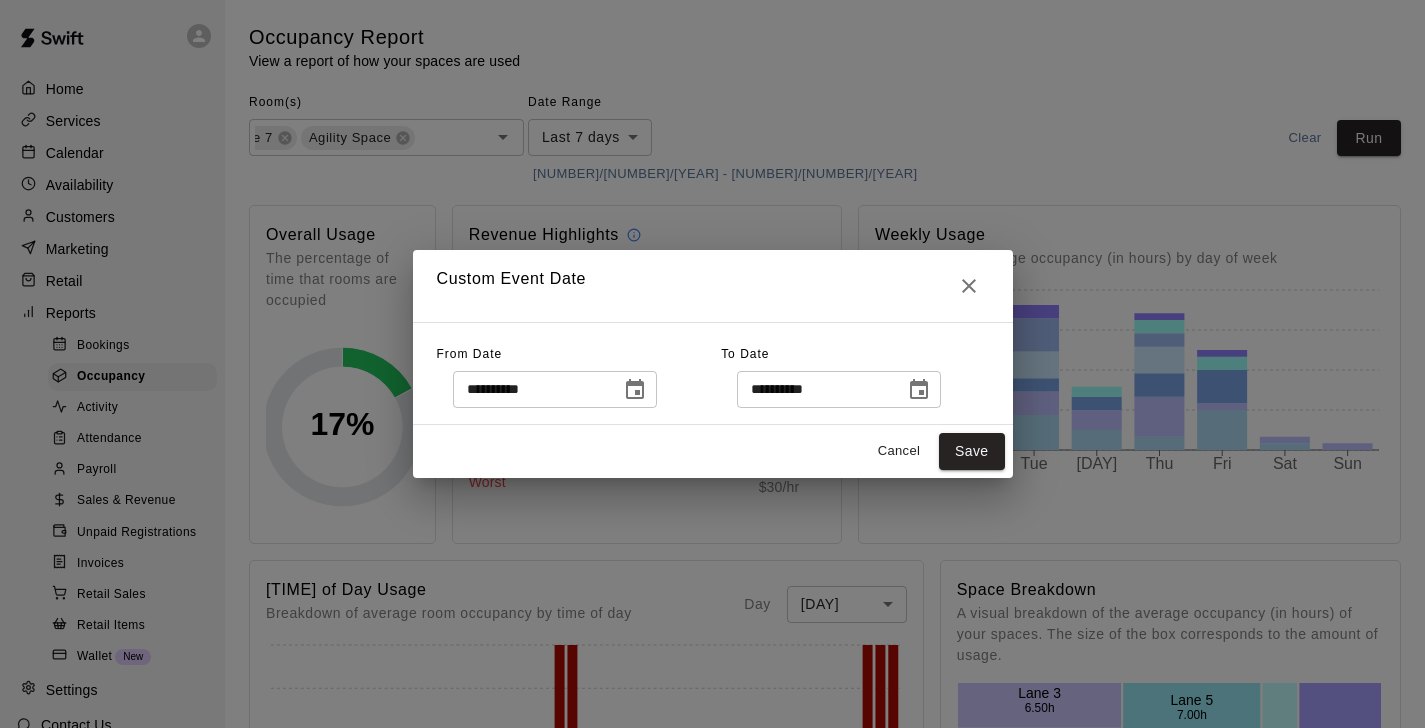 click at bounding box center [635, 390] 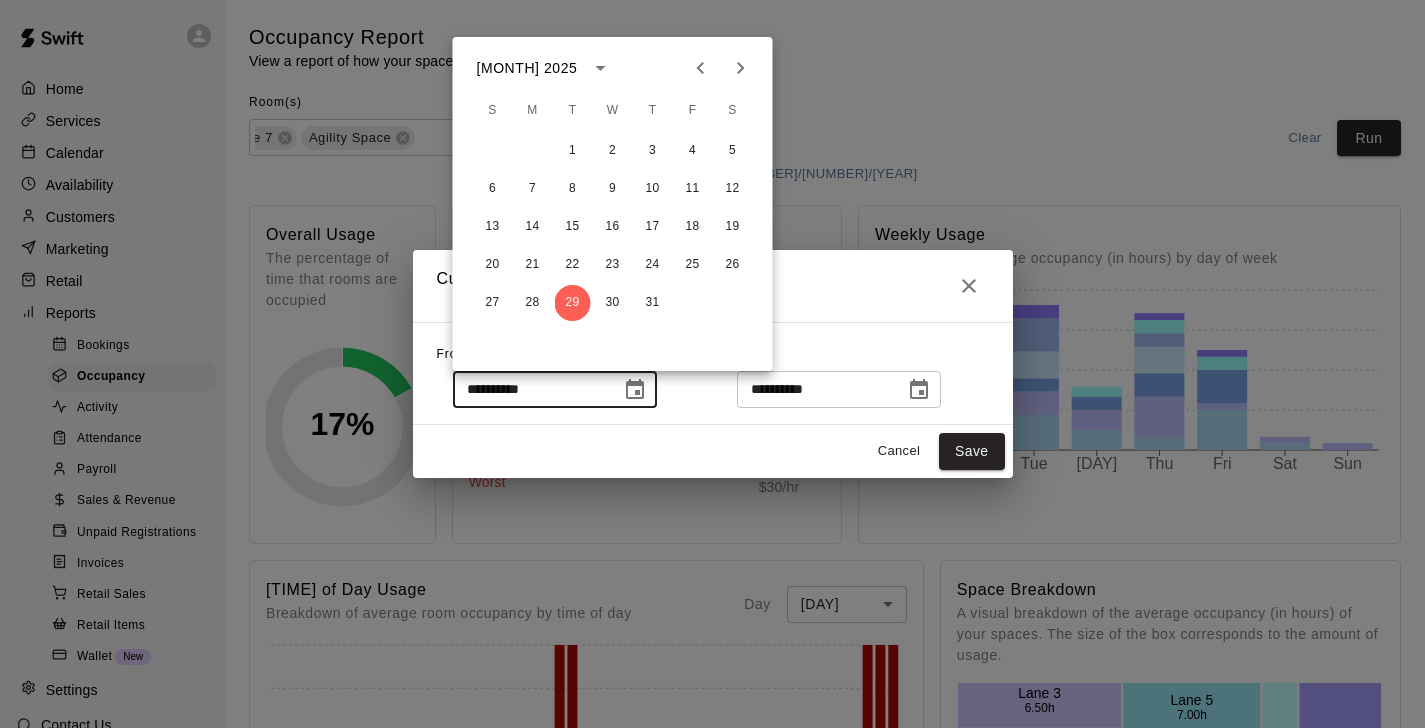 click 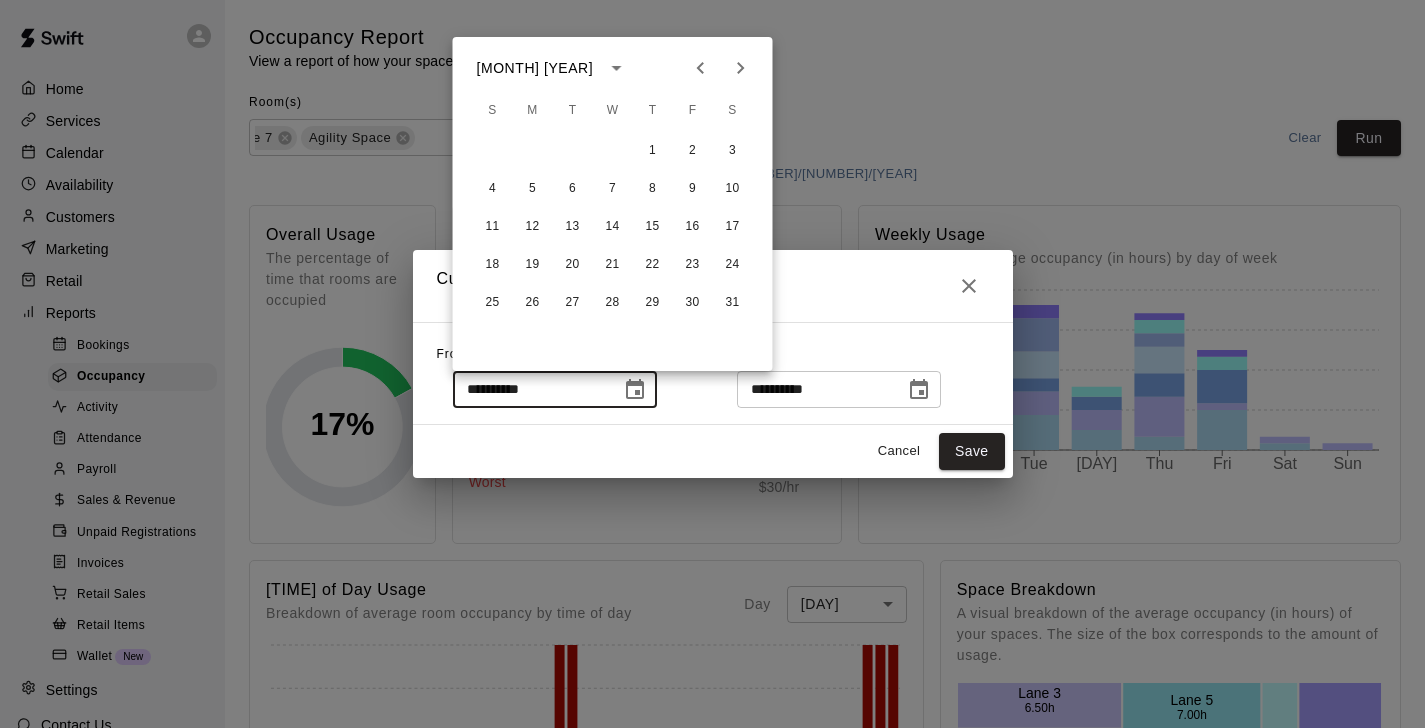 click 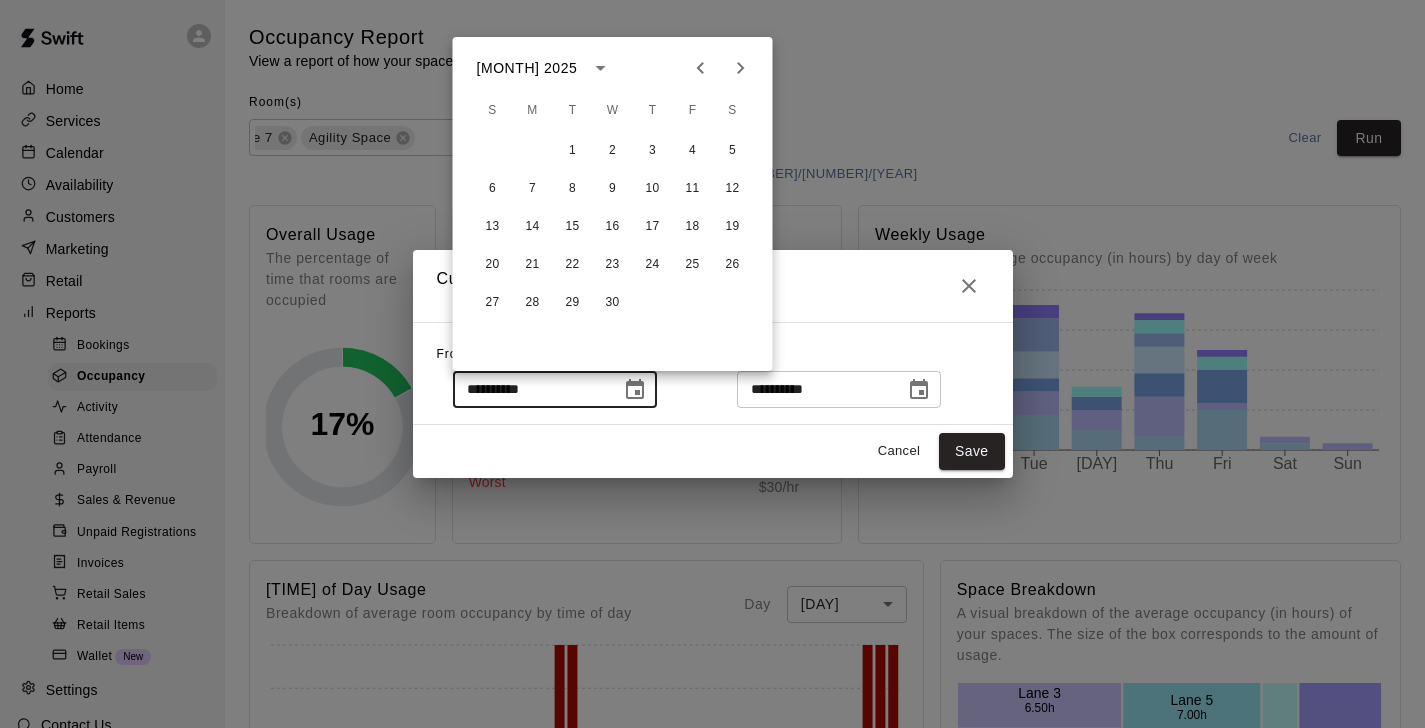 click 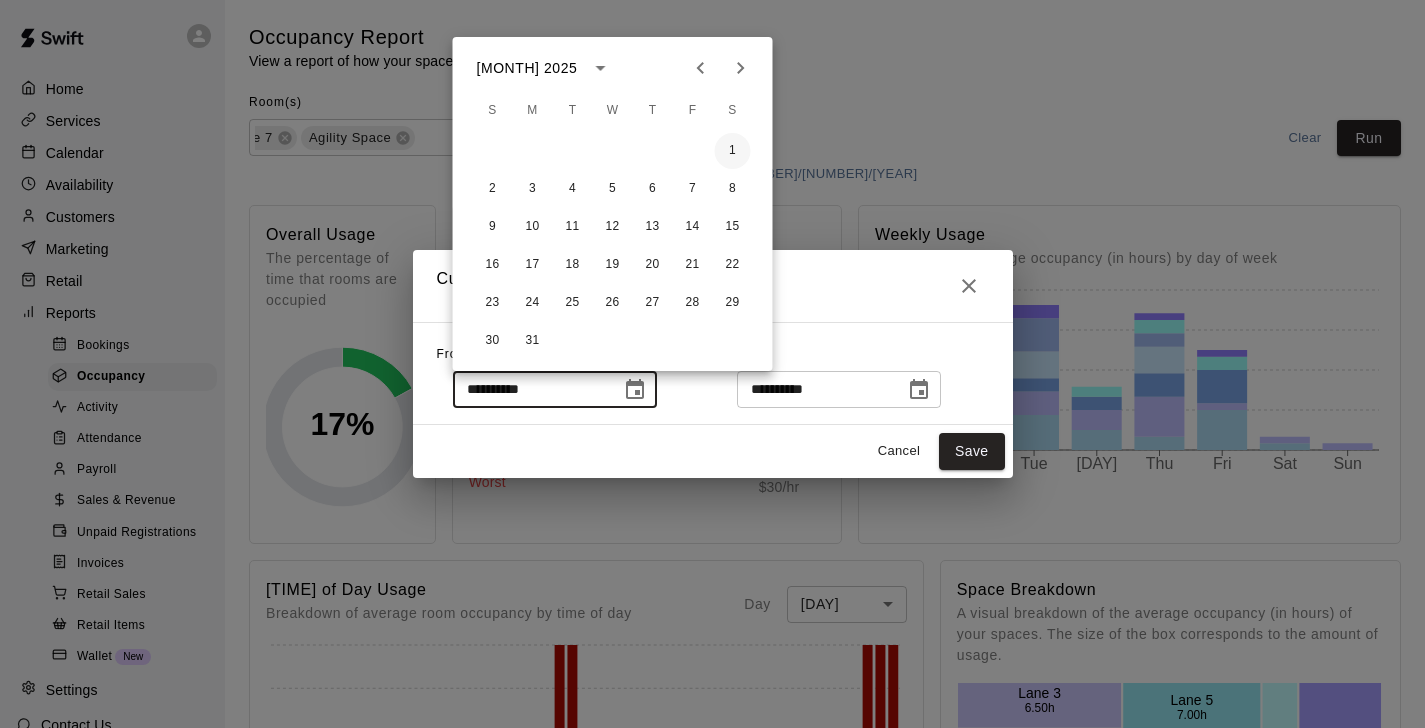 click on "1" at bounding box center [733, 151] 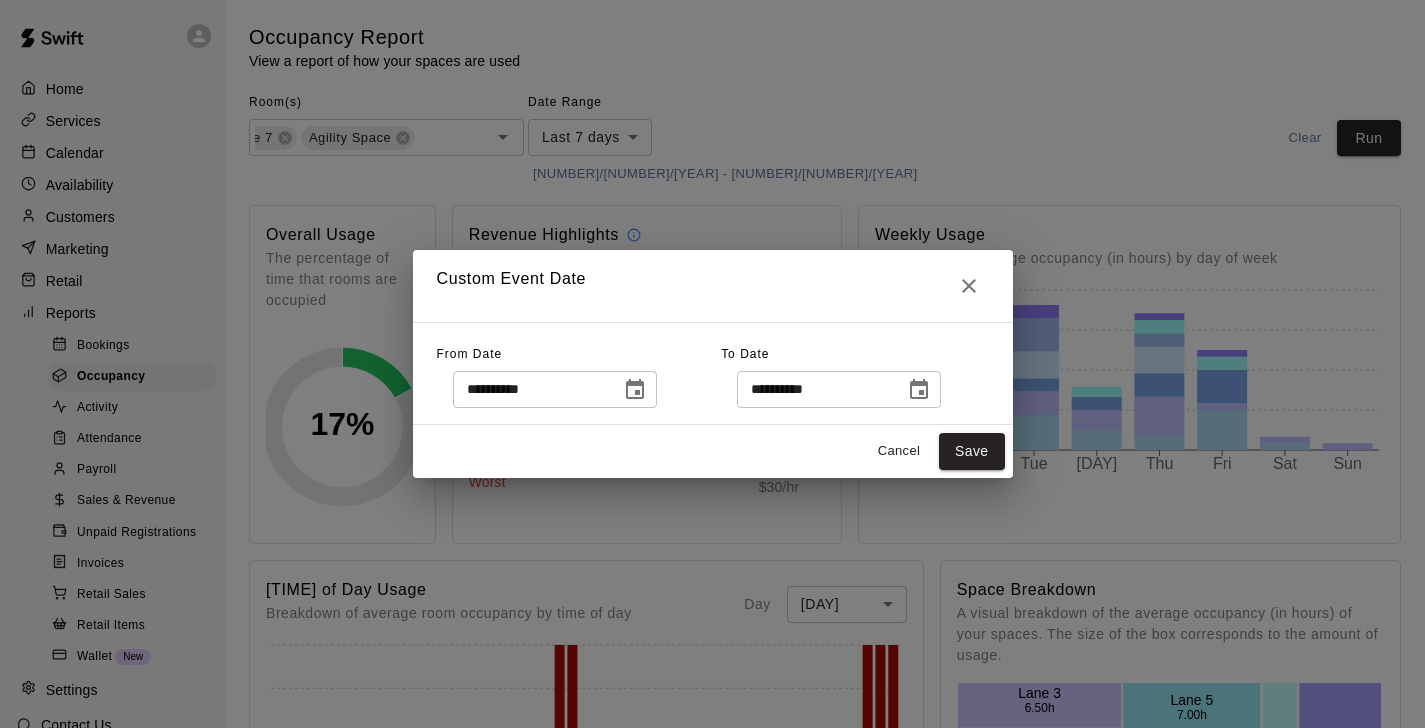 type on "**********" 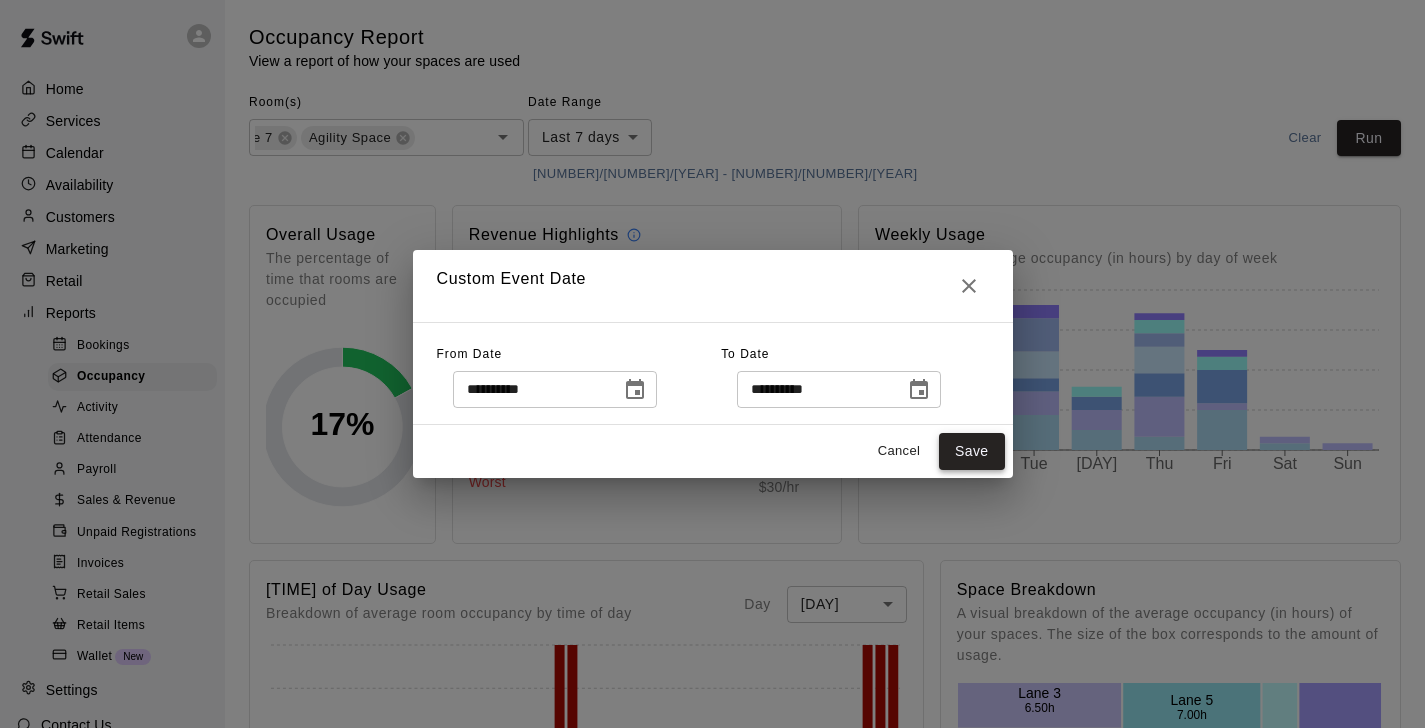 click on "Save" at bounding box center (972, 451) 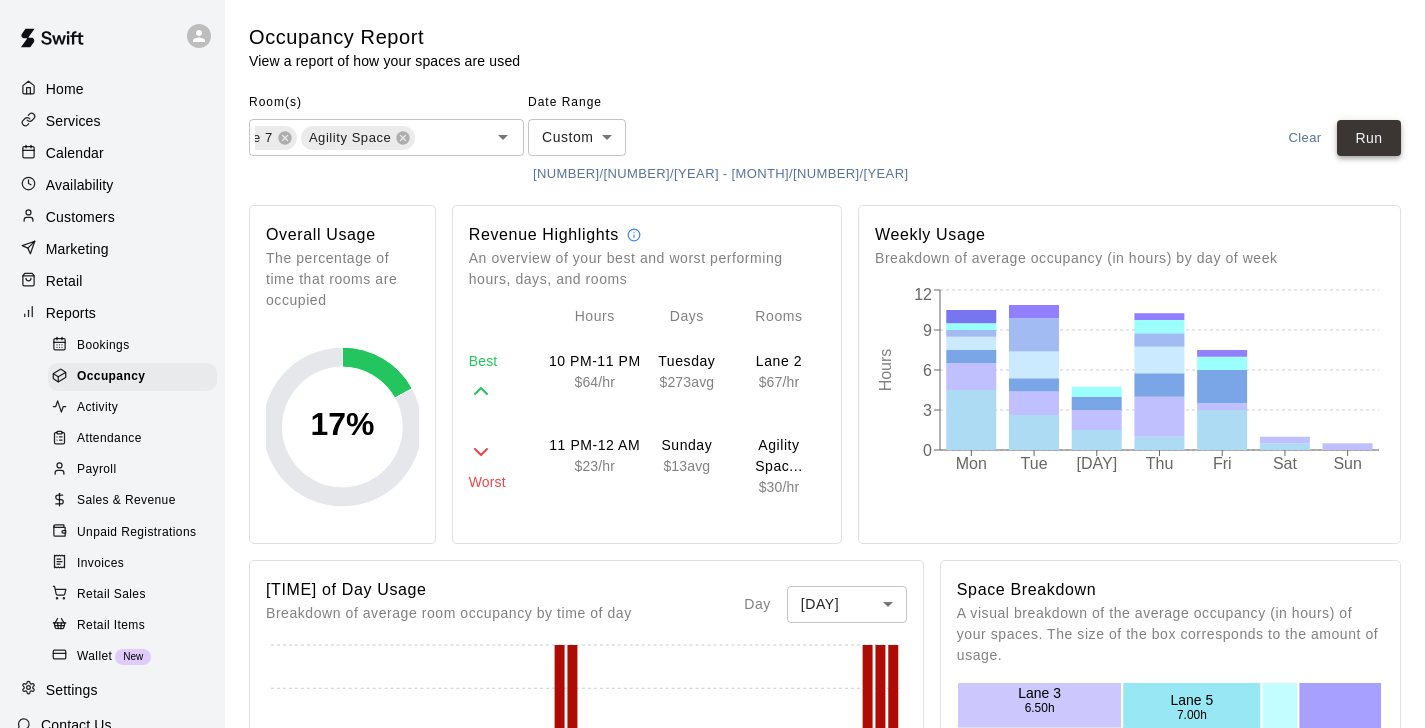 click on "Run" at bounding box center [1369, 138] 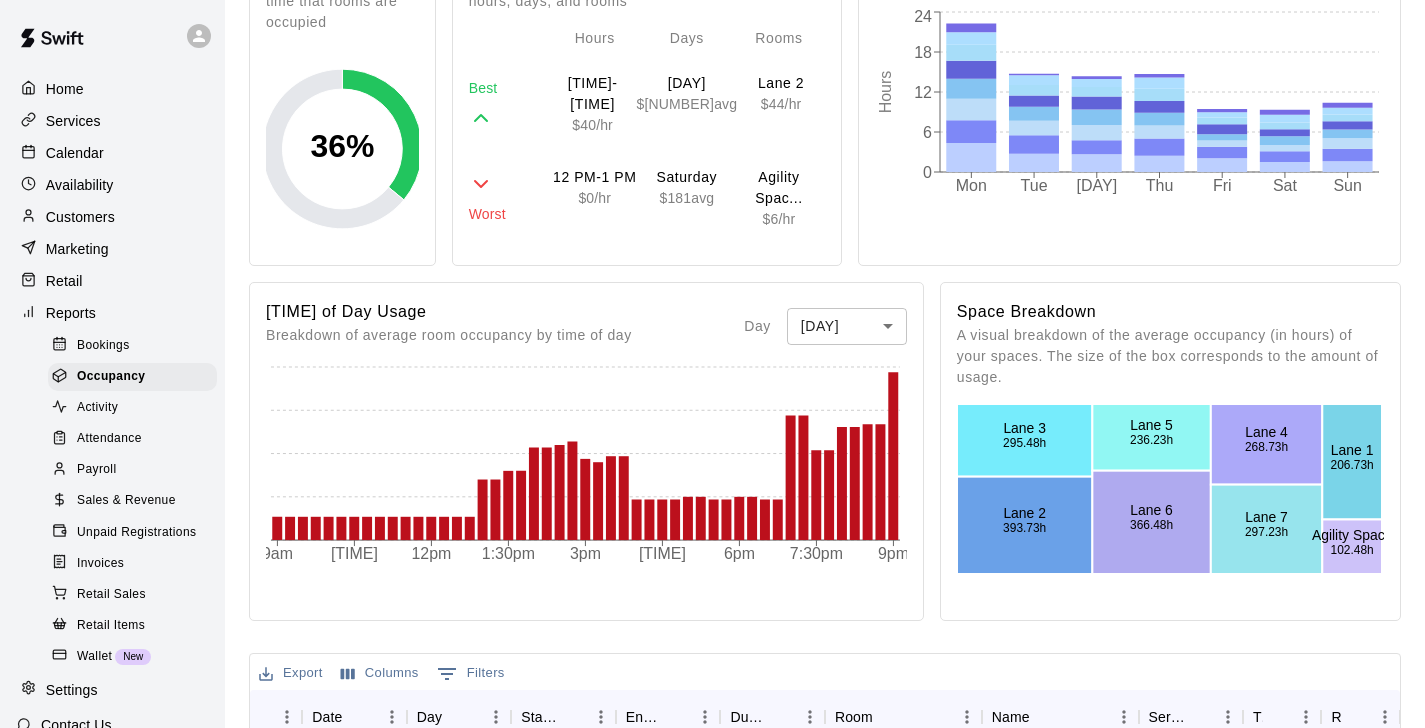 scroll, scrollTop: 290, scrollLeft: 0, axis: vertical 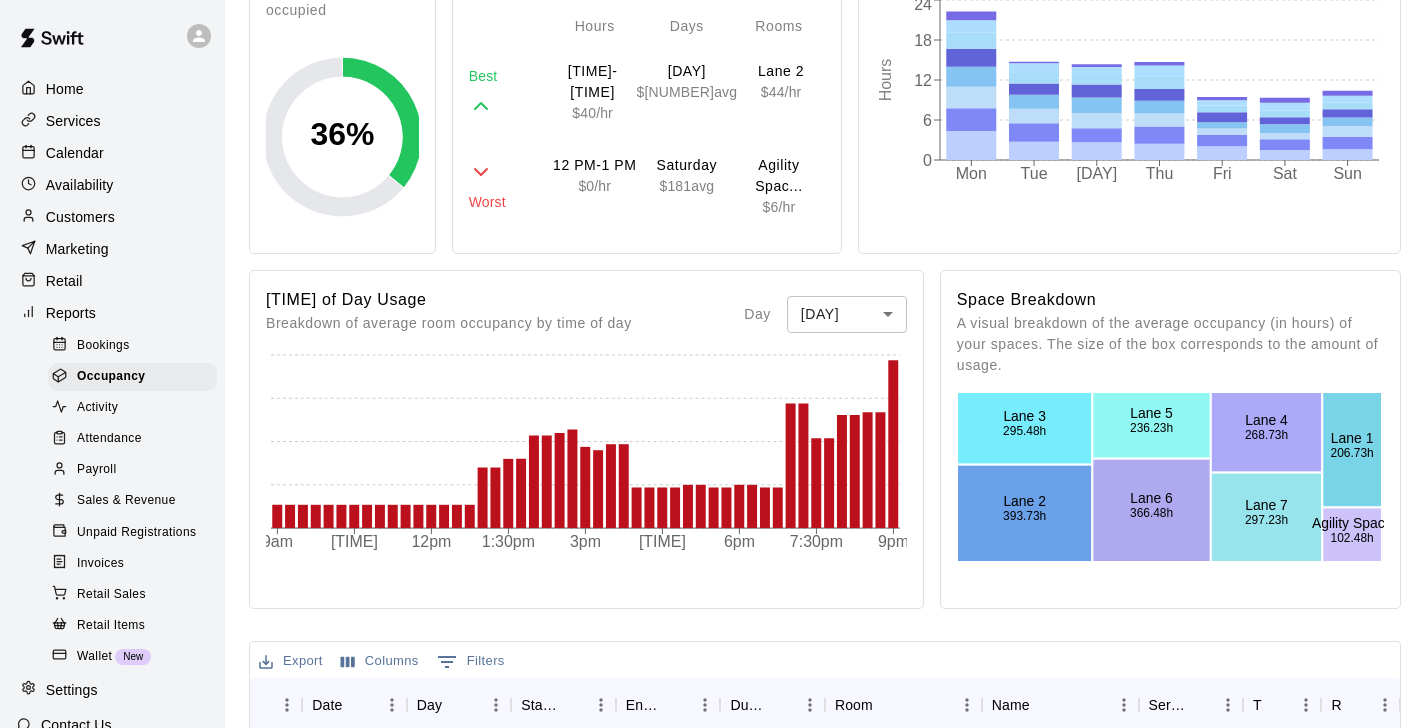 click on "Home Services Calendar Availability Customers Marketing Retail Bookings Occupancy Activity Attendance Payroll Sales & Revenue Unpaid Registrations Invoices Retail Sales Retail Items Wallet New Settings Contact Us Help Center View public page Copy public page link Occupancy Report View a report of how your spaces are used Room(s) Lane 1 Lane 2 Lane 3 Lane 4 Lane 5 Lane 6 Lane 7 Agility Space Date Range Custom ****** 3/[MONTH]/2025 - 8/5/2025 Clear Run Overall Usage The percentage of time that rooms are occupied 36 % Revenue Highlights An overview of your best and worst performing hours, days, and rooms Hours Days Rooms Best 2 PM-3 PM $ 40 /hr Monday $ 872 avg Lane 2 $ 44 /hr Worst 12 PM-1 PM $ 0 /hr Saturday $ 181 avg Agility Spac... $ 6 /hr Weekly Usage Breakdown of average occupancy (in hours) by day of week Mon Tue Wed Thu Fri Sat Sun 0 6 12 18 24 Hours Sat Time of Day Usage Breakdown of average room occupancy by time of day Day Monday ****** 9am 10:30am 12pm 1:30pm 3pm 4:30pm 6pm 7:30pm 9pm" at bounding box center [712, 529] 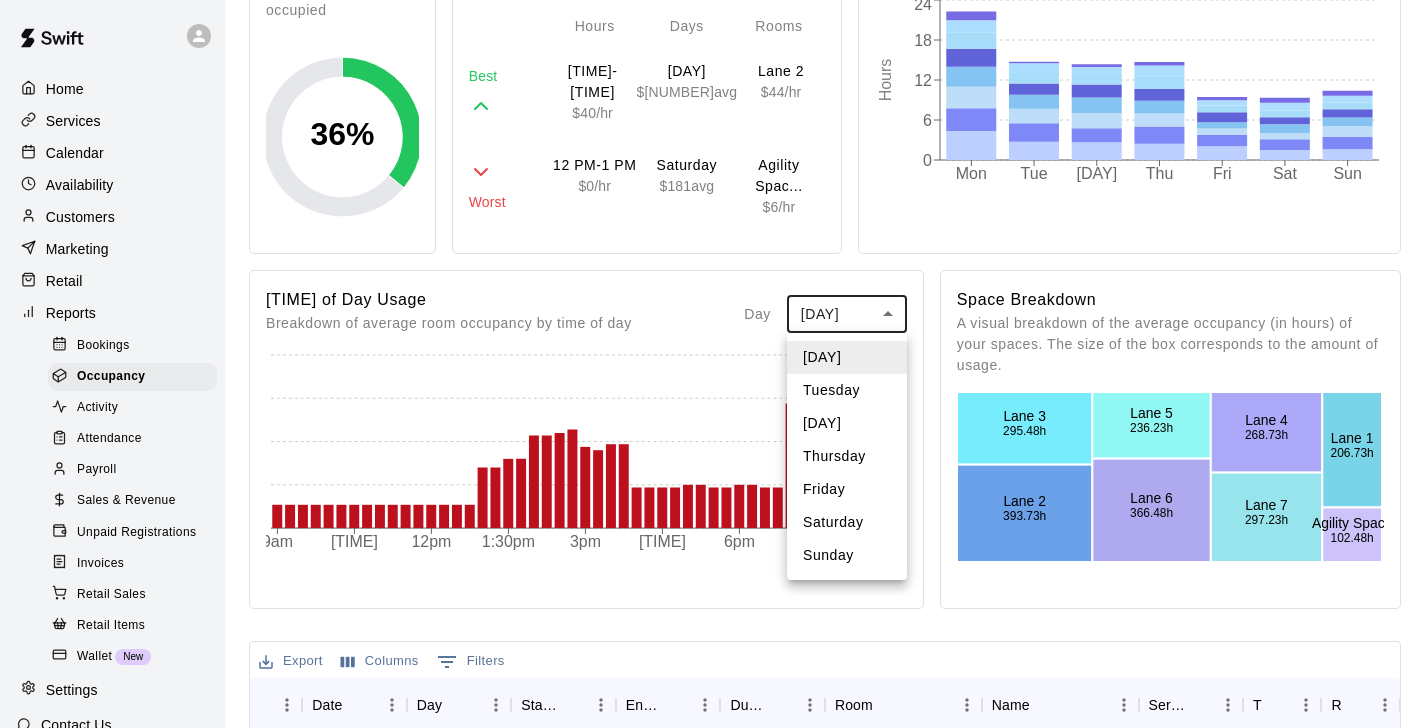 click on "Saturday" at bounding box center [847, 522] 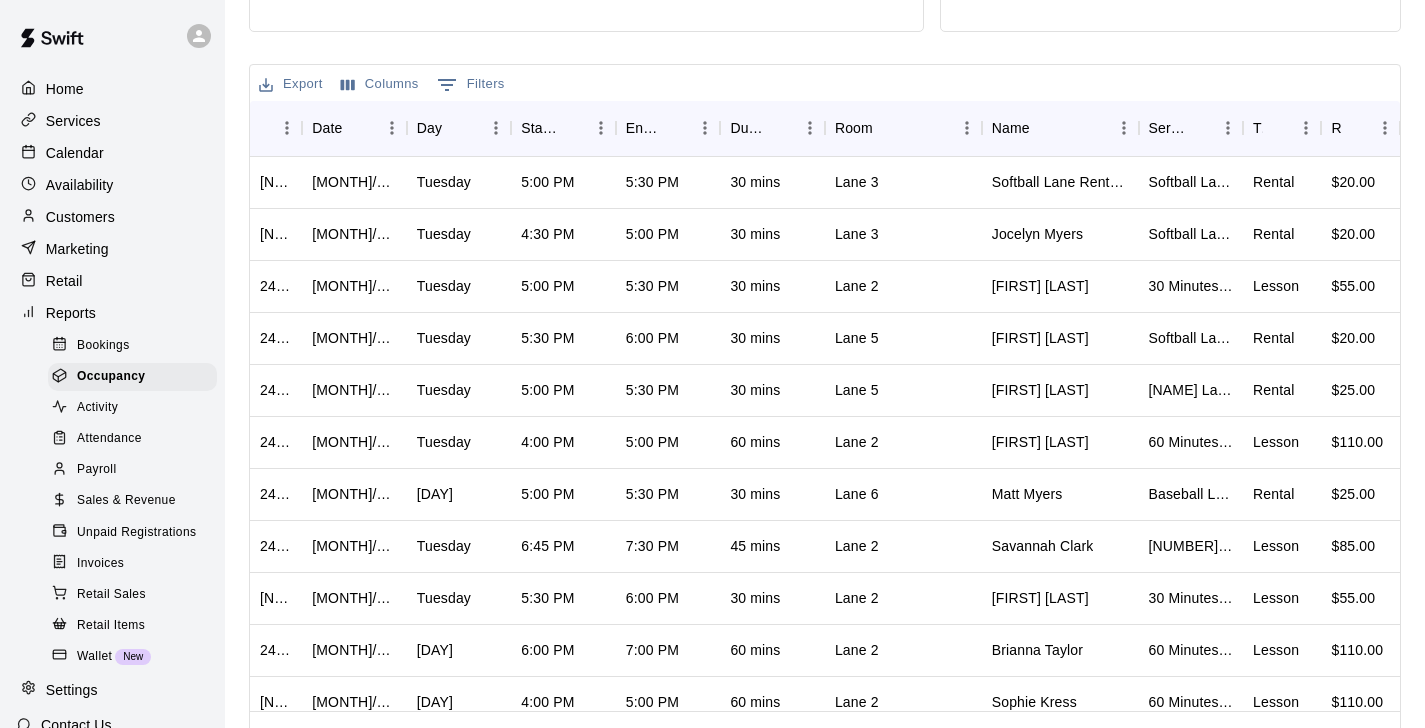 scroll, scrollTop: 868, scrollLeft: 0, axis: vertical 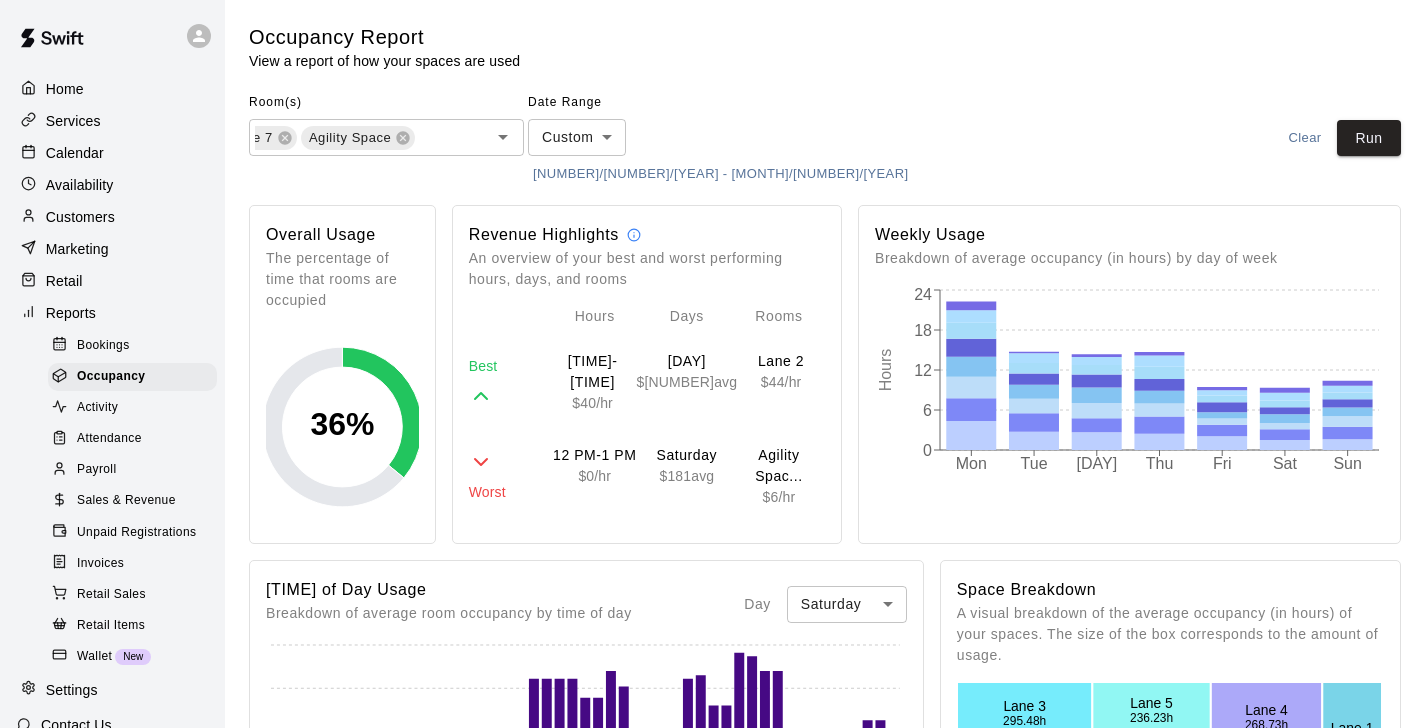 click on "[NUMBER]/[NUMBER]/[YEAR] - [MONTH]/[NUMBER]/[YEAR]" at bounding box center [720, 174] 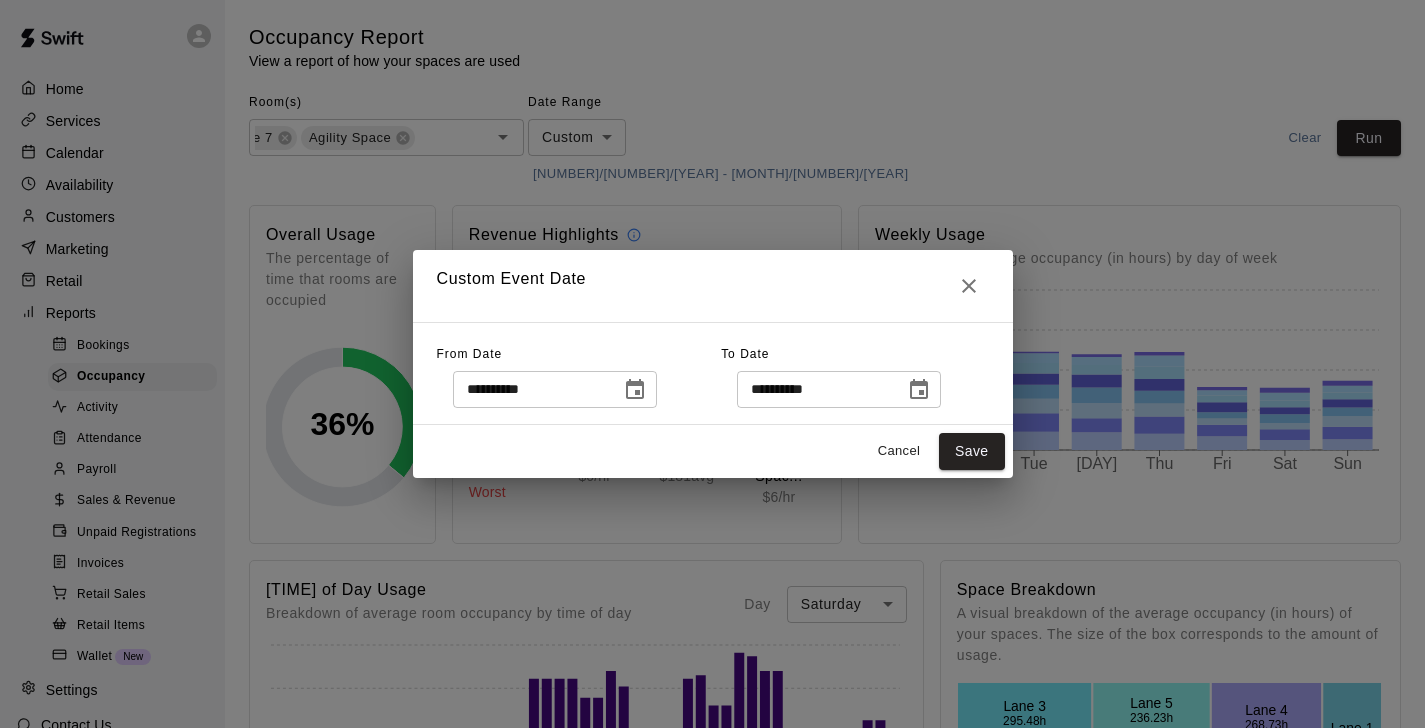 click 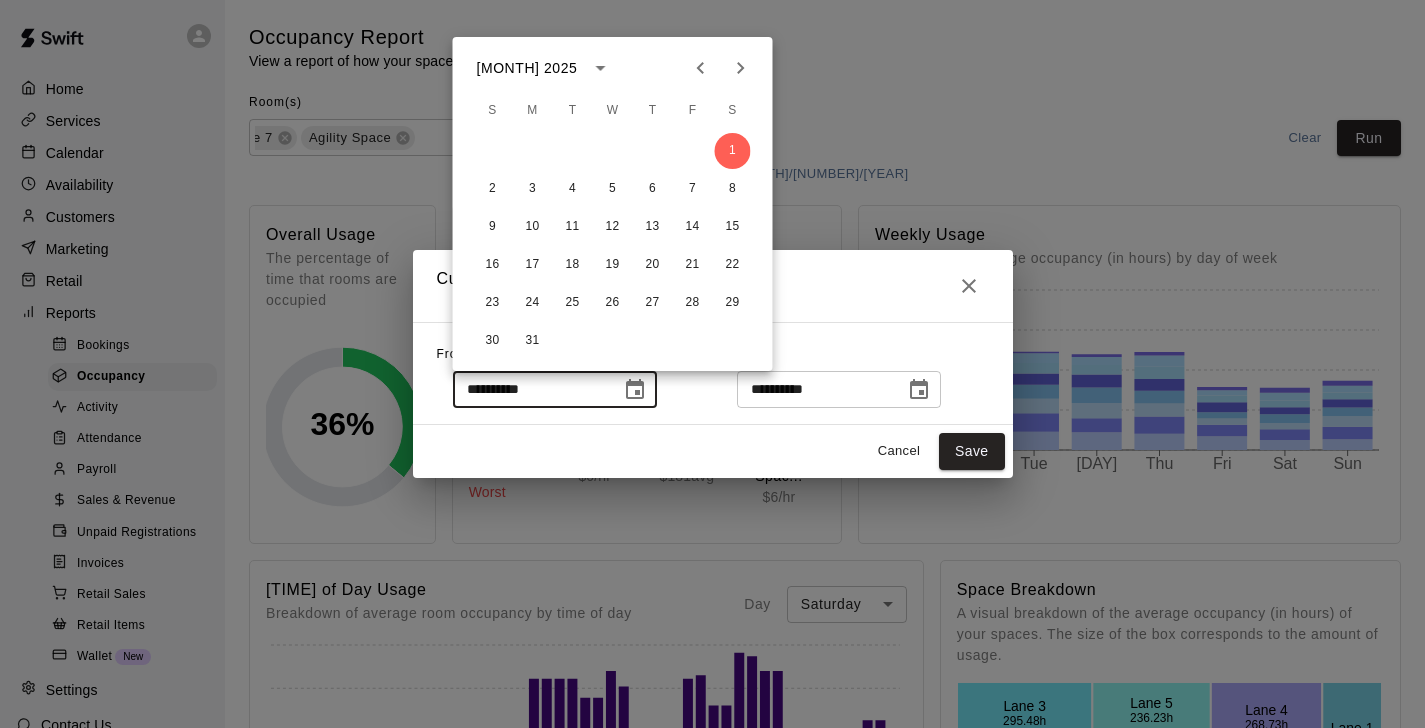 click 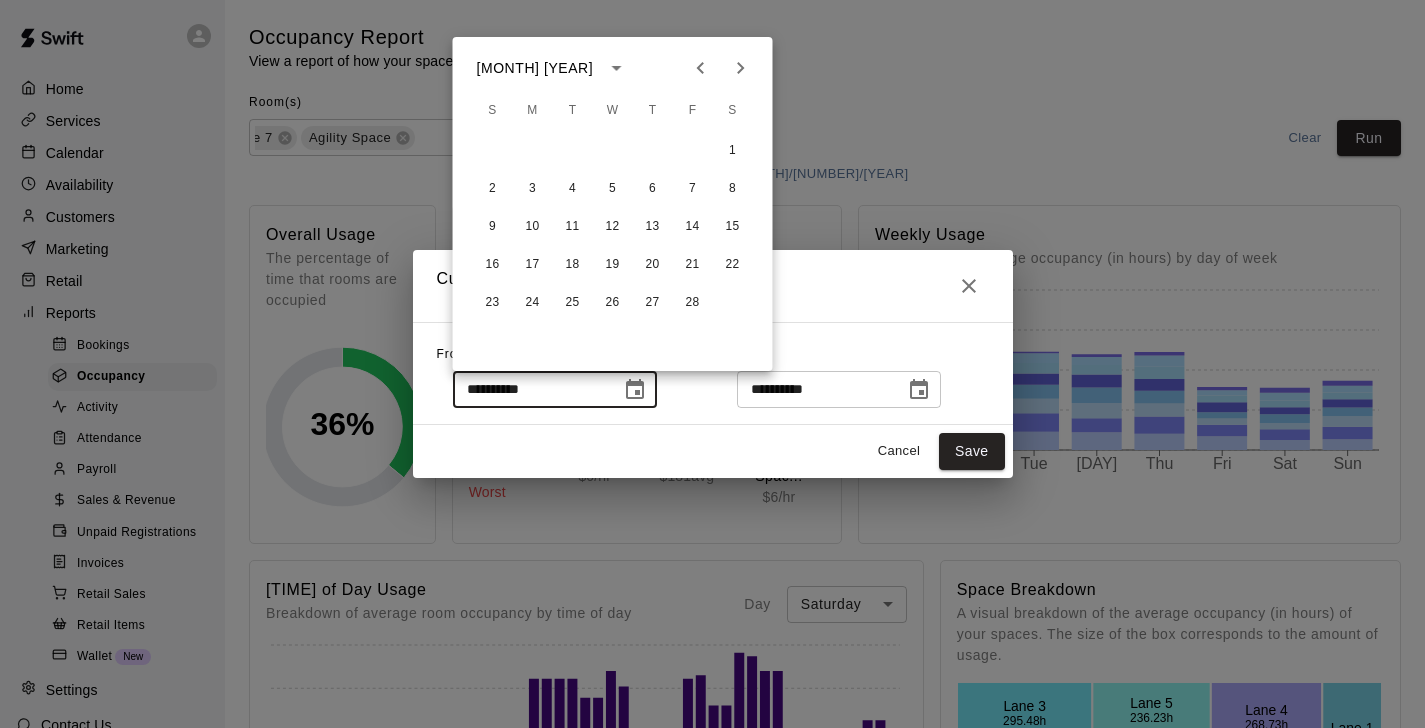 click 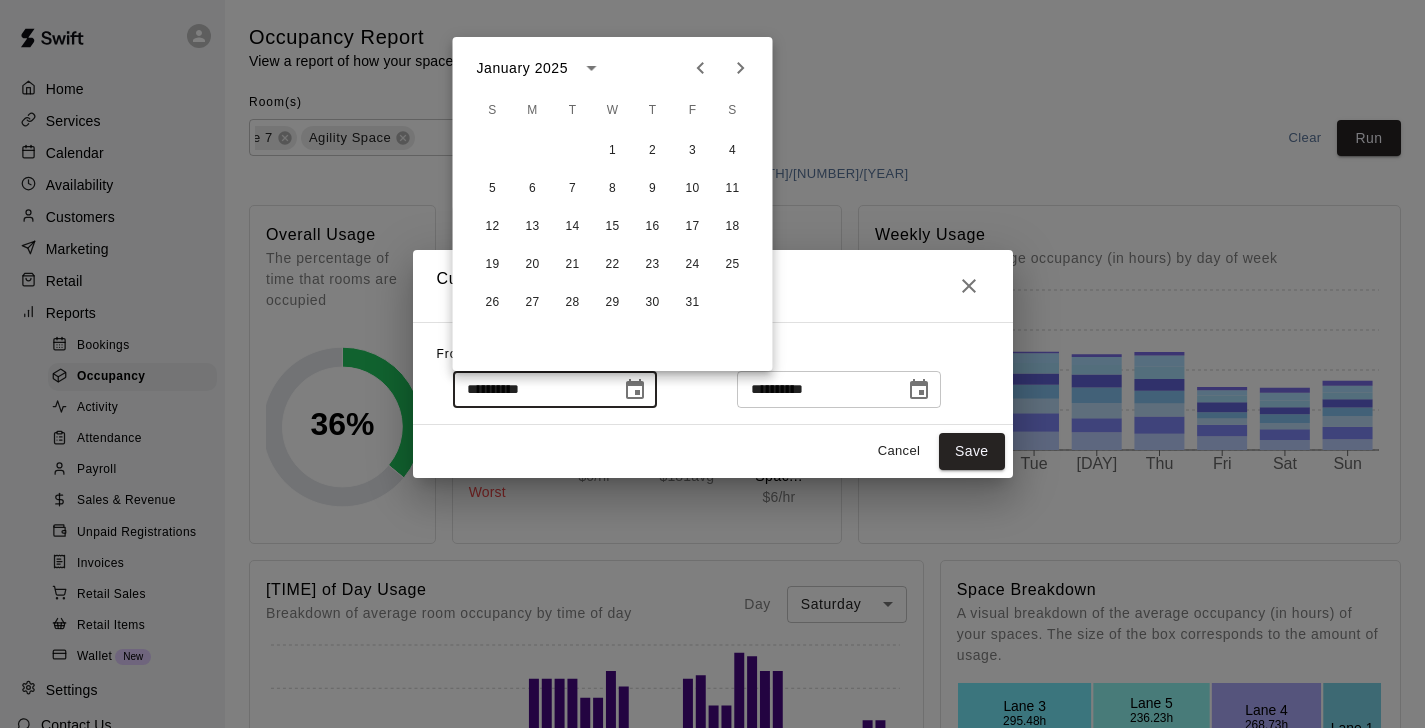 click on "Custom Event Date" at bounding box center (713, 286) 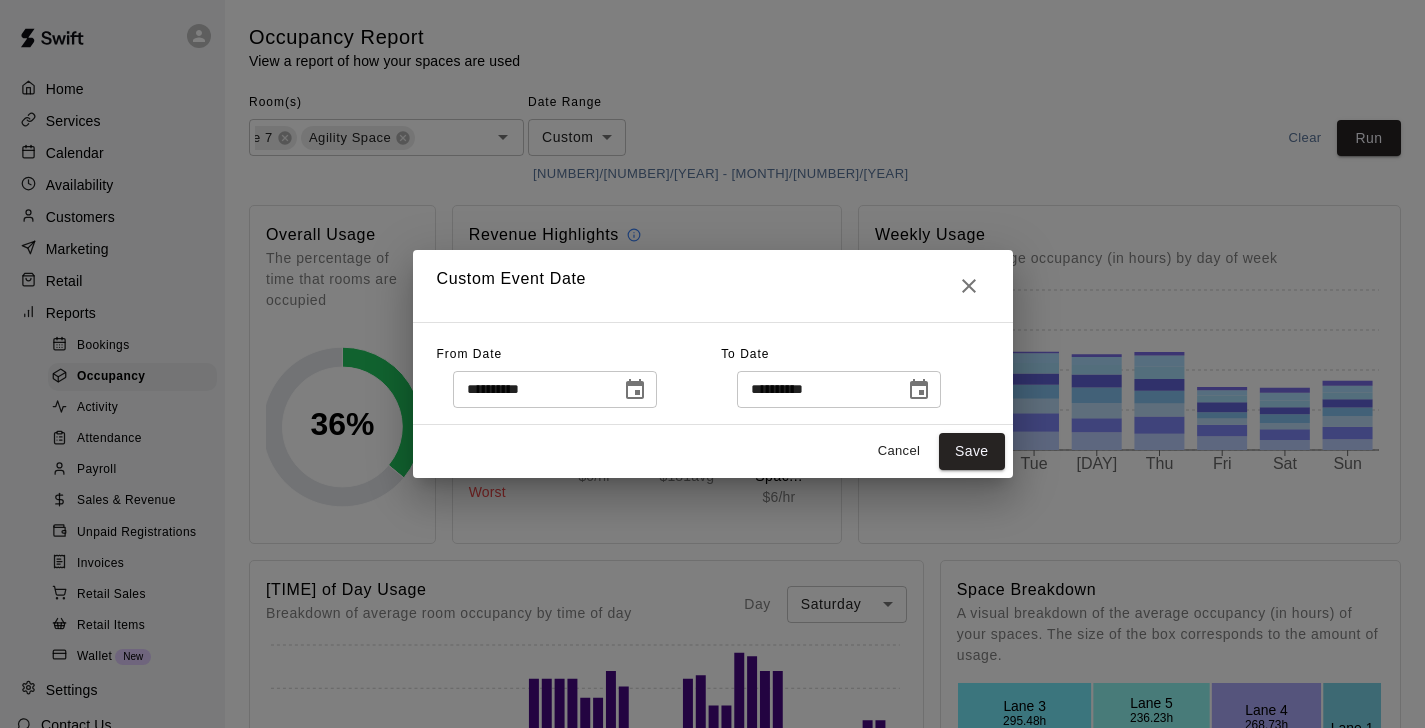 click 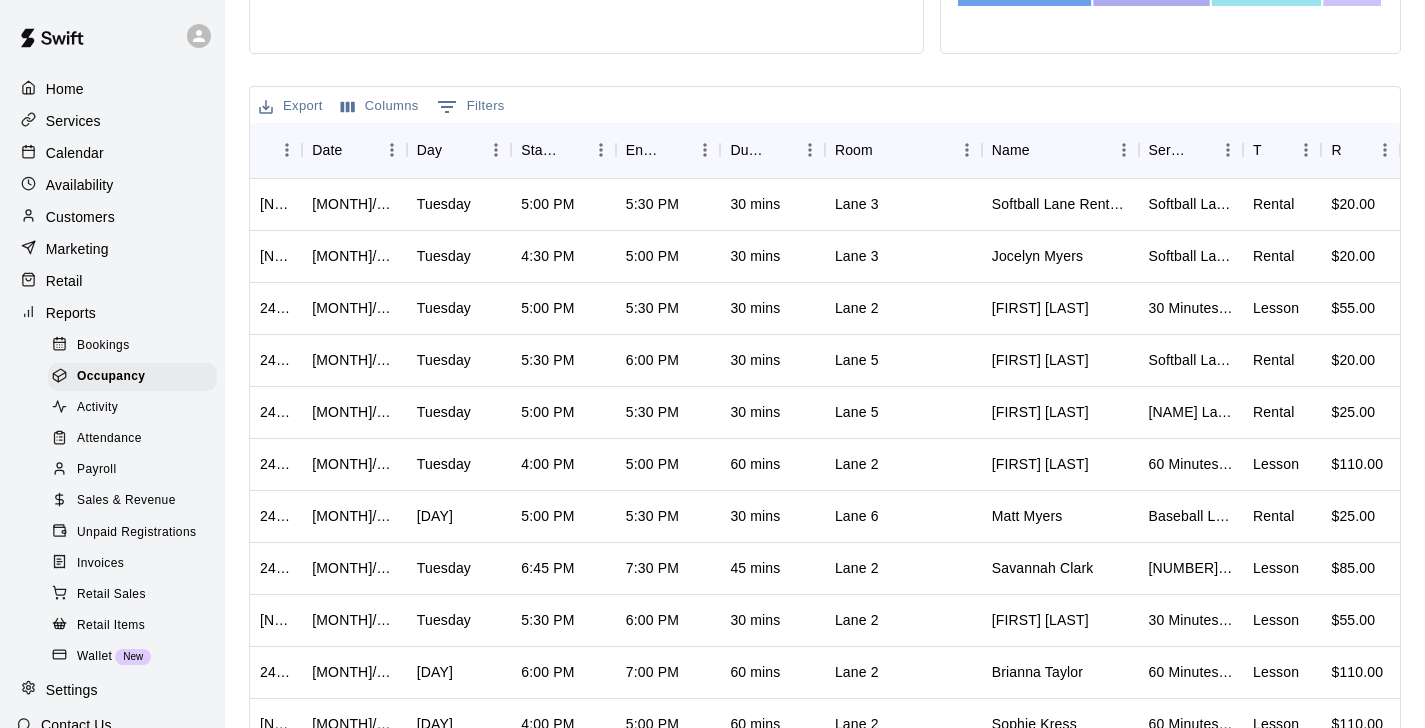 scroll, scrollTop: 843, scrollLeft: 0, axis: vertical 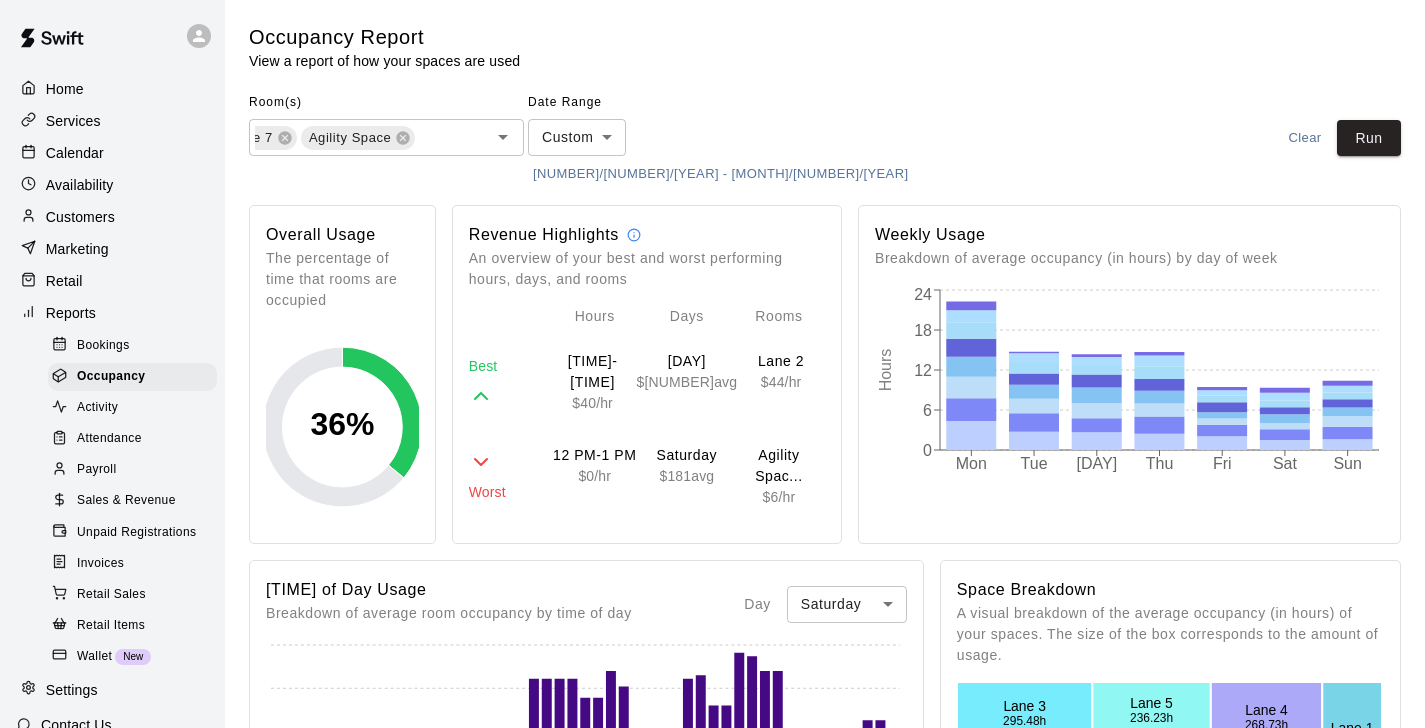 click on "Bookings" at bounding box center (103, 346) 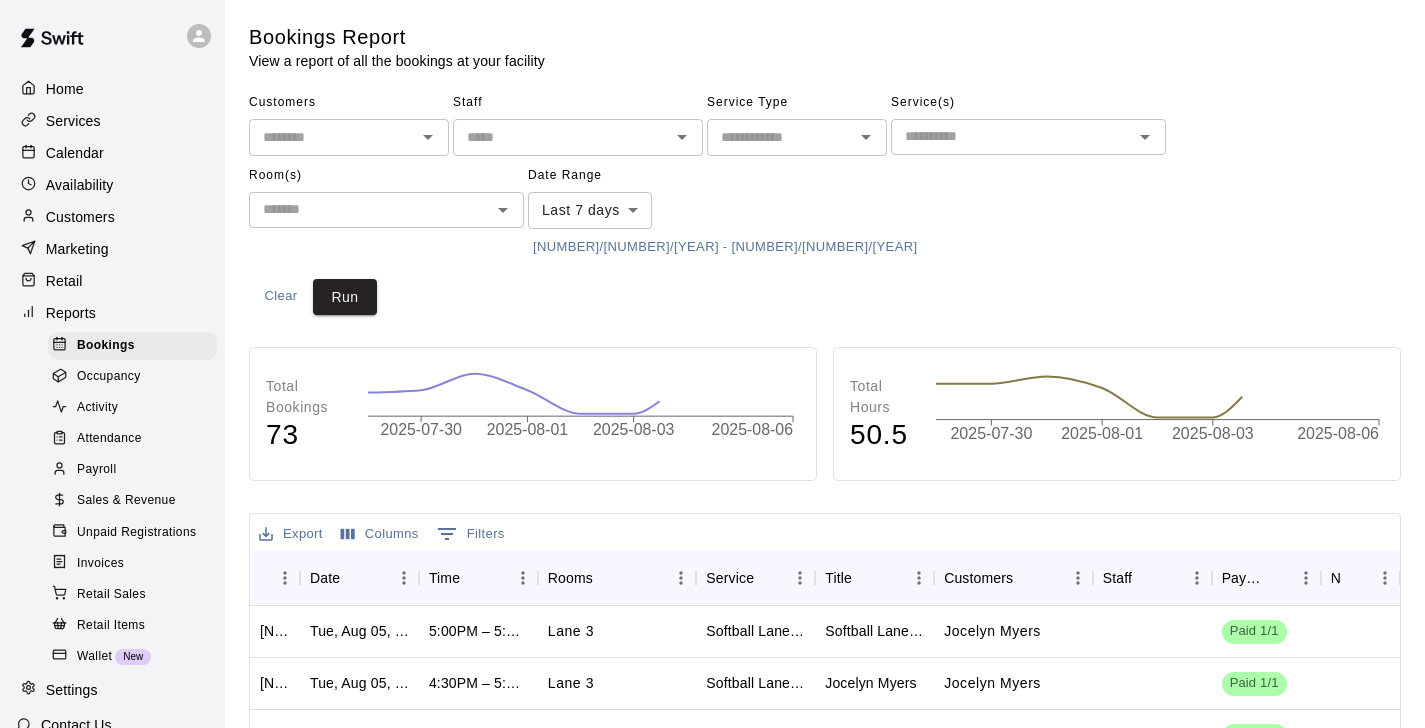 click at bounding box center [780, 137] 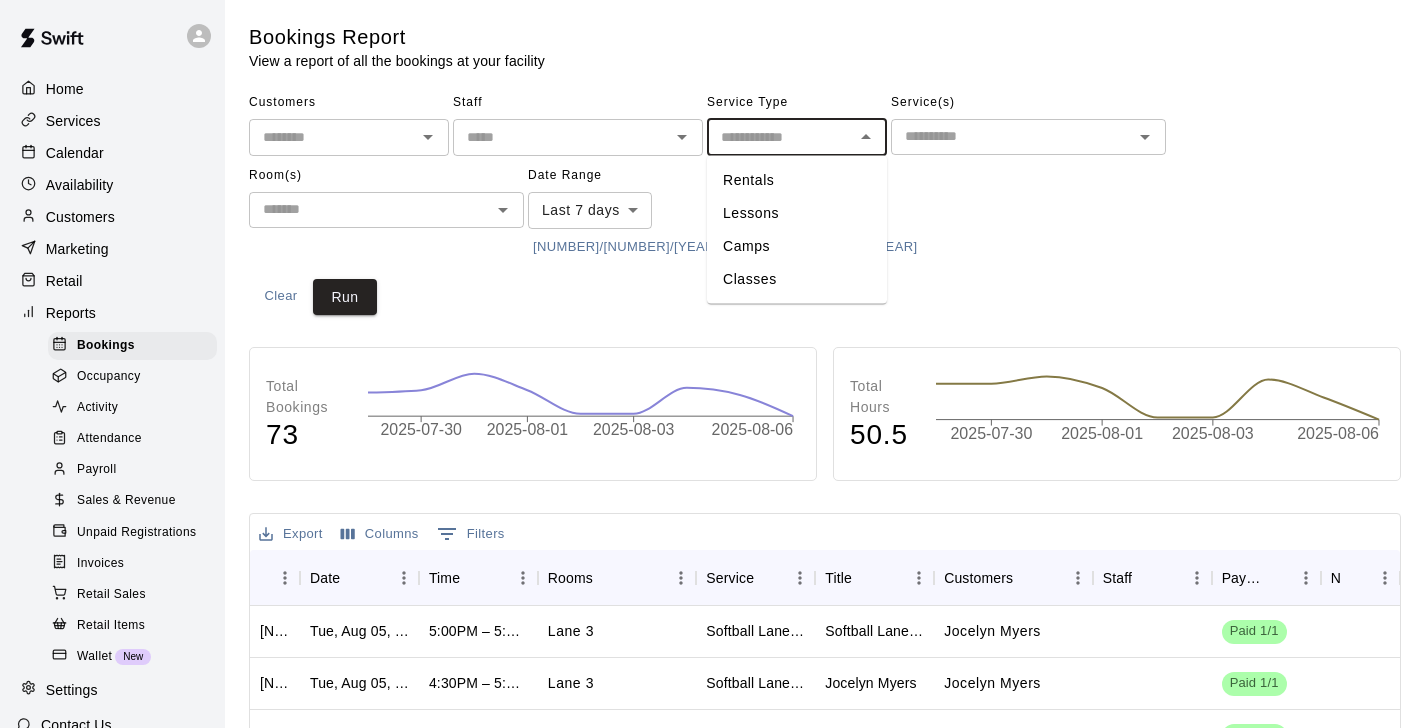 click on "Customers ​ Staff ​ Service Type ​ Rentals Lessons Camps Classes Service(s) ​ Room(s) ​ Date Range Last 7 days **** ​ [NUMBER]/[NUMBER]/[YEAR] - [NUMBER]/[NUMBER]/[YEAR]" at bounding box center (825, 175) 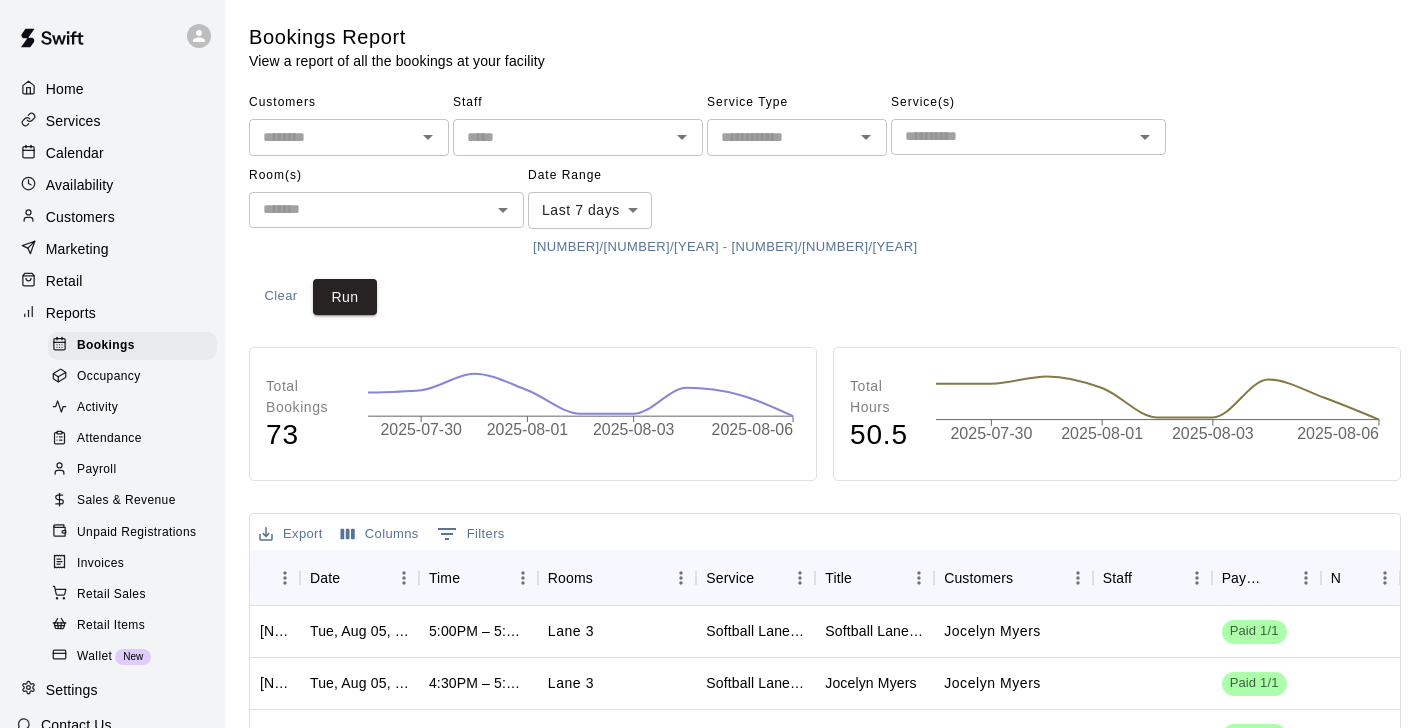 click on "Occupancy" at bounding box center [132, 377] 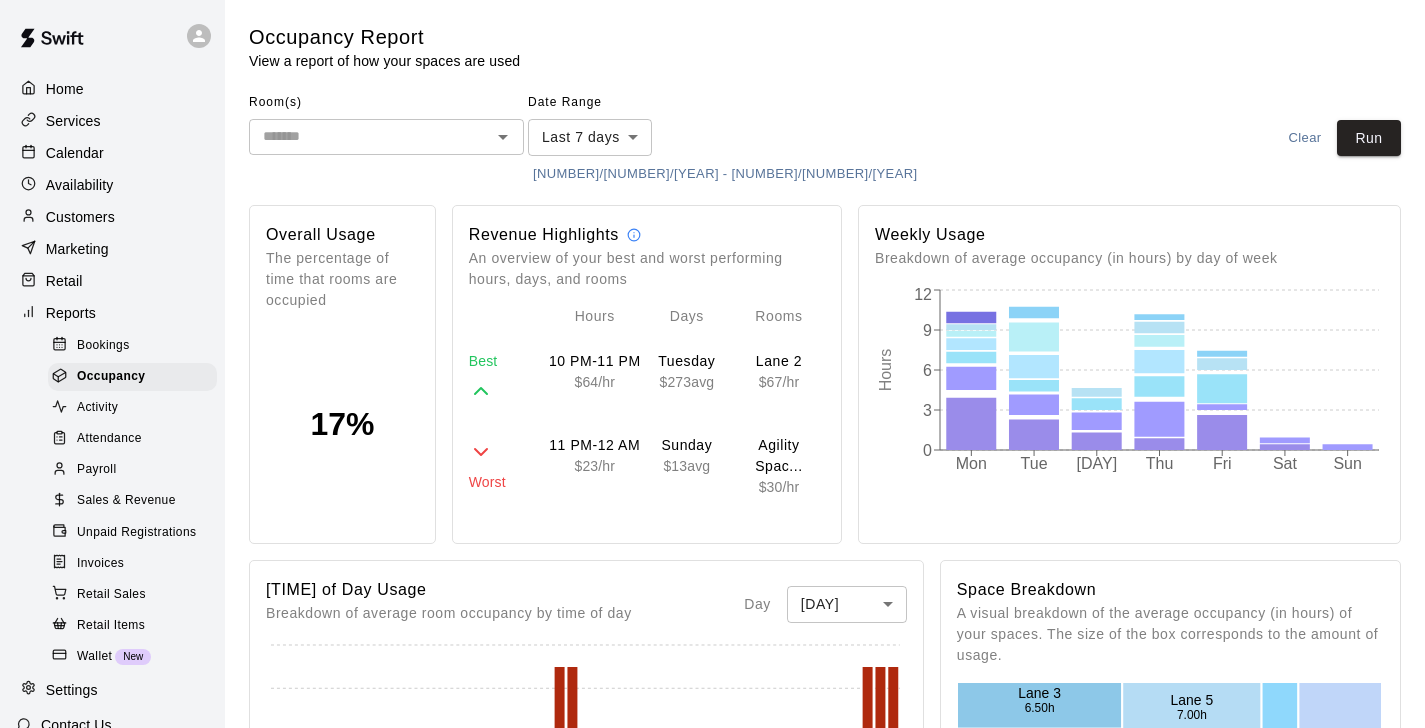 scroll, scrollTop: 49, scrollLeft: 0, axis: vertical 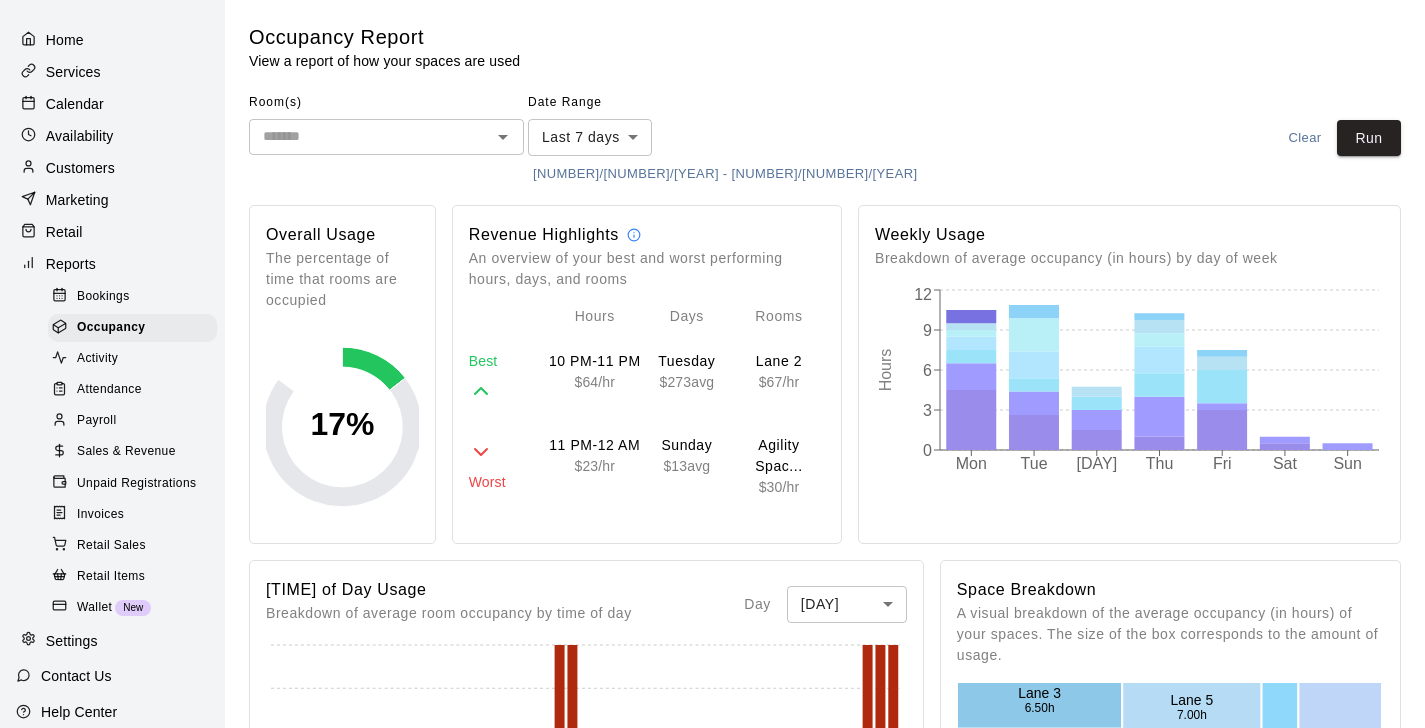 click on "Attendance" at bounding box center [132, 390] 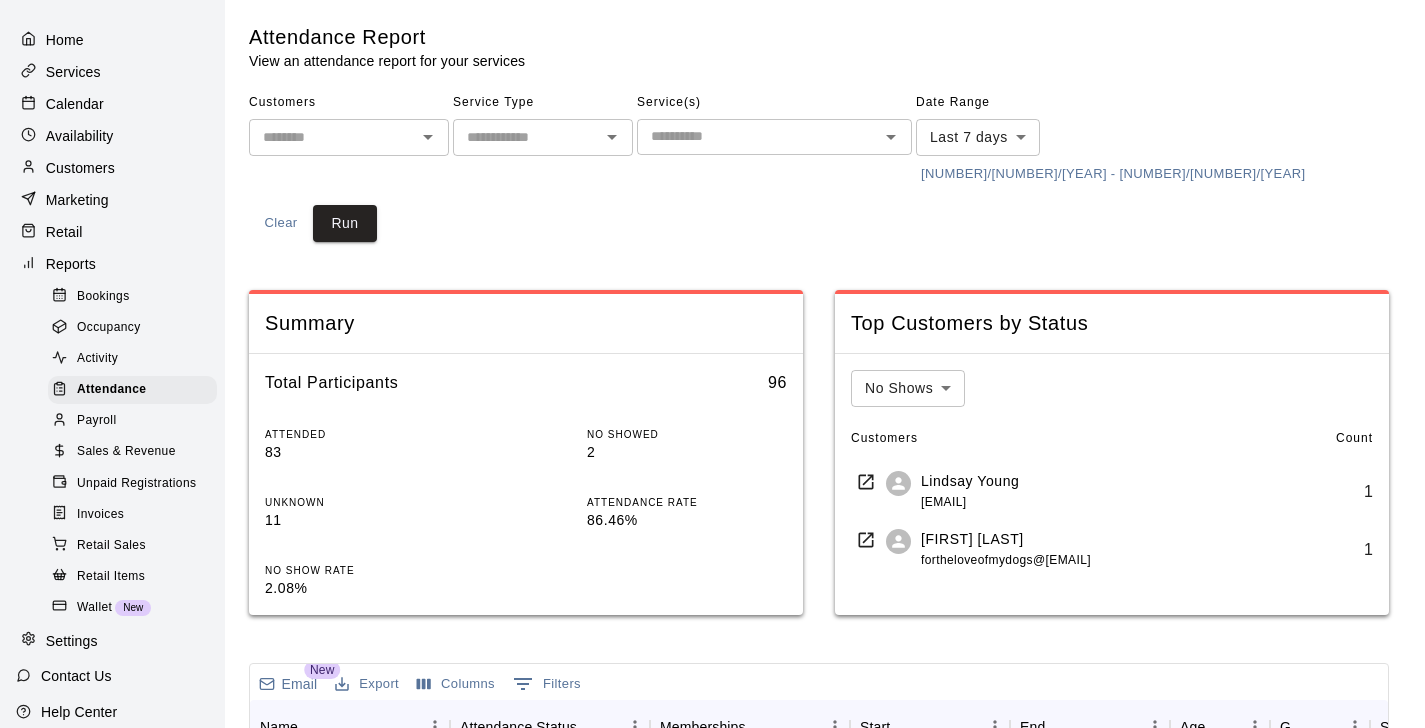 click on "Bookings" at bounding box center (103, 297) 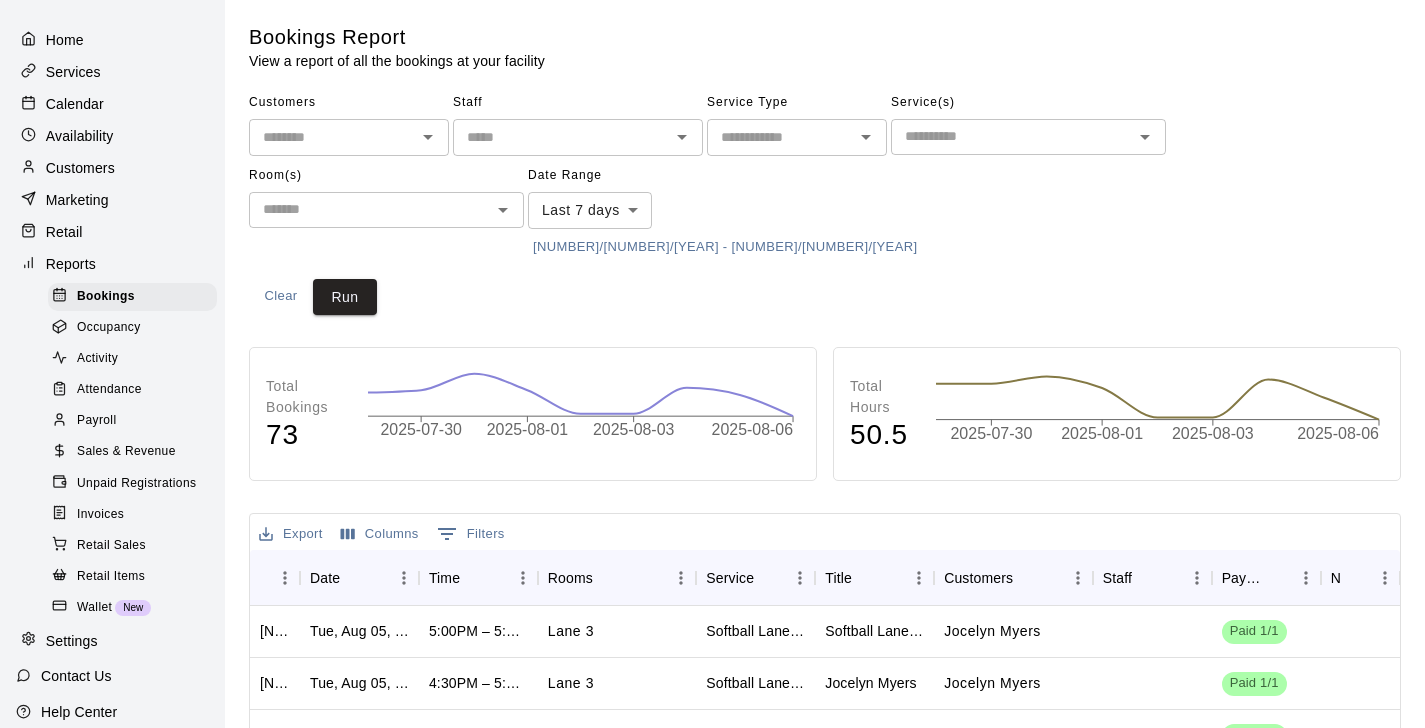click on "Occupancy" at bounding box center (132, 328) 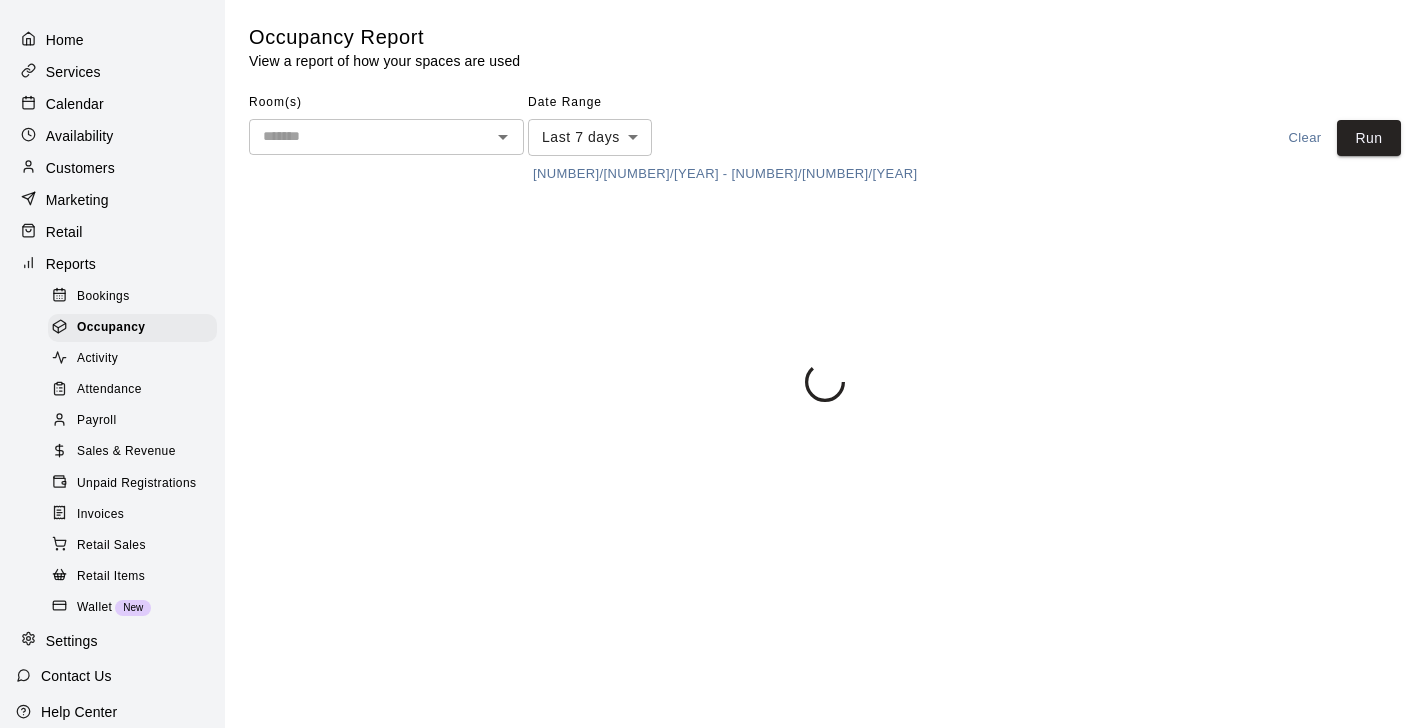 click on "Activity" at bounding box center [132, 359] 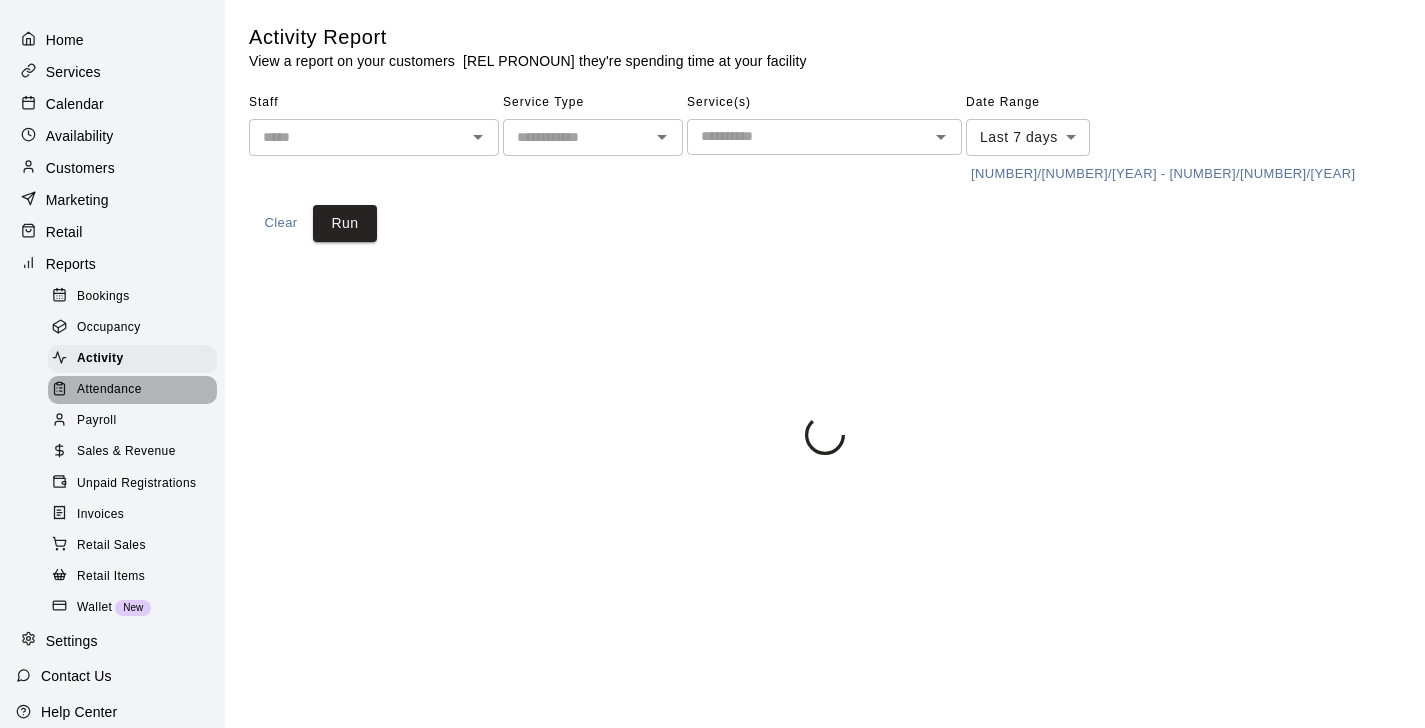 click on "Attendance" at bounding box center [109, 390] 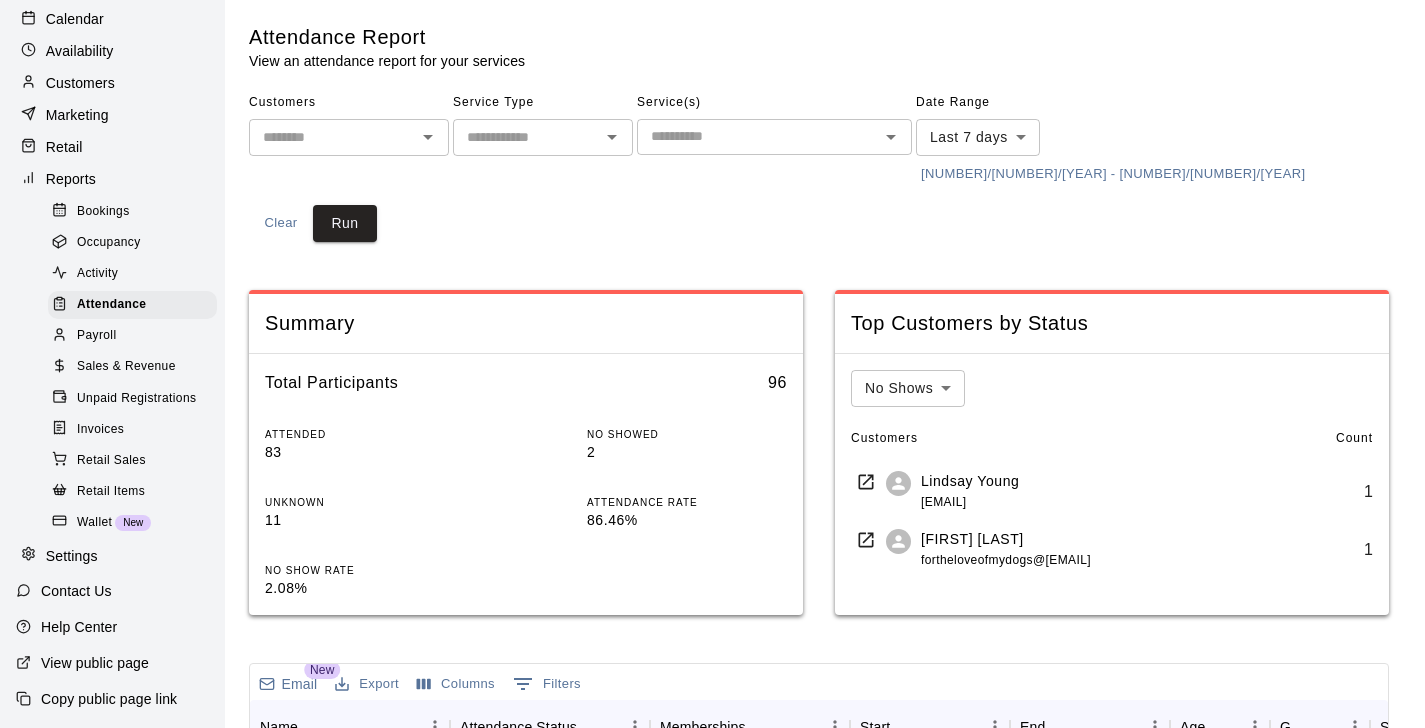scroll, scrollTop: 0, scrollLeft: 0, axis: both 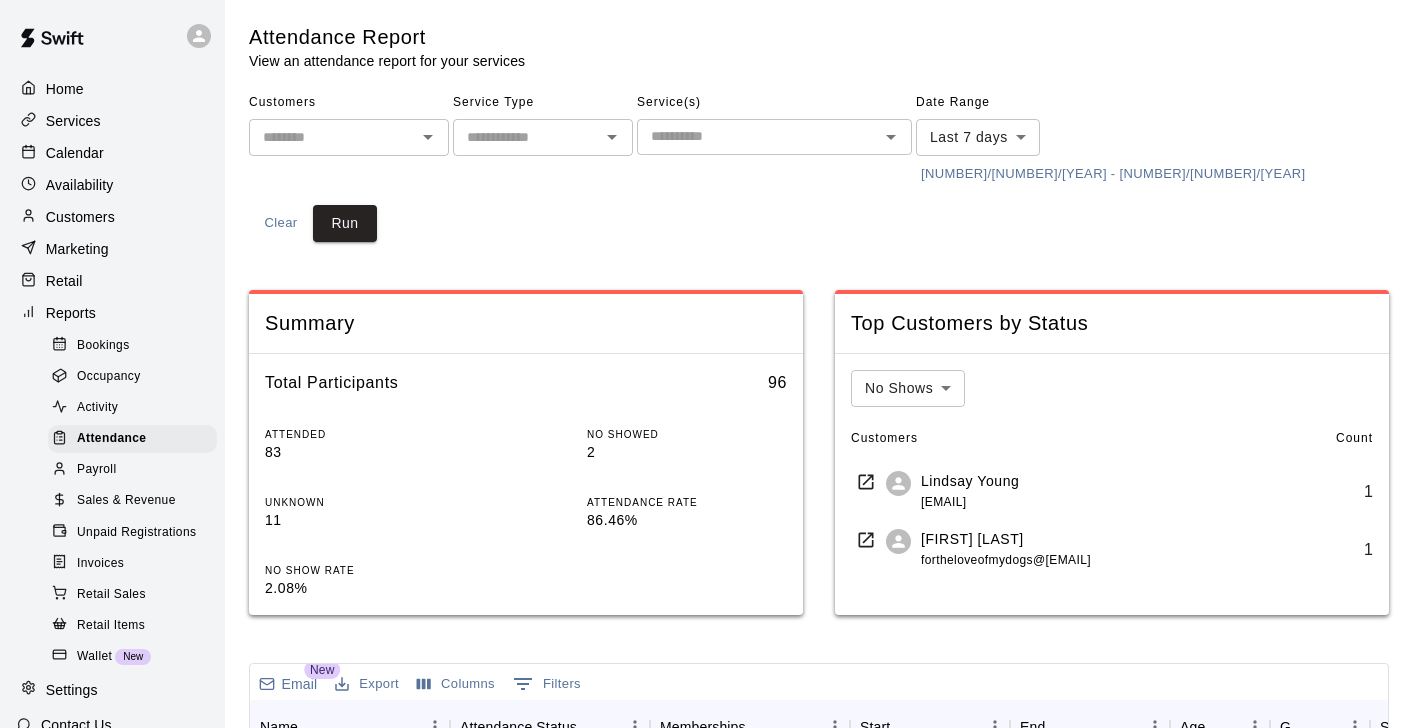 click on "Calendar" at bounding box center (112, 153) 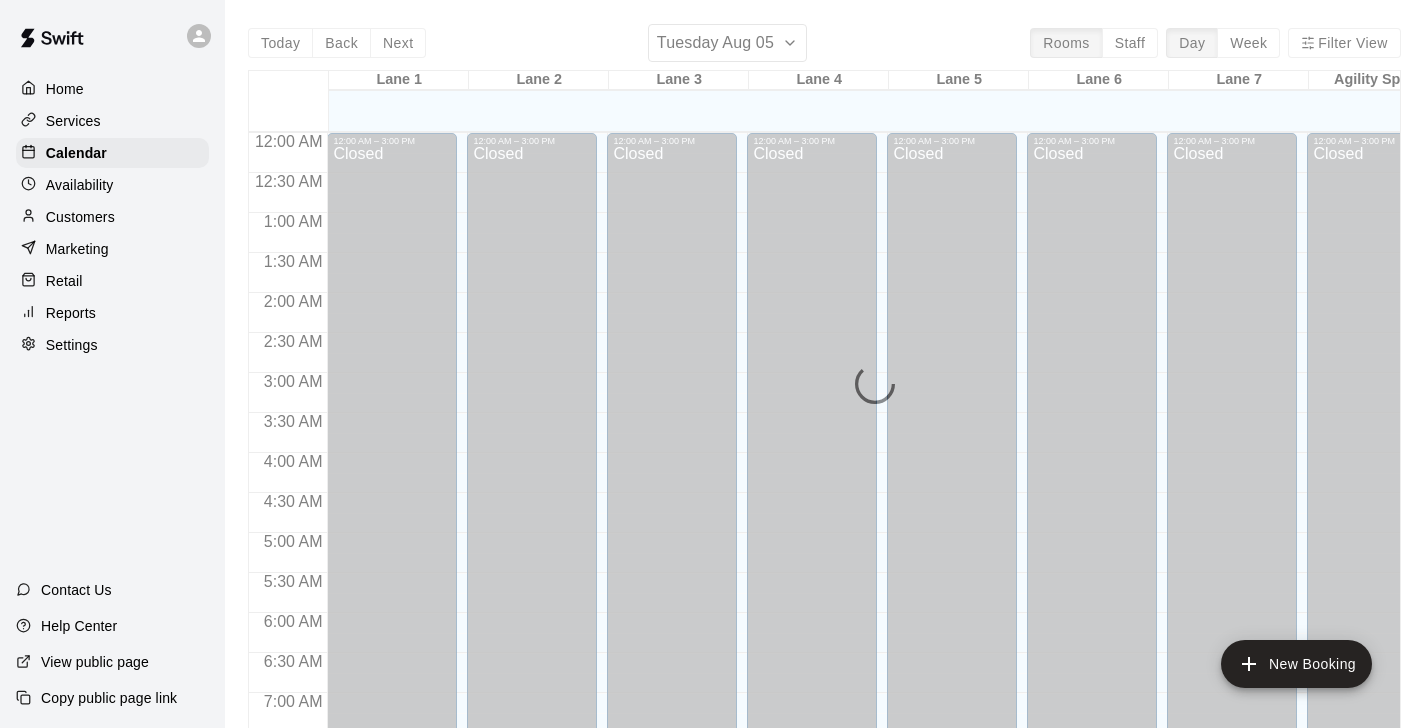 scroll, scrollTop: 1243, scrollLeft: 0, axis: vertical 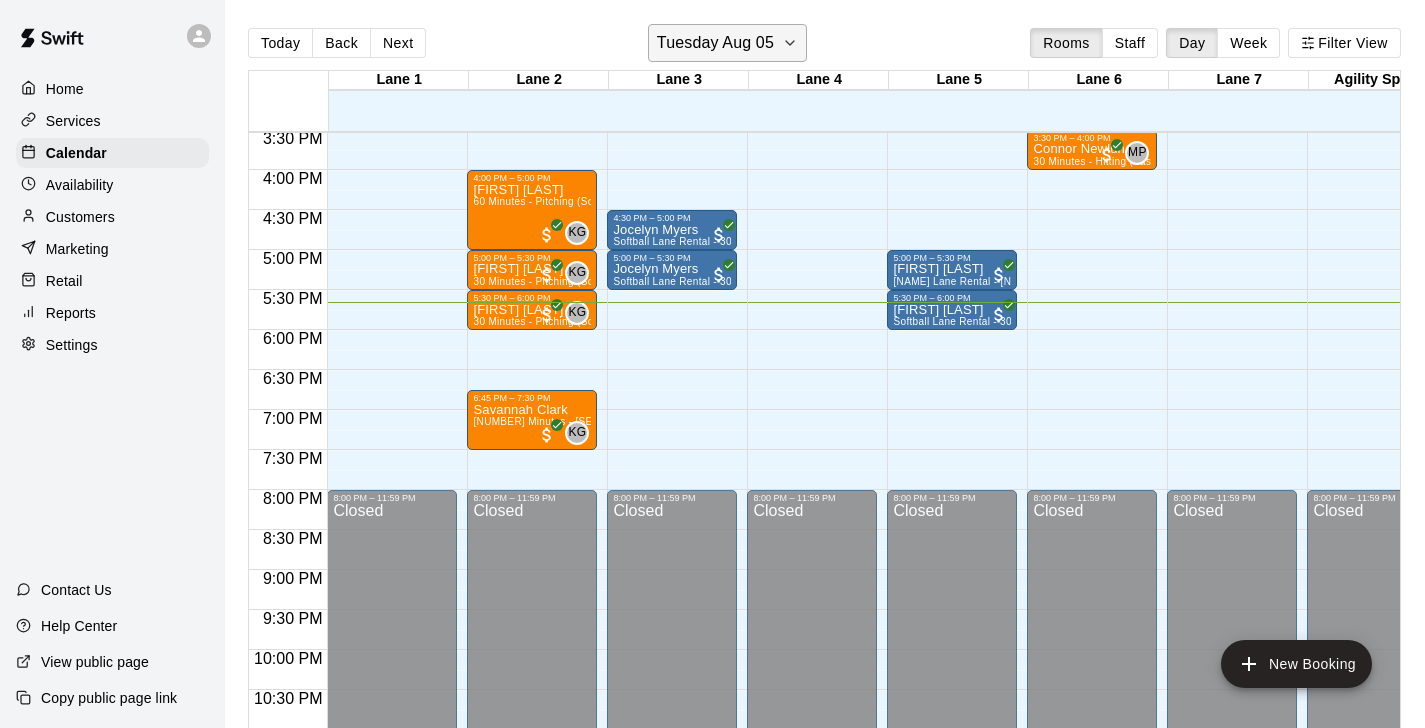 click on "Tuesday Aug 05" at bounding box center [715, 43] 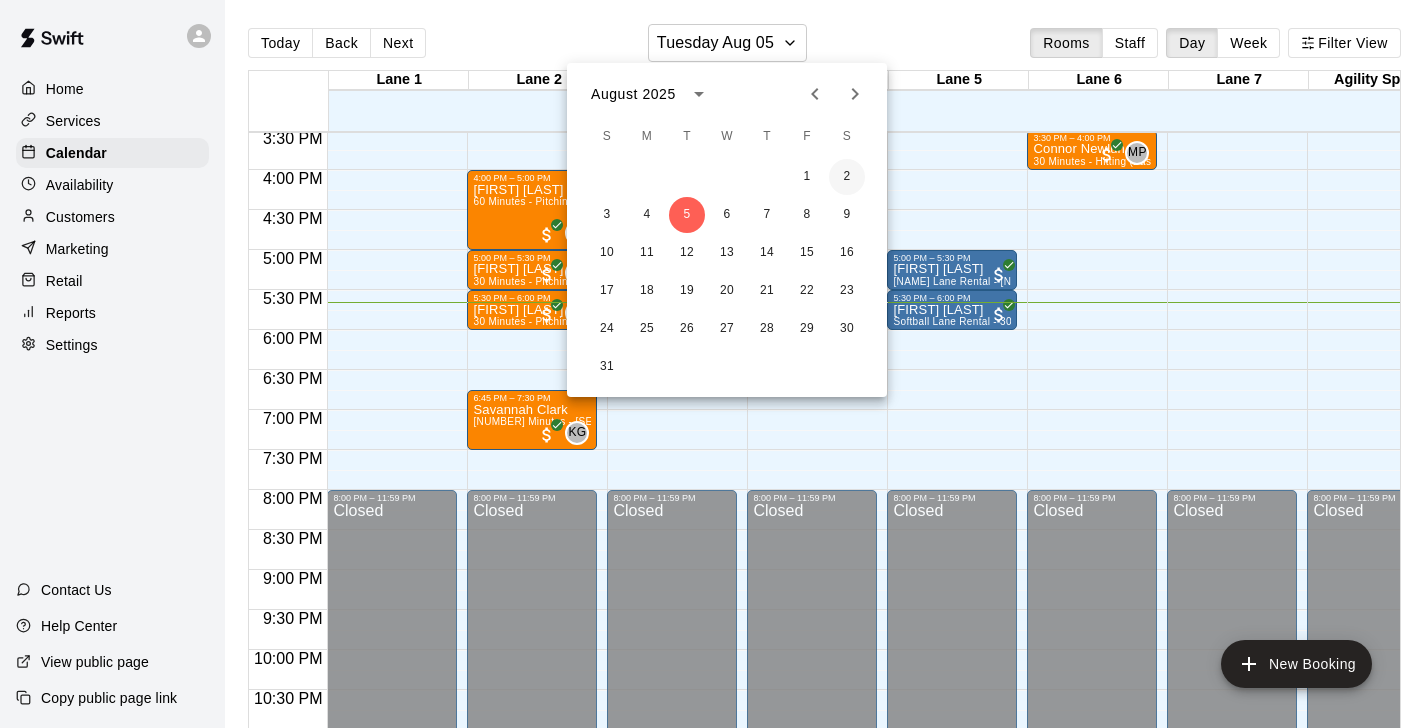 click on "2" at bounding box center [847, 177] 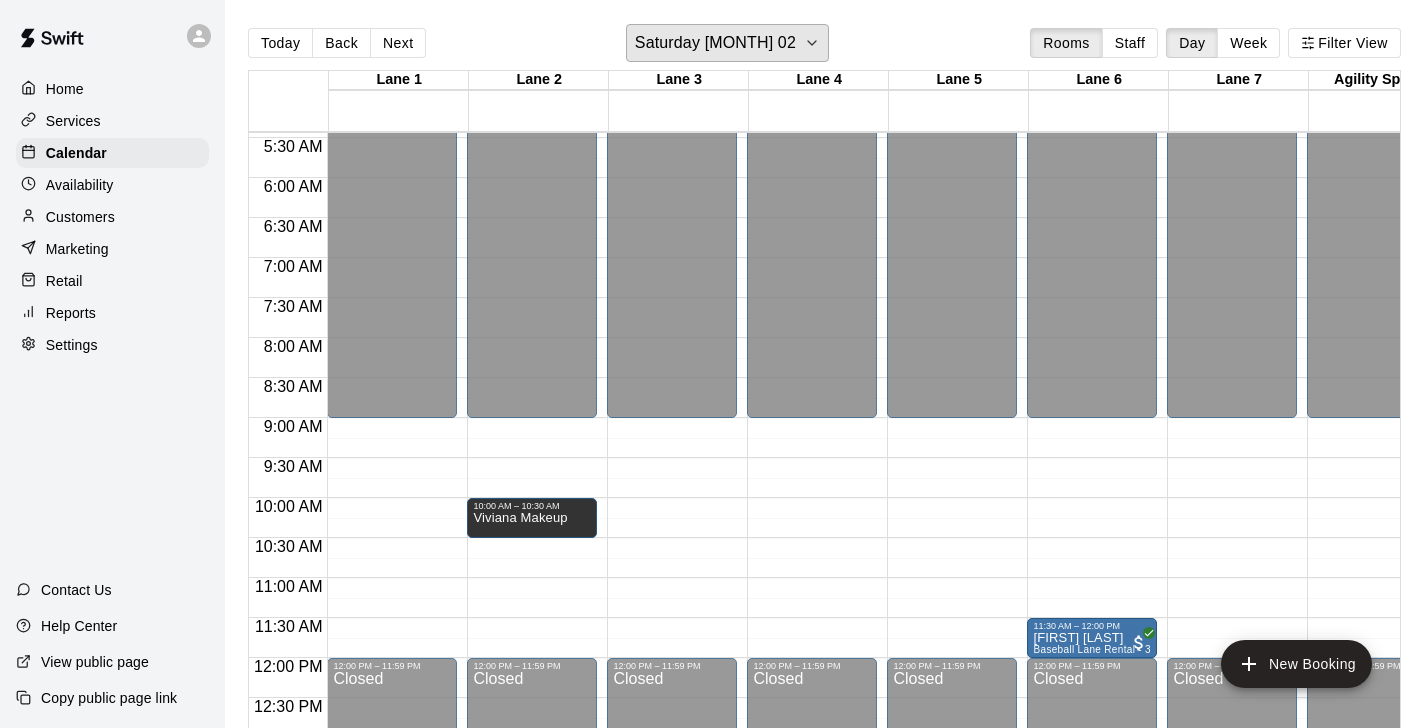 scroll, scrollTop: 442, scrollLeft: 0, axis: vertical 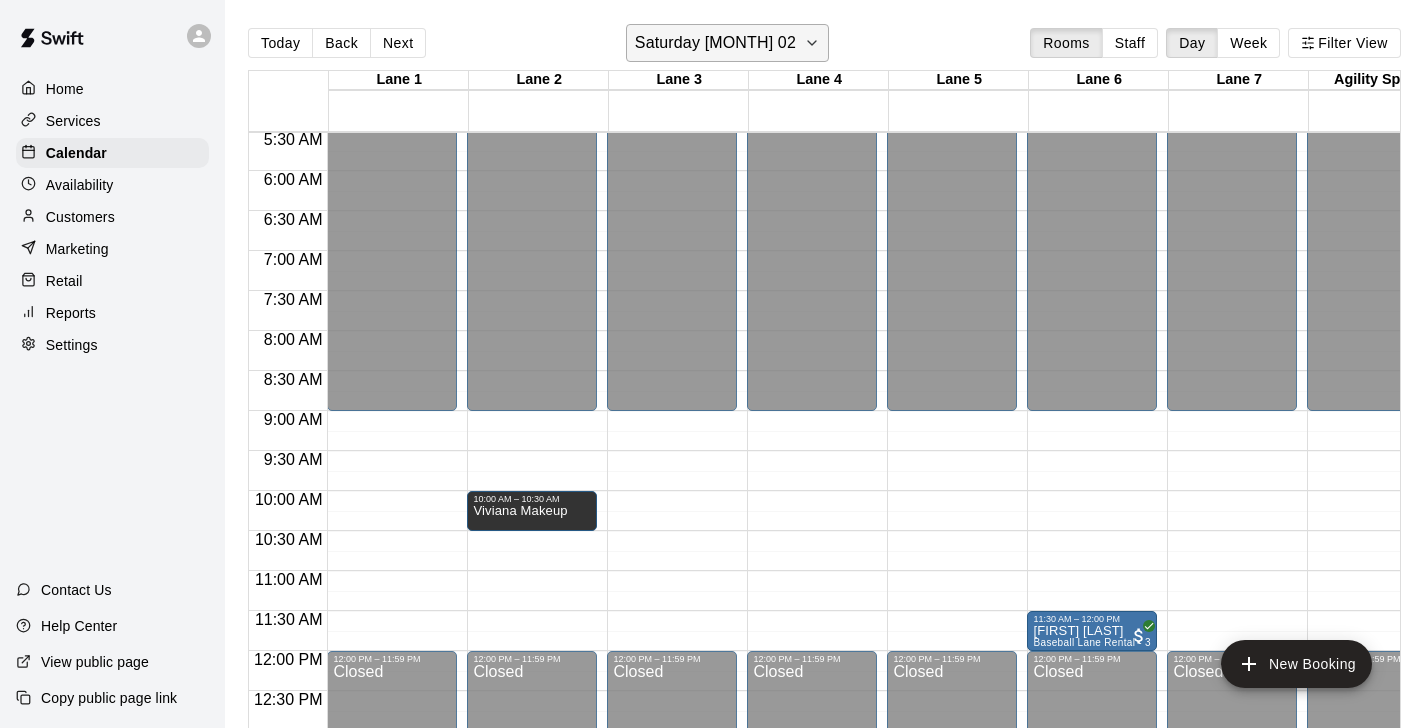 click on "Saturday [MONTH] 02" at bounding box center [715, 43] 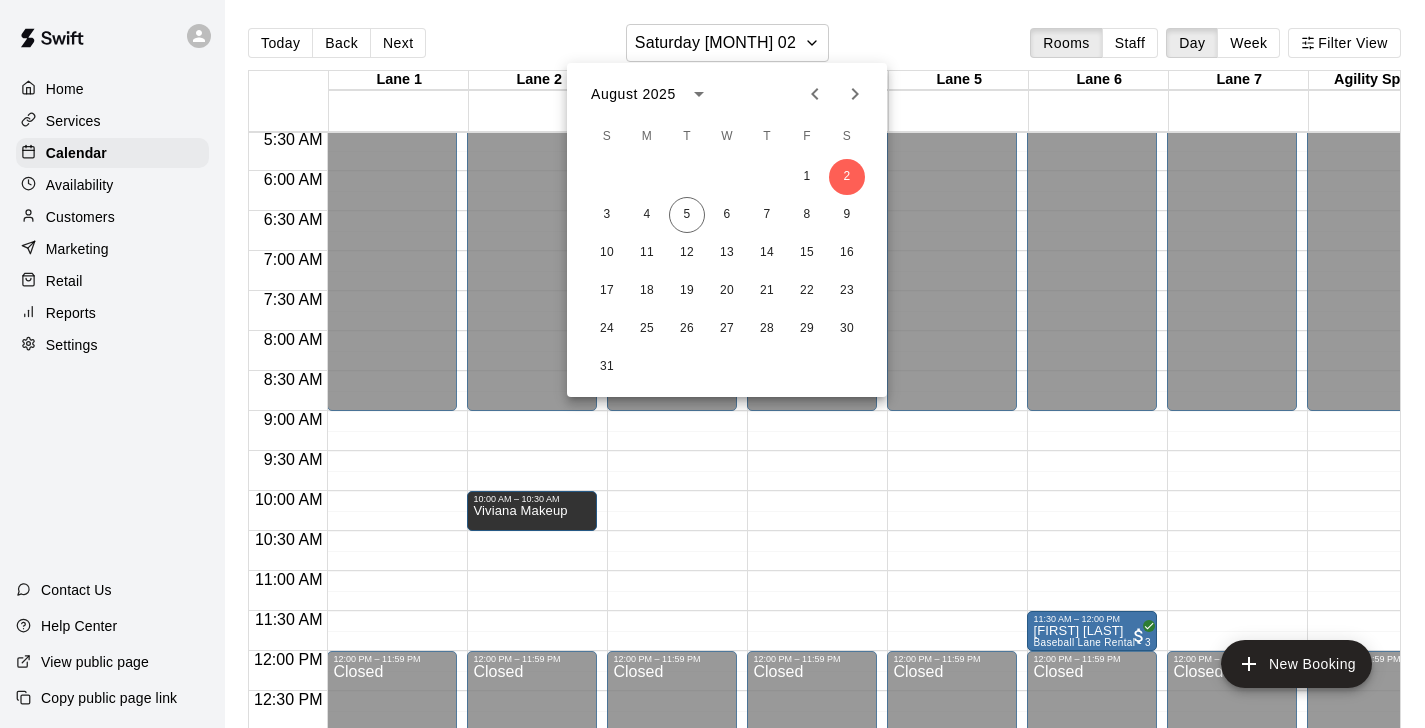 click 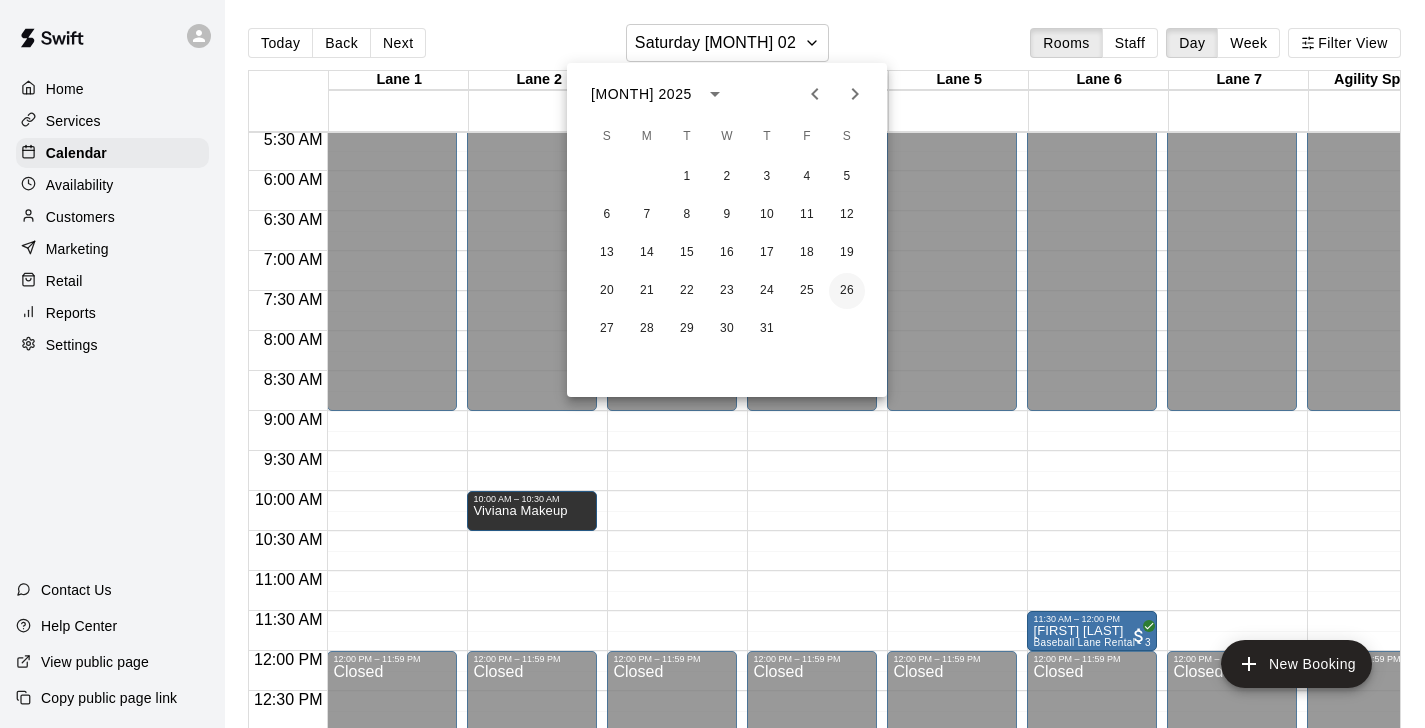 click on "26" at bounding box center [847, 291] 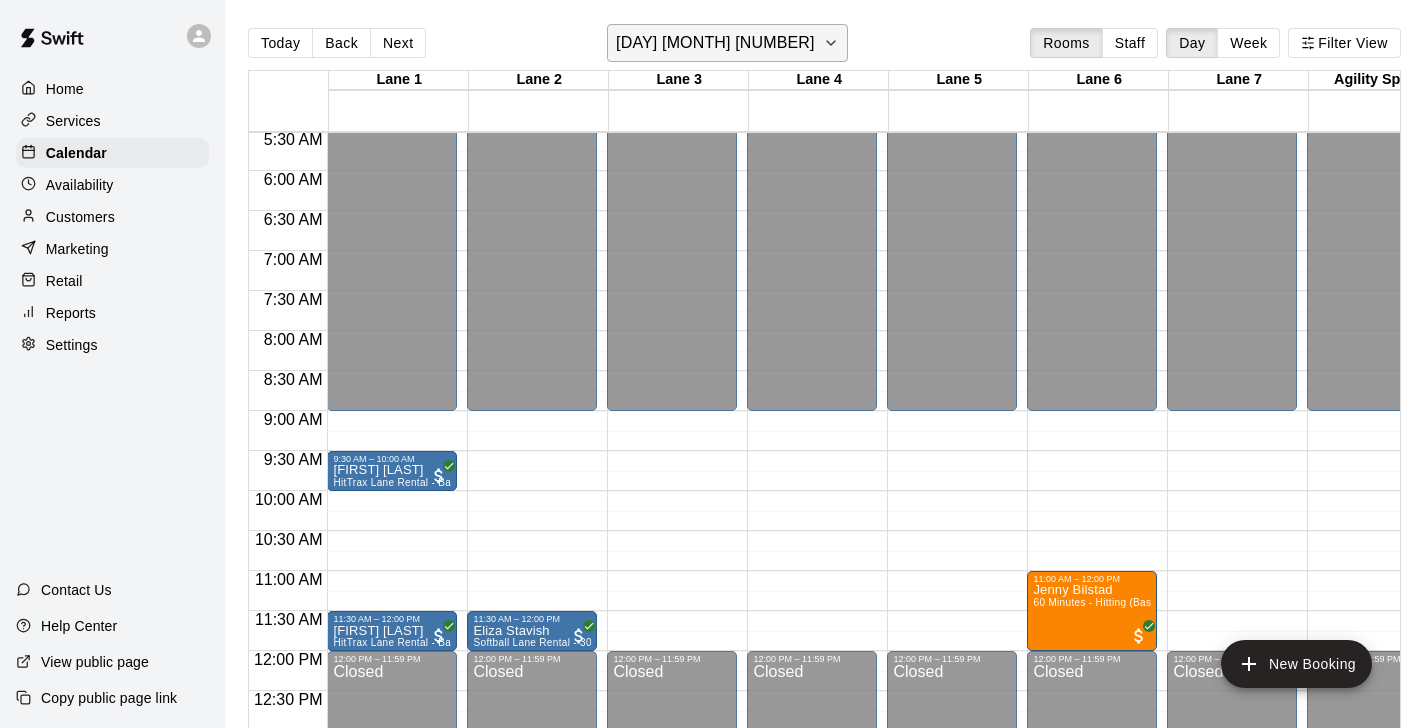 click on "[DAY] [MONTH] [NUMBER]" at bounding box center [727, 43] 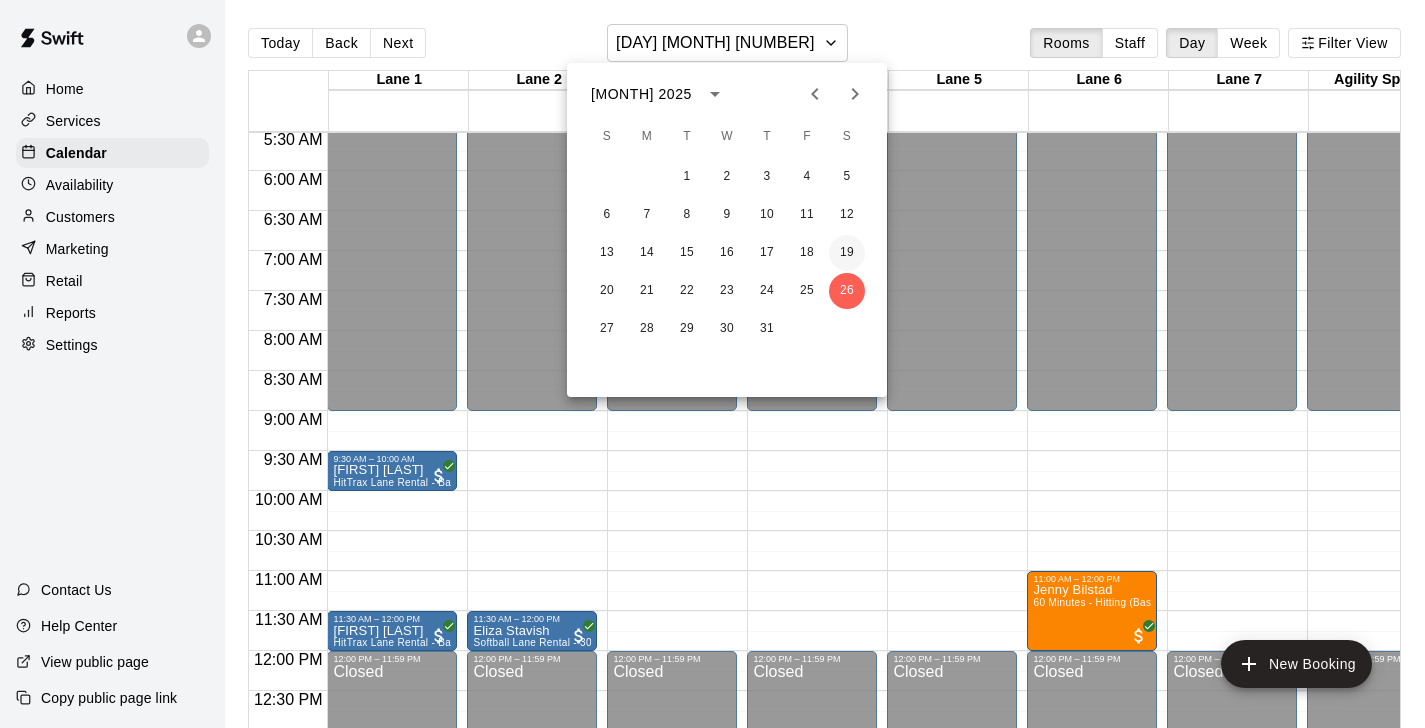 click on "19" at bounding box center (847, 253) 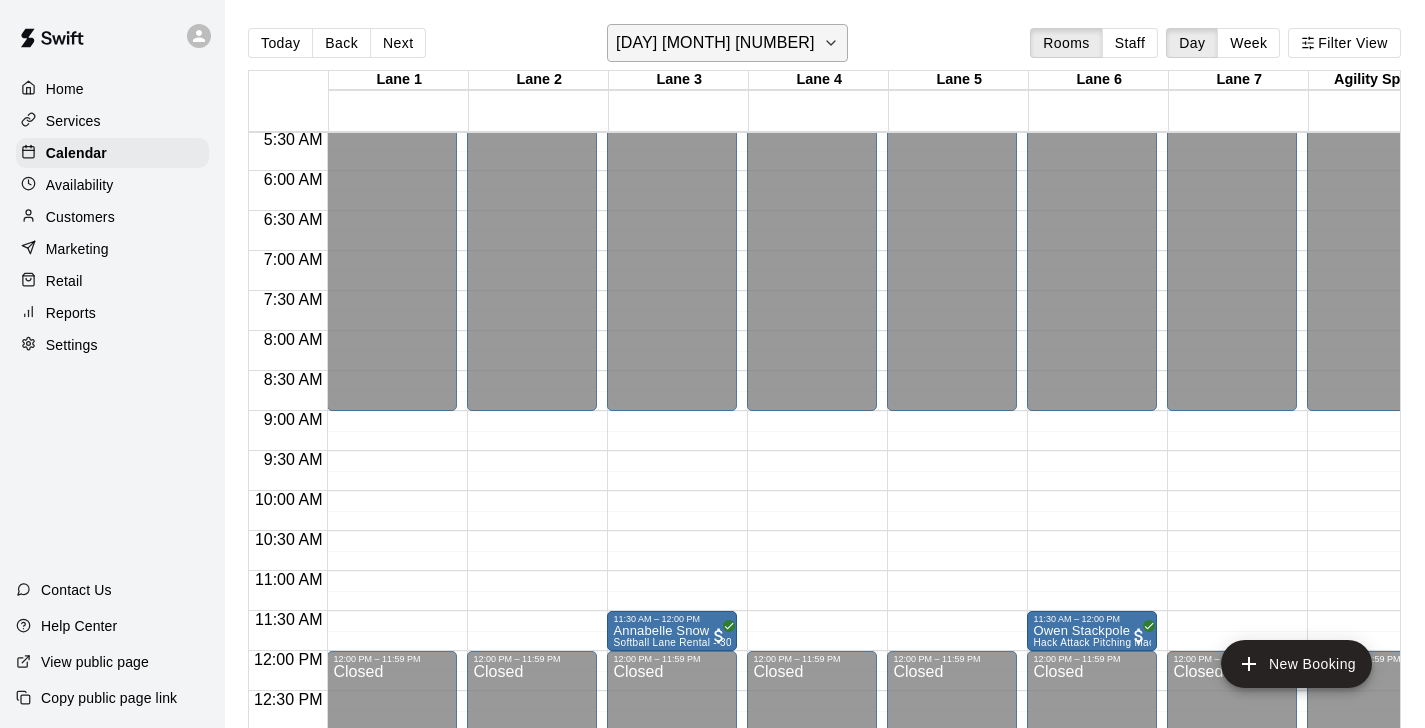 click on "[DAY] [MONTH] [NUMBER]" at bounding box center [715, 43] 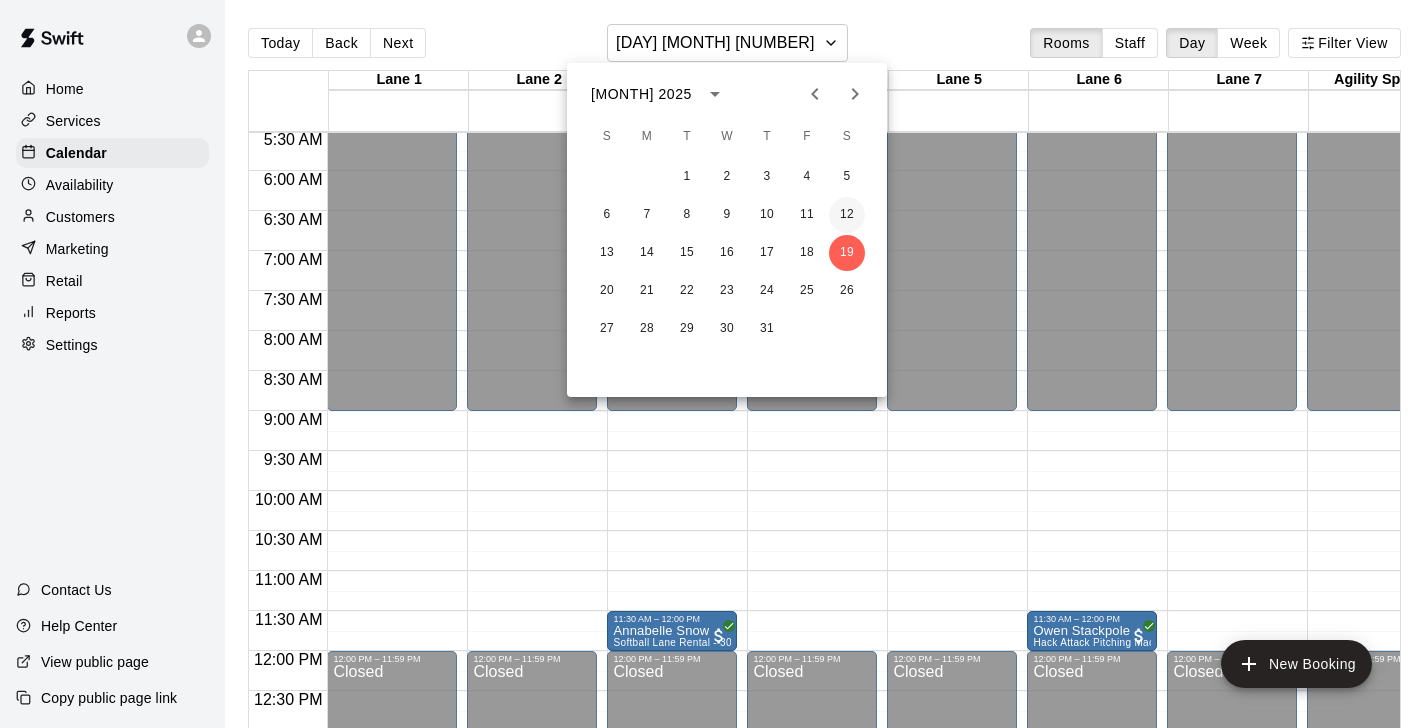 click on "12" at bounding box center [847, 215] 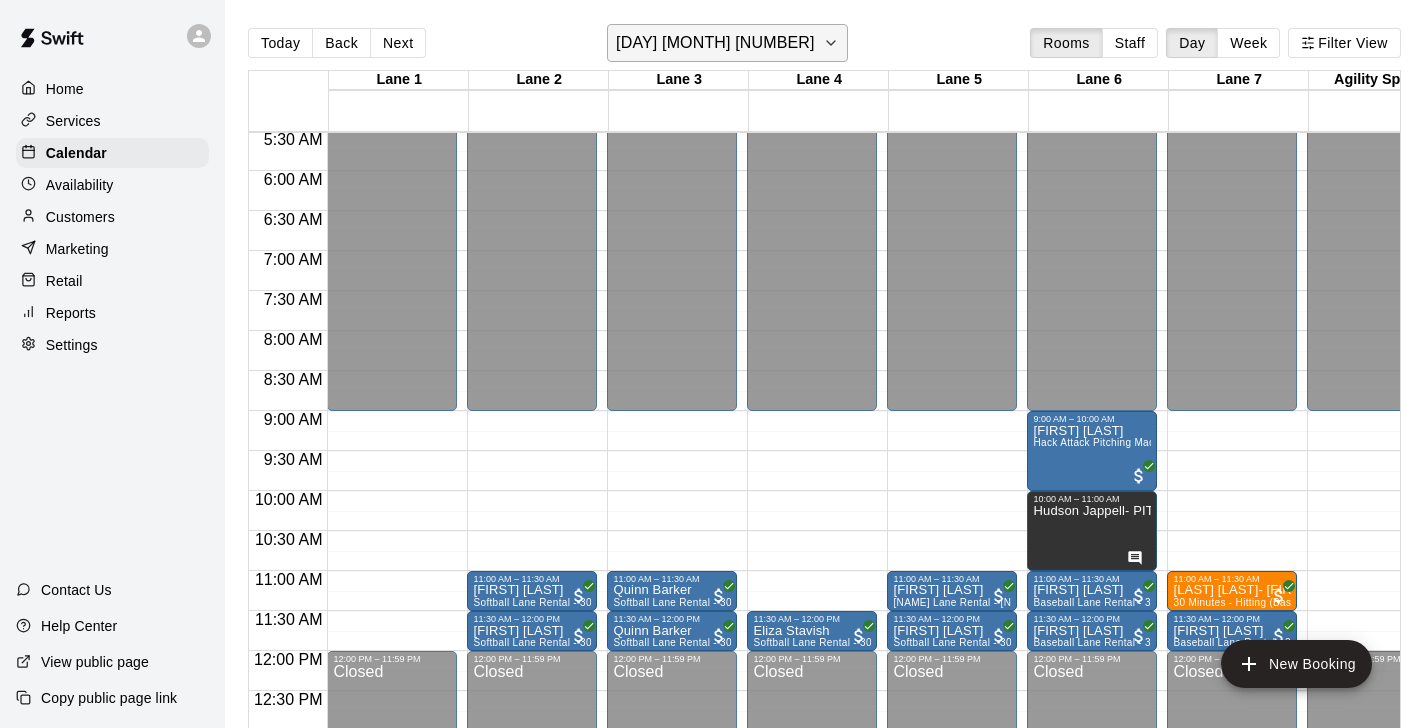 click on "[DAY] [MONTH] [NUMBER]" at bounding box center (727, 43) 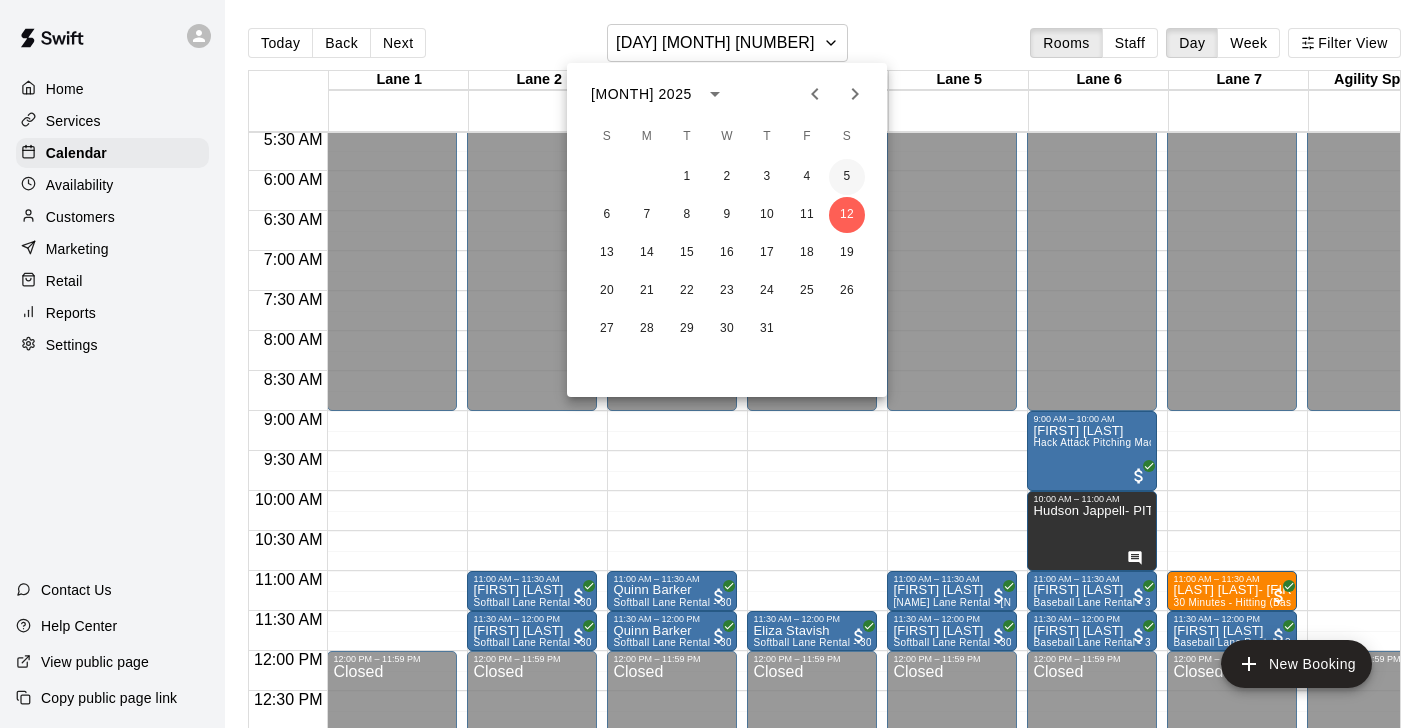 click on "5" at bounding box center (847, 177) 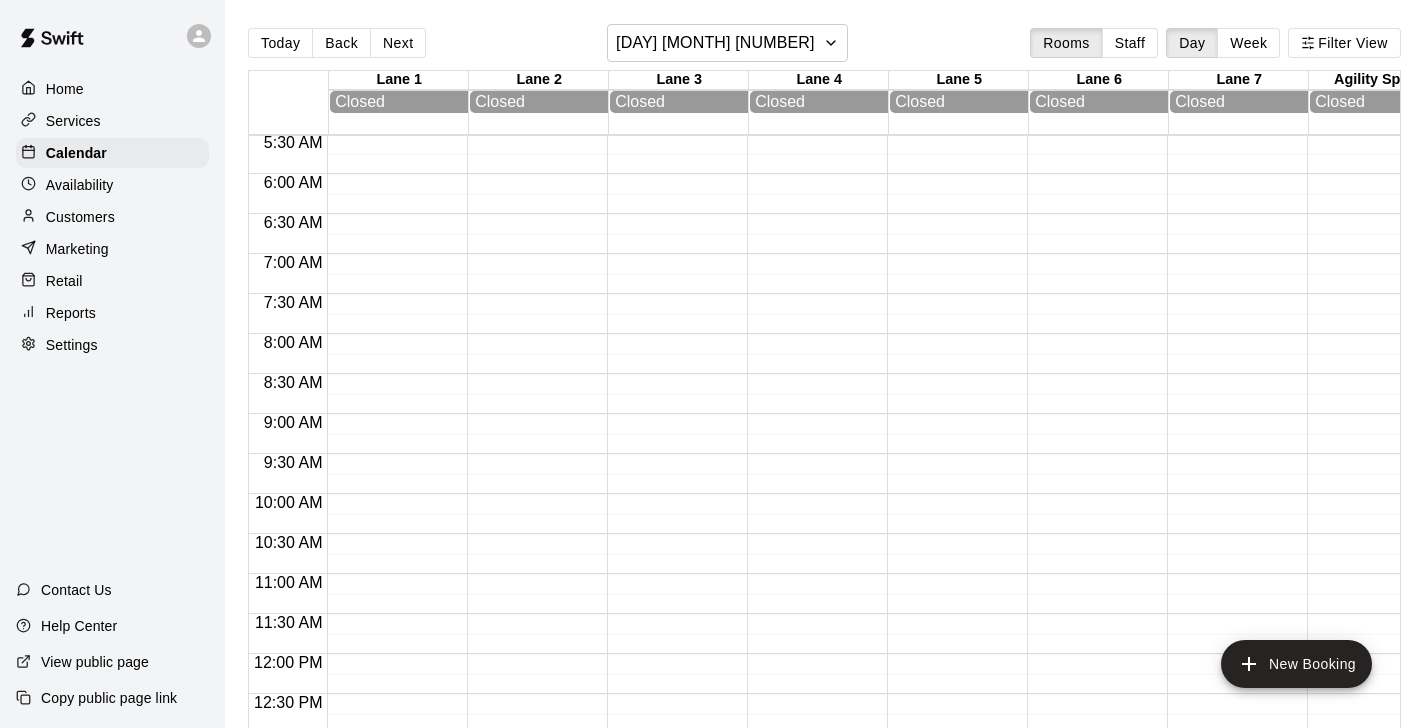 click on "Reports" at bounding box center [71, 313] 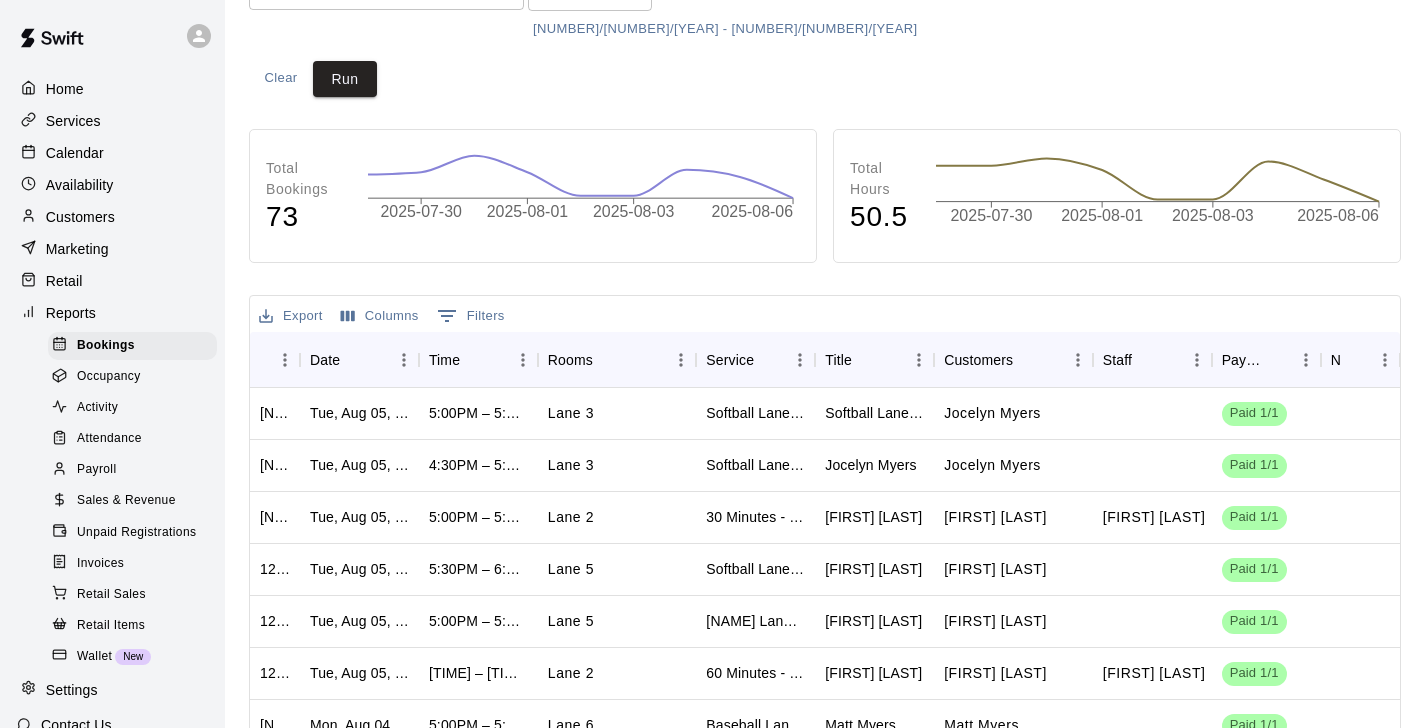 scroll, scrollTop: 0, scrollLeft: 0, axis: both 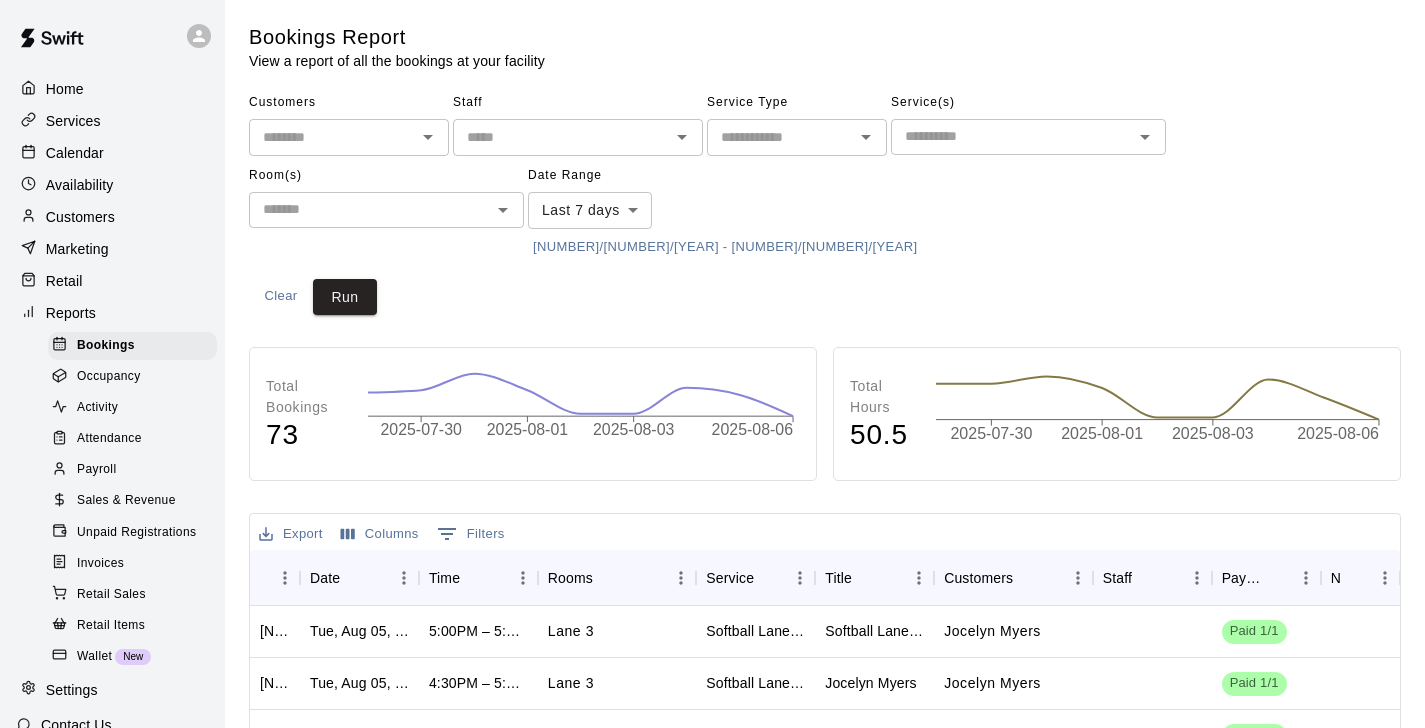 click at bounding box center [780, 137] 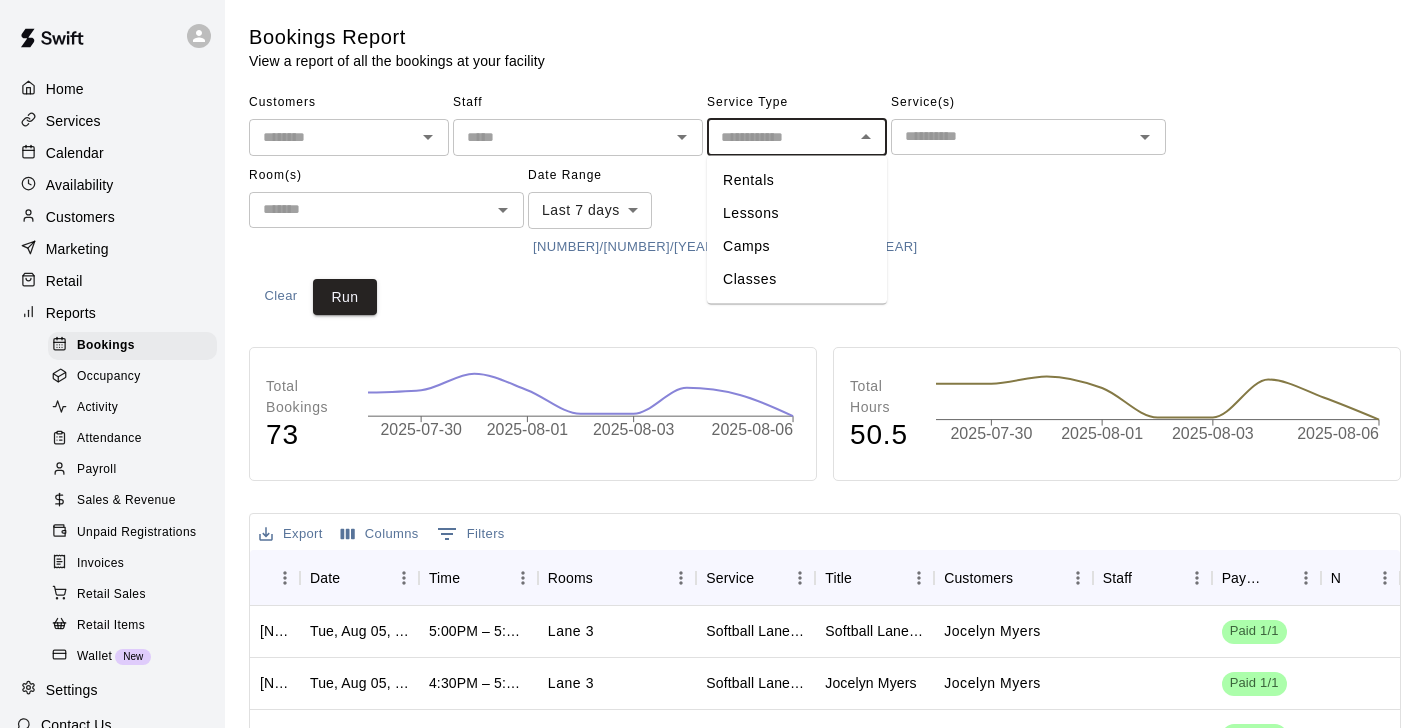 click on "Lessons" at bounding box center [797, 213] 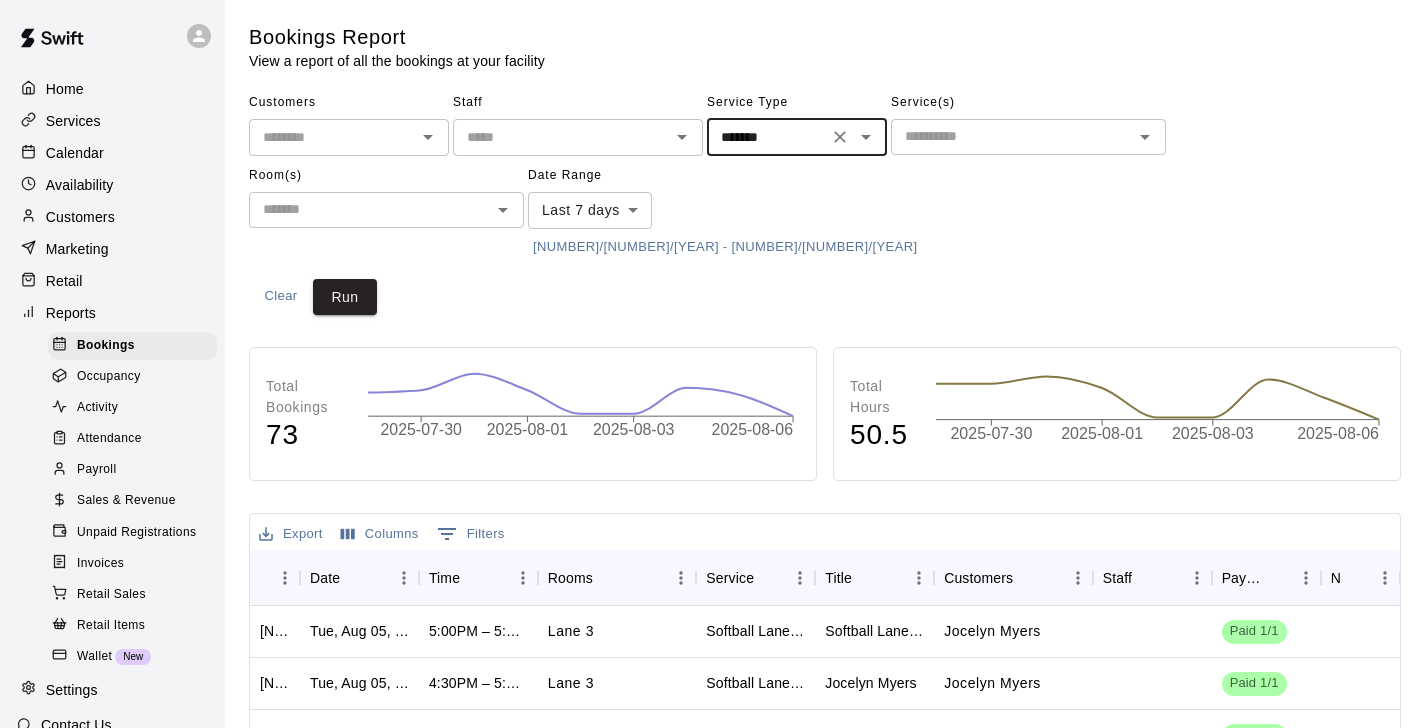 click on "[NUMBER]/[NUMBER]/[YEAR] - [NUMBER]/[NUMBER]/[YEAR]" at bounding box center [725, 247] 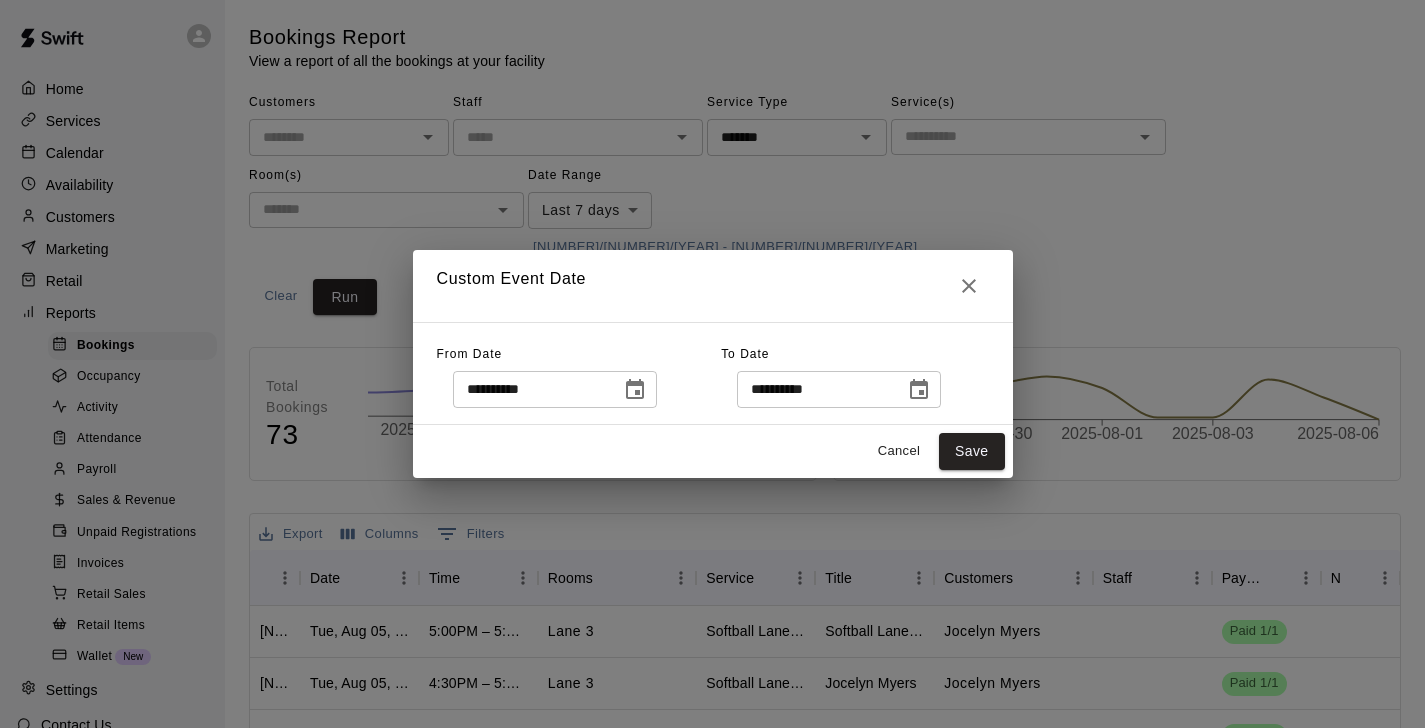 click 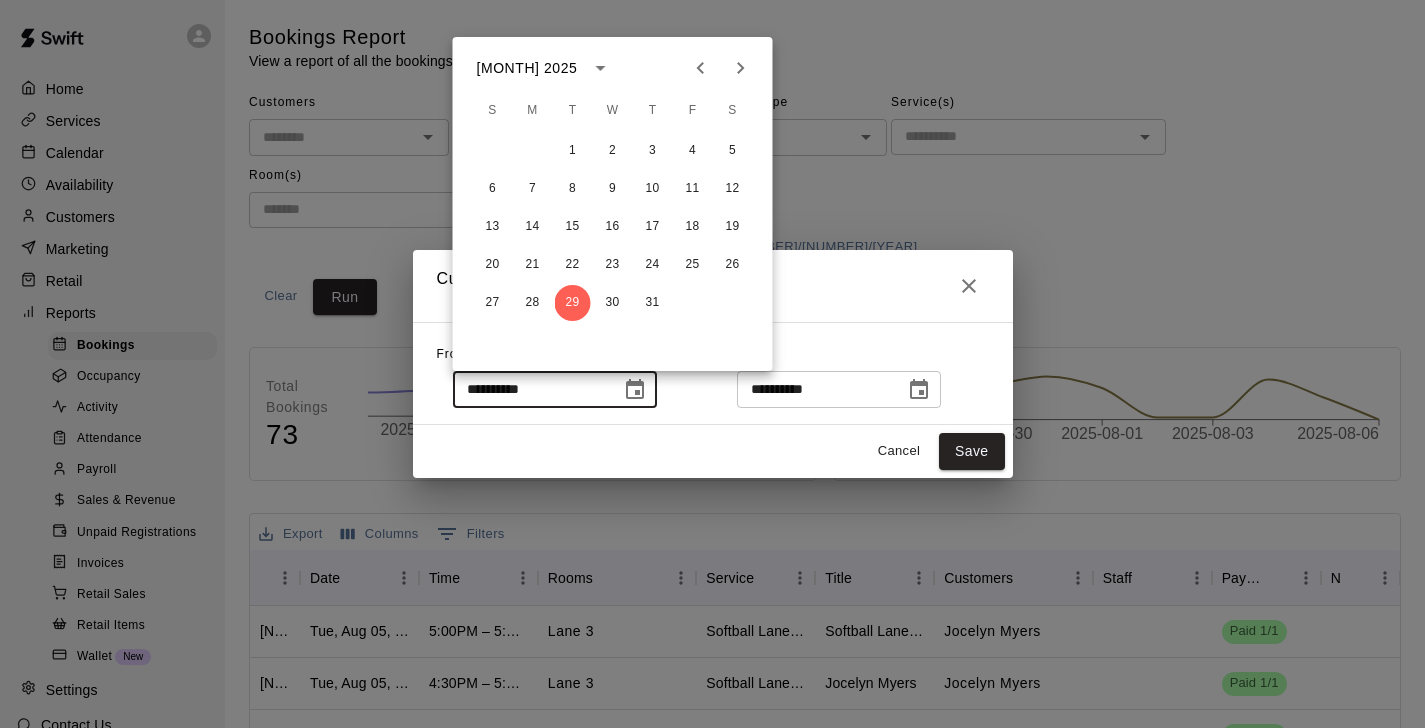 click 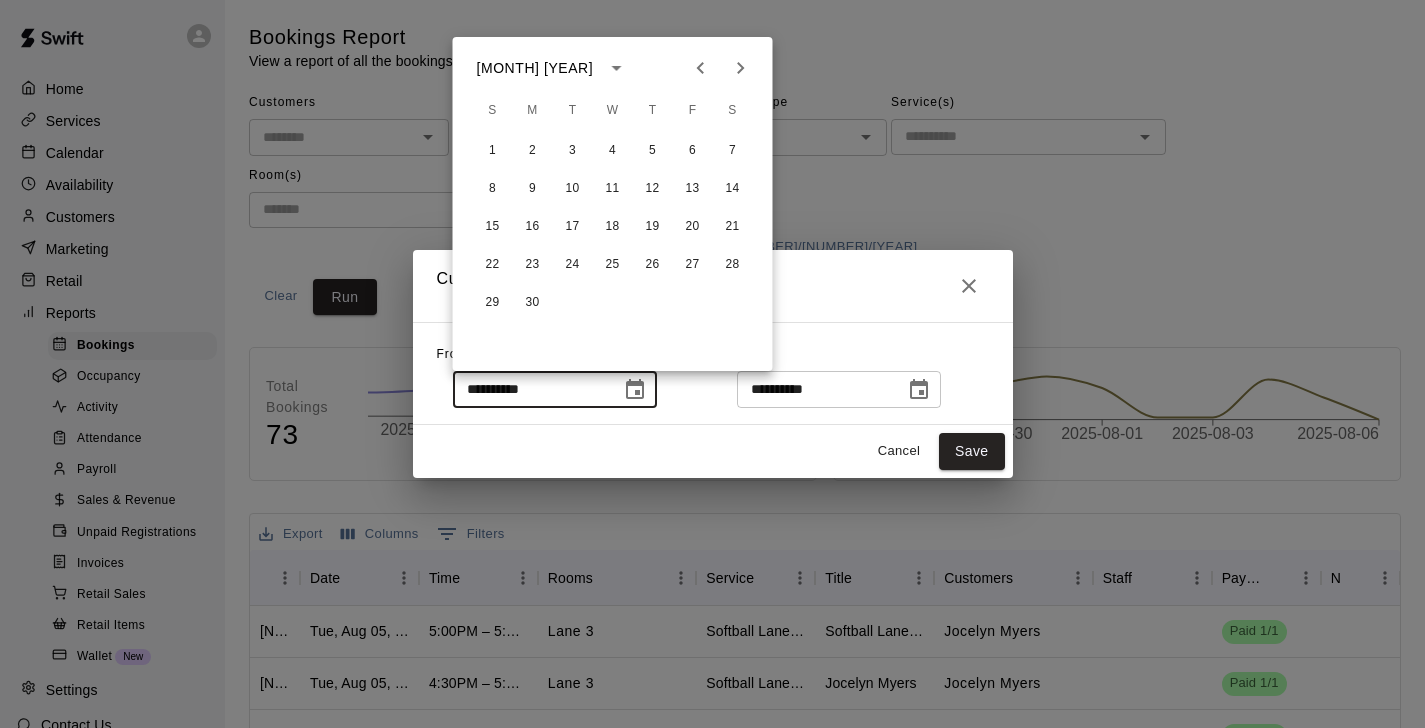 click 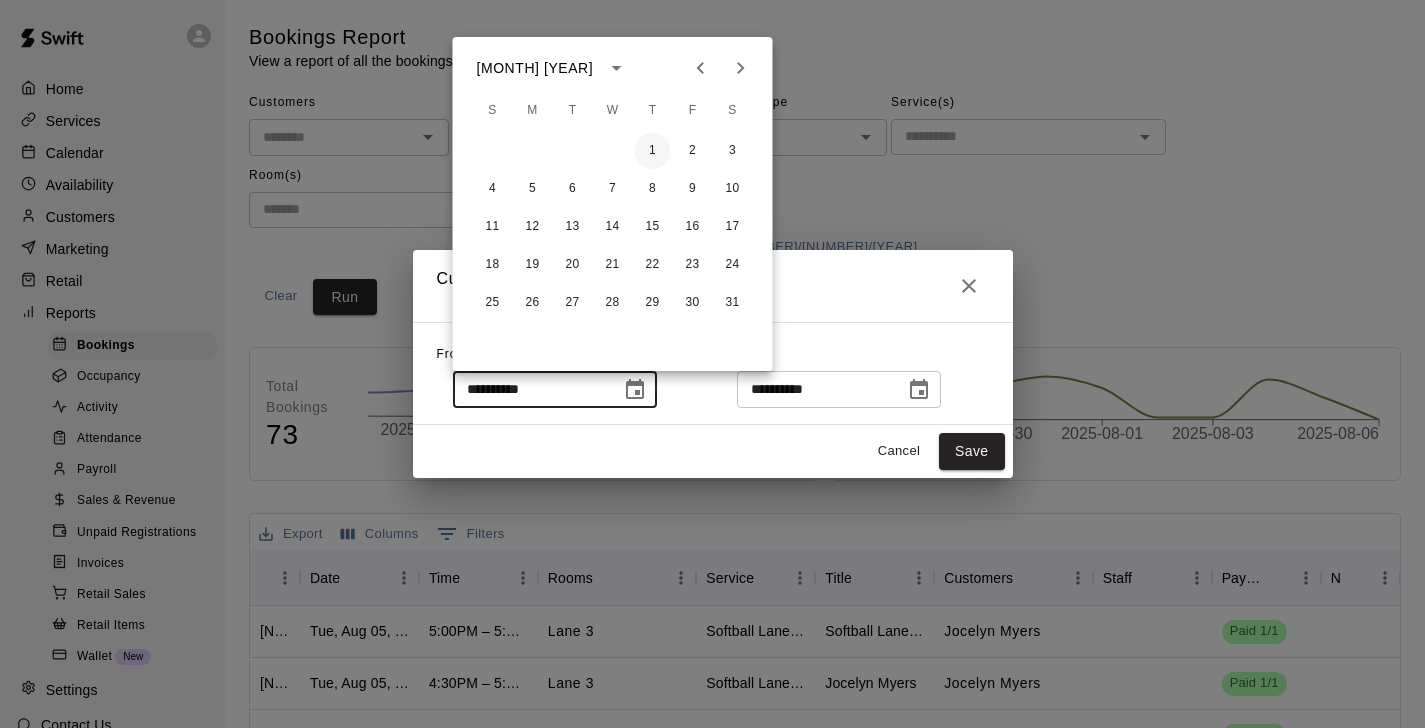 click on "1" at bounding box center [653, 151] 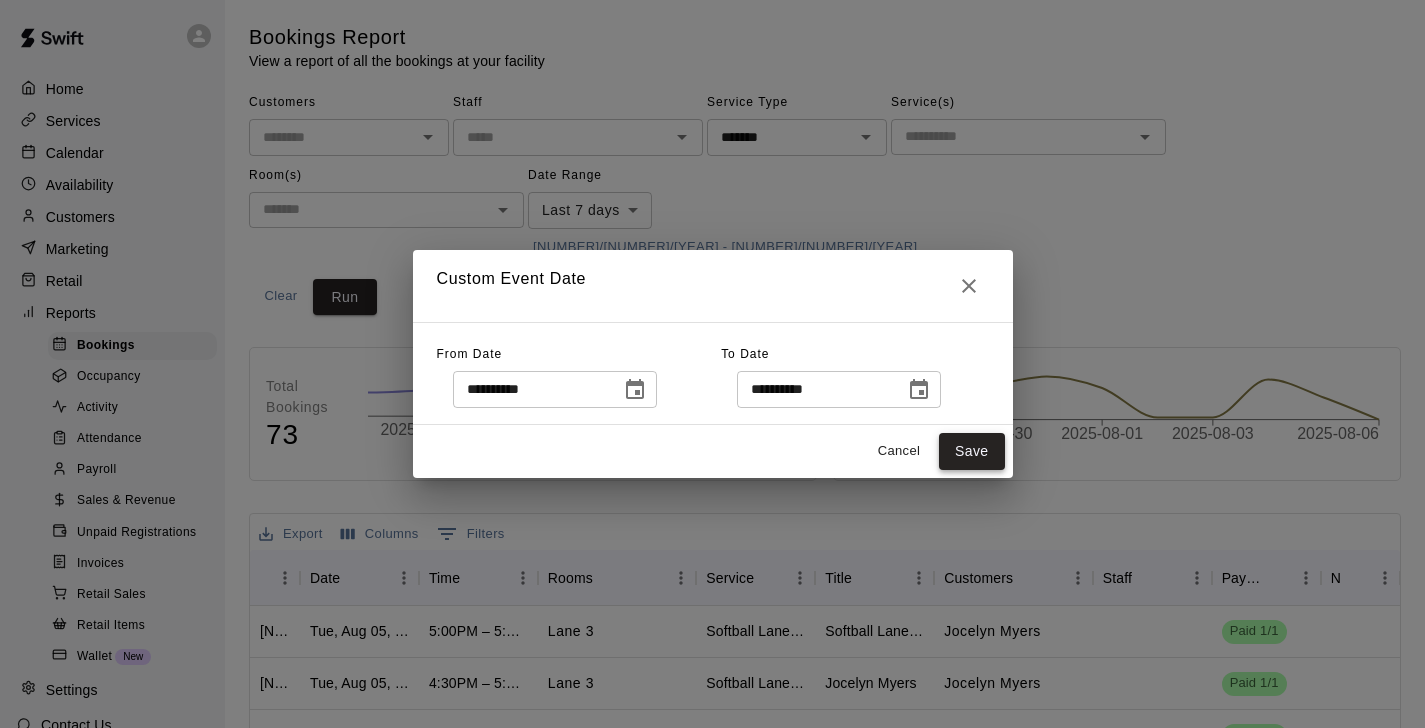 click on "Save" at bounding box center (972, 451) 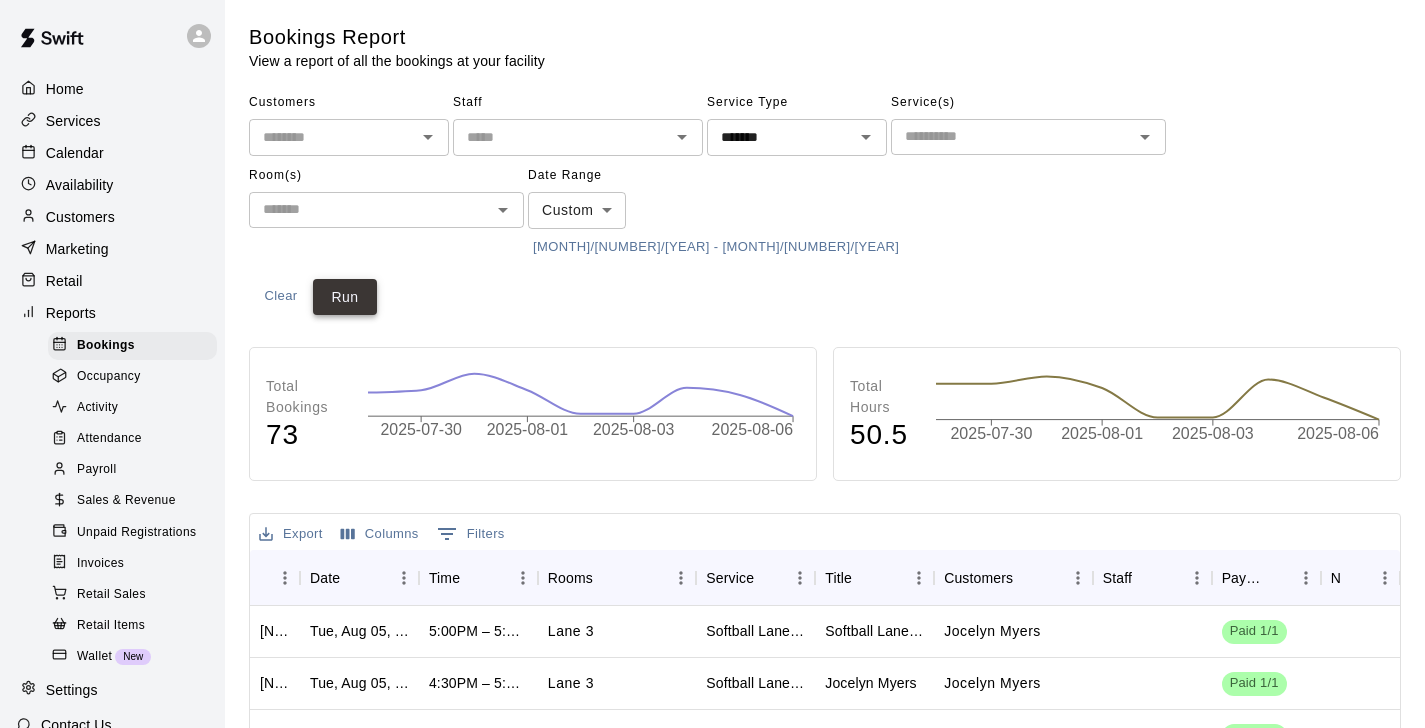 click on "Run" at bounding box center [345, 297] 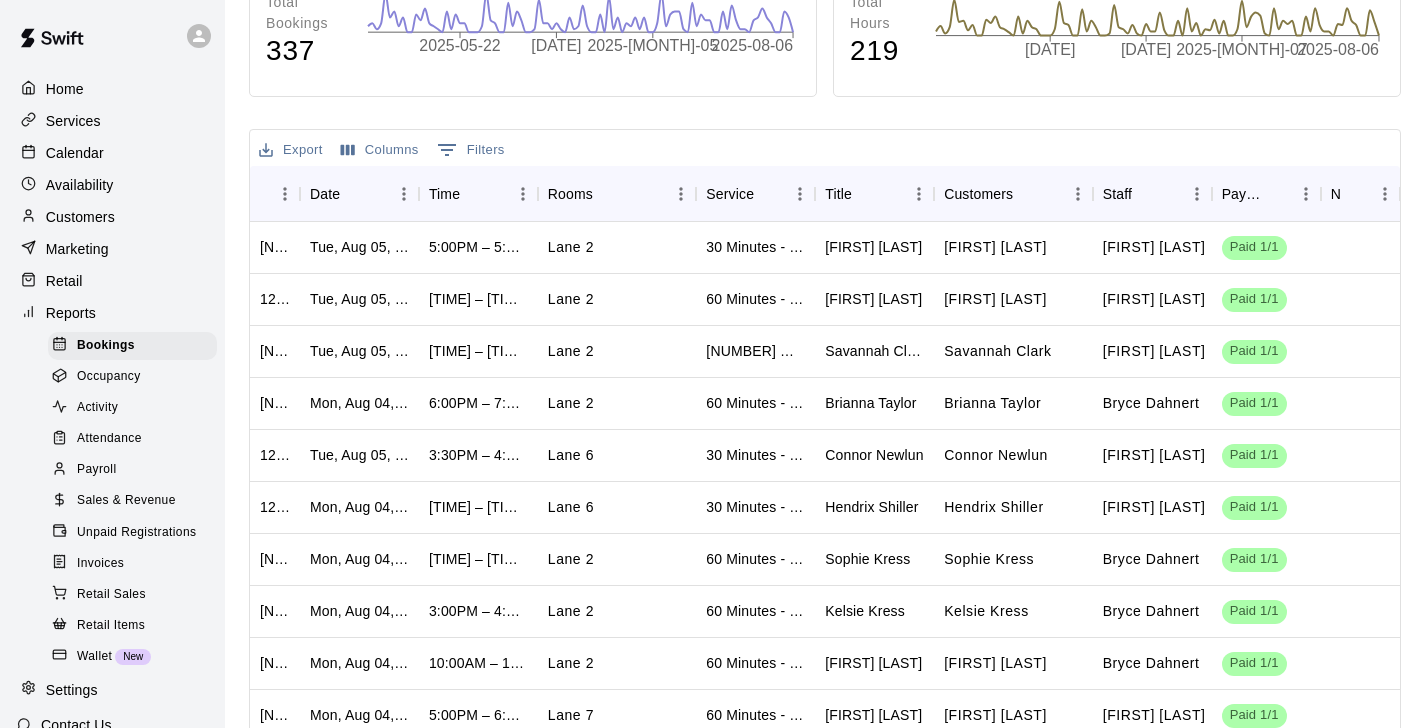 scroll, scrollTop: 493, scrollLeft: 0, axis: vertical 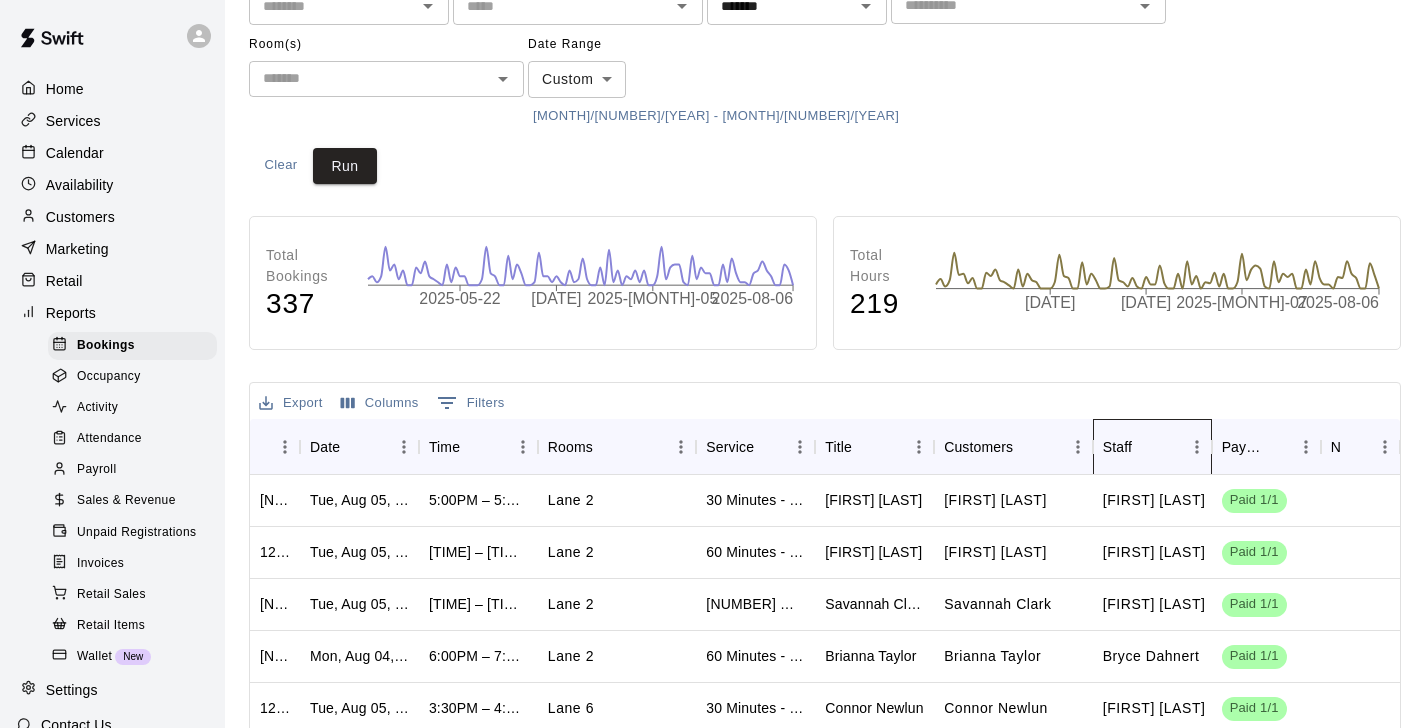 click on "Staff" at bounding box center (1117, 447) 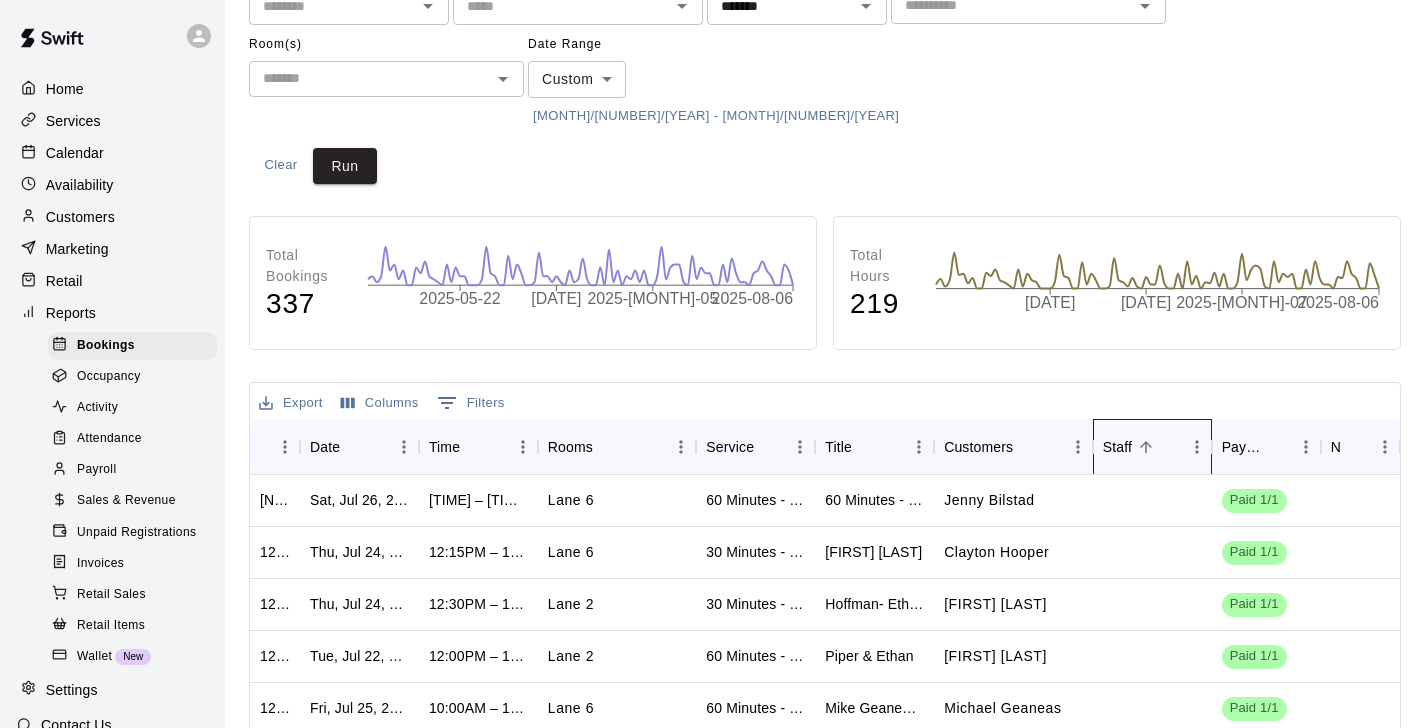 click on "Staff" at bounding box center [1117, 447] 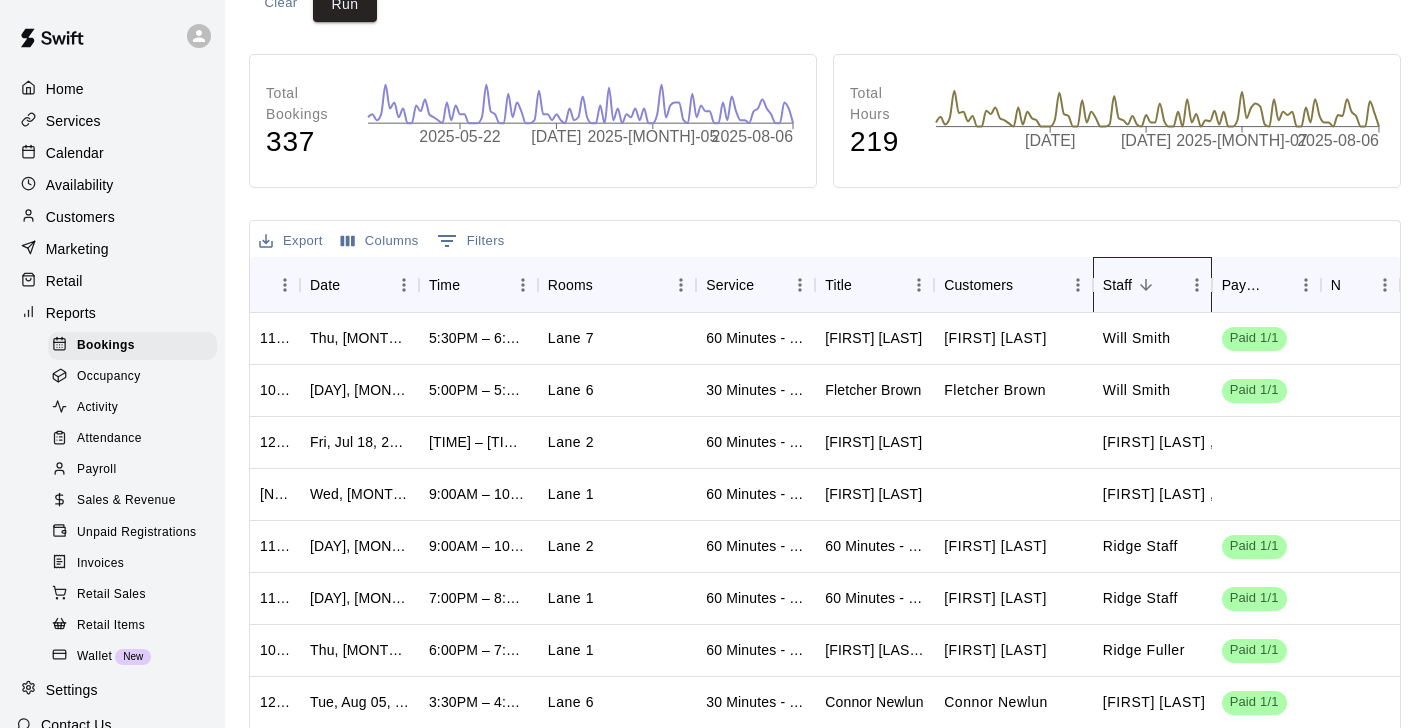 scroll, scrollTop: 295, scrollLeft: 0, axis: vertical 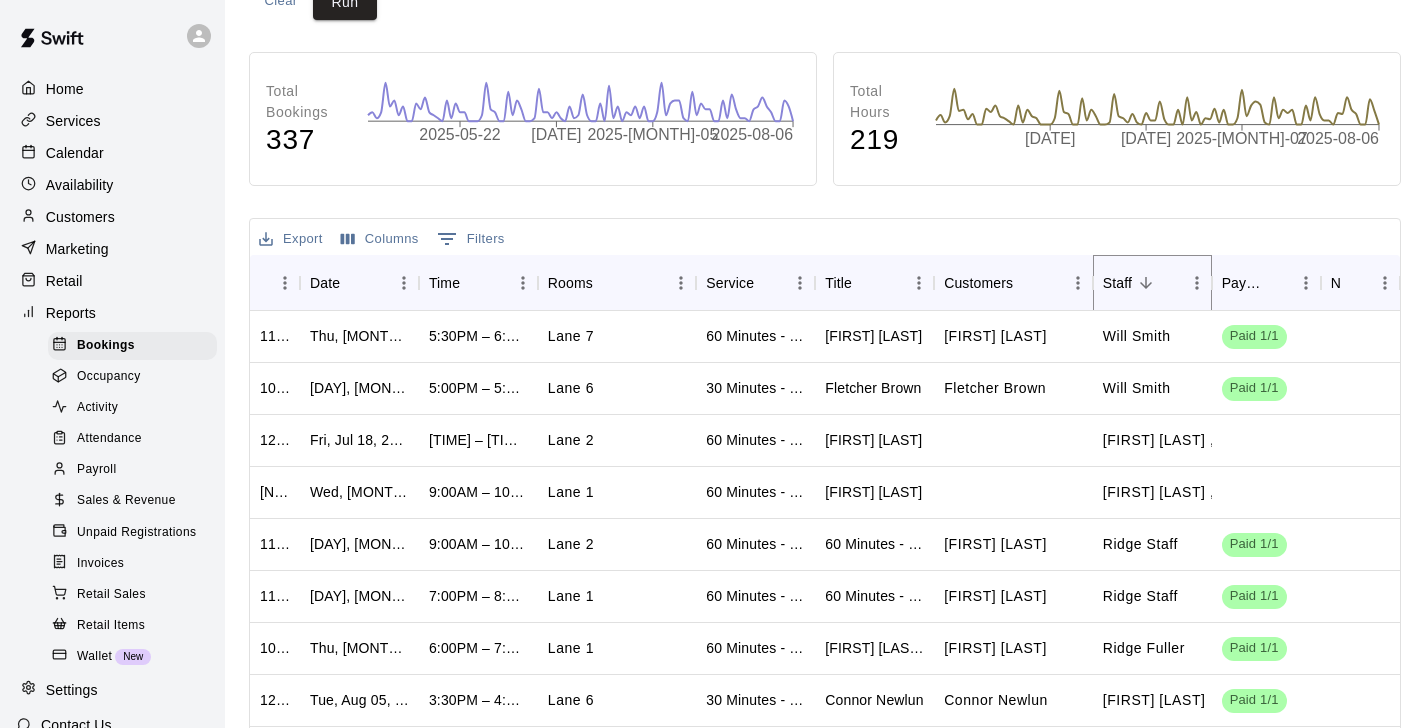 click at bounding box center [1146, 283] 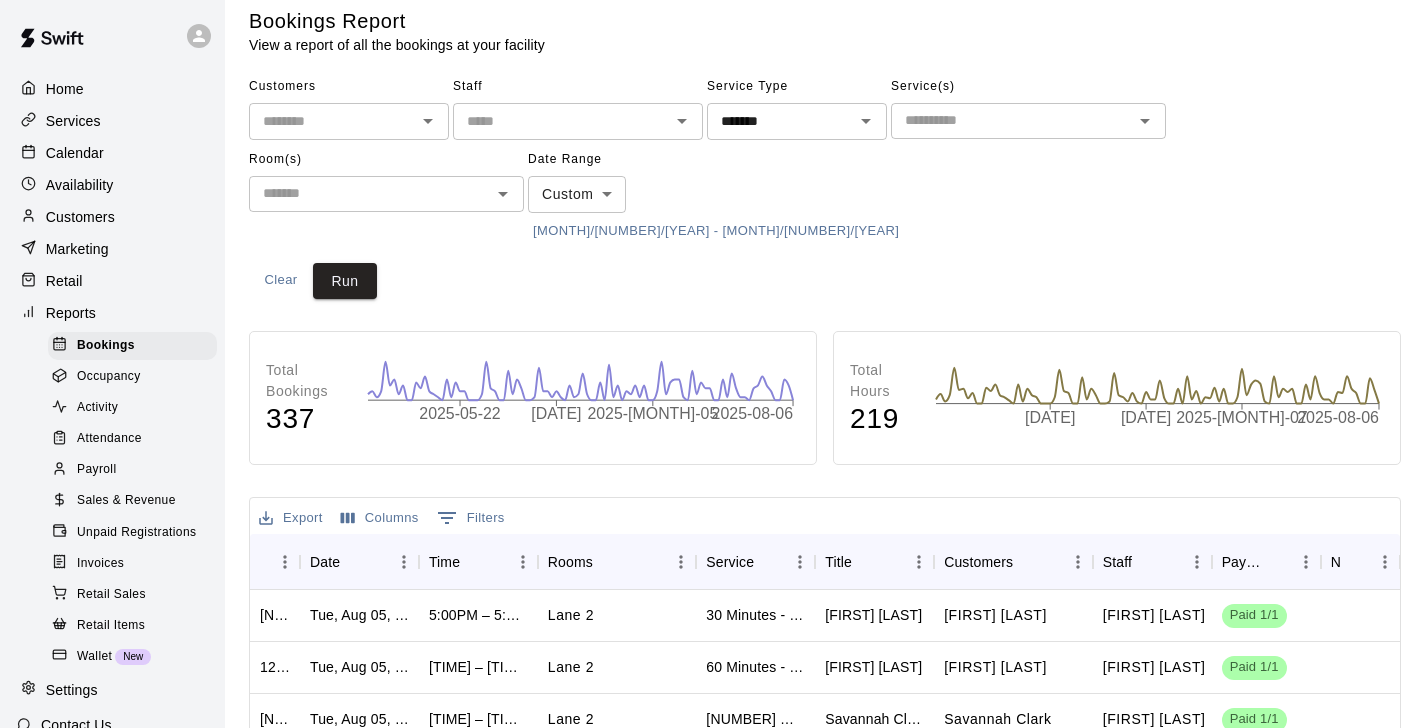 scroll, scrollTop: 0, scrollLeft: 0, axis: both 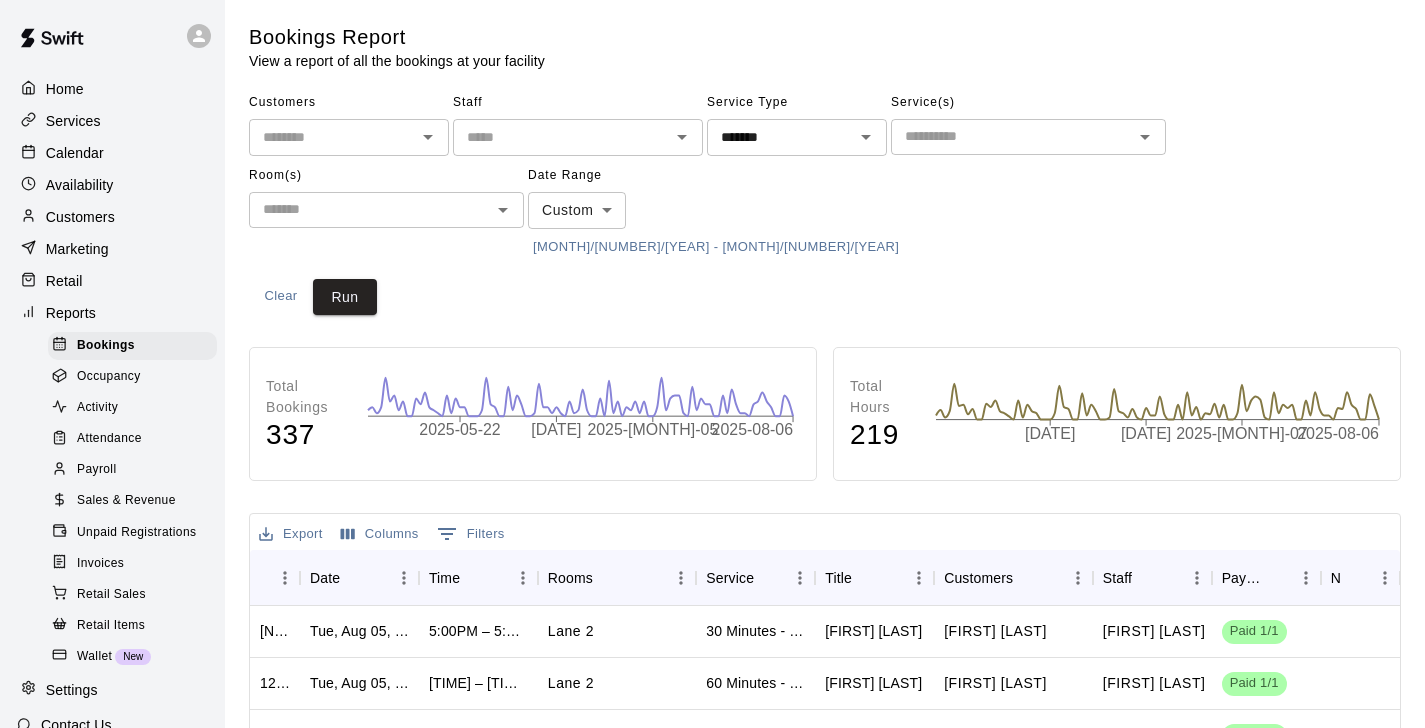 click on "Calendar" at bounding box center (75, 153) 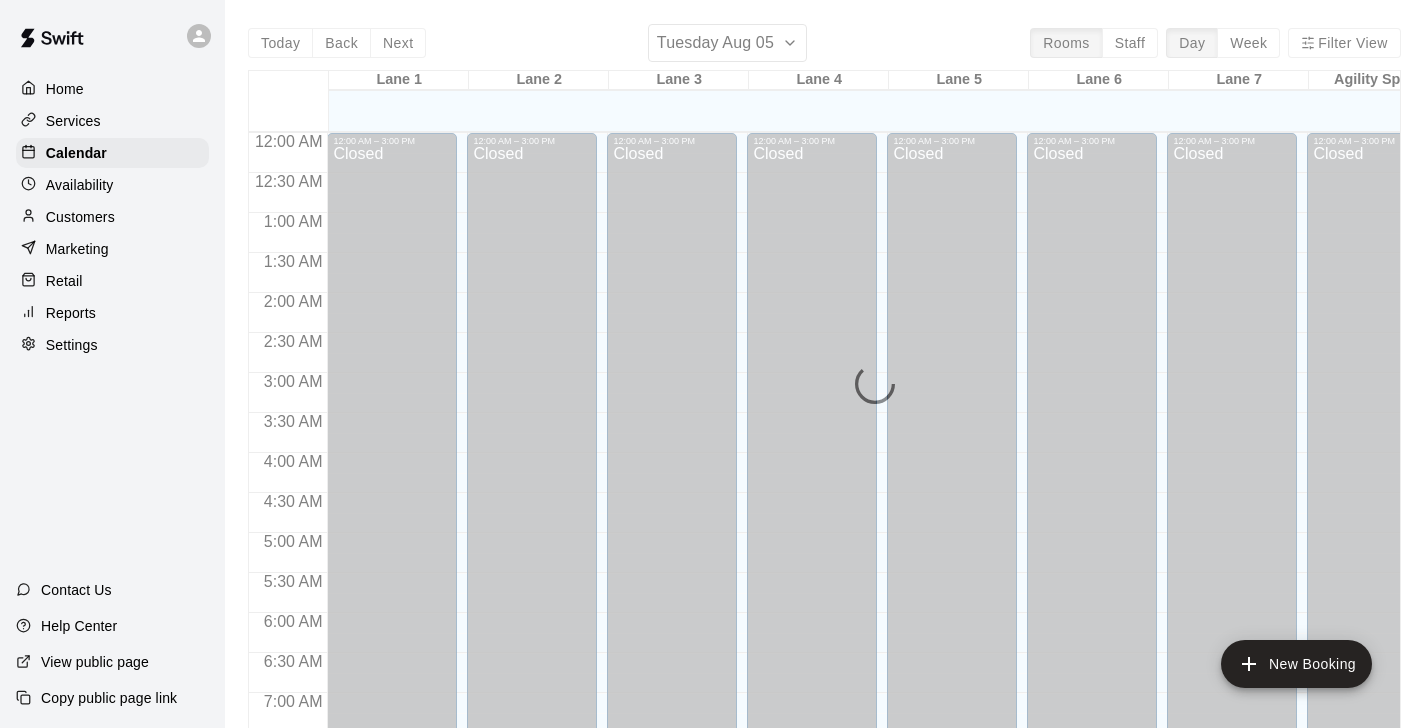 scroll, scrollTop: 1243, scrollLeft: 0, axis: vertical 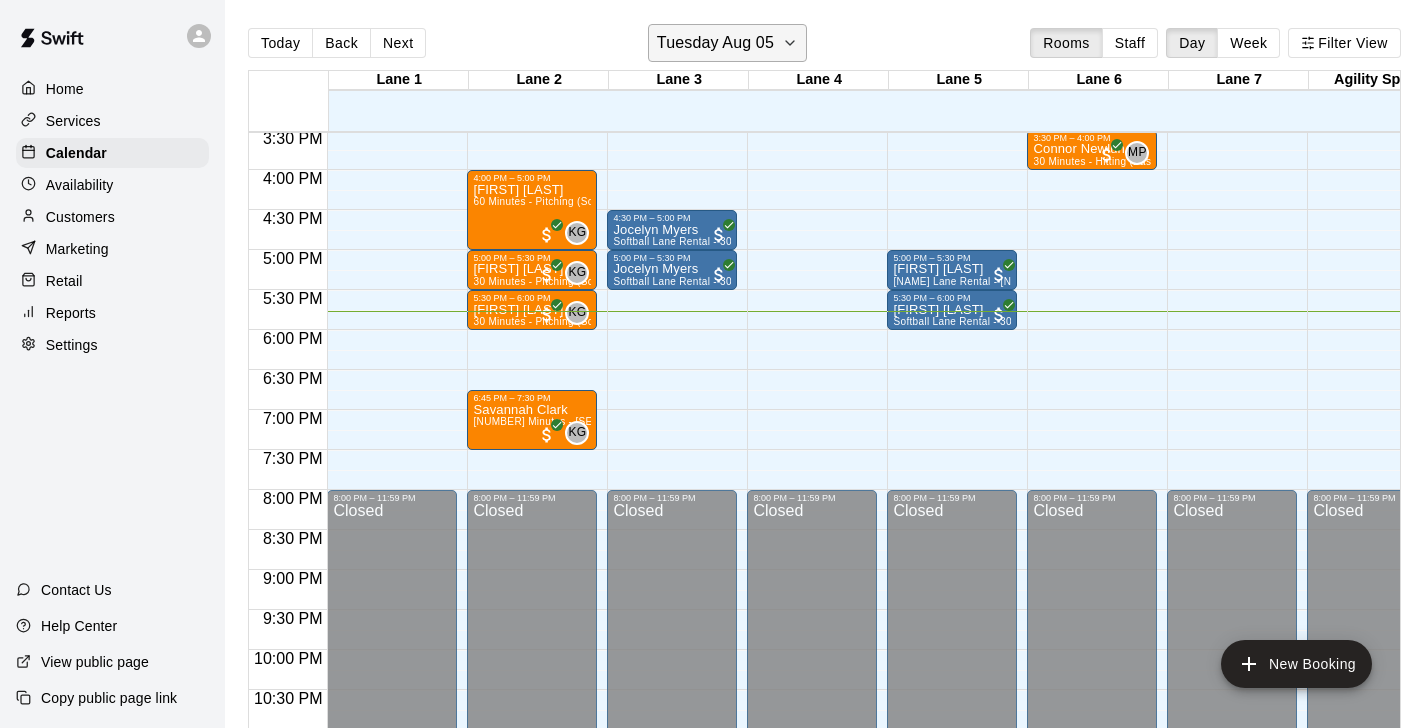 click on "Tuesday Aug 05" at bounding box center (715, 43) 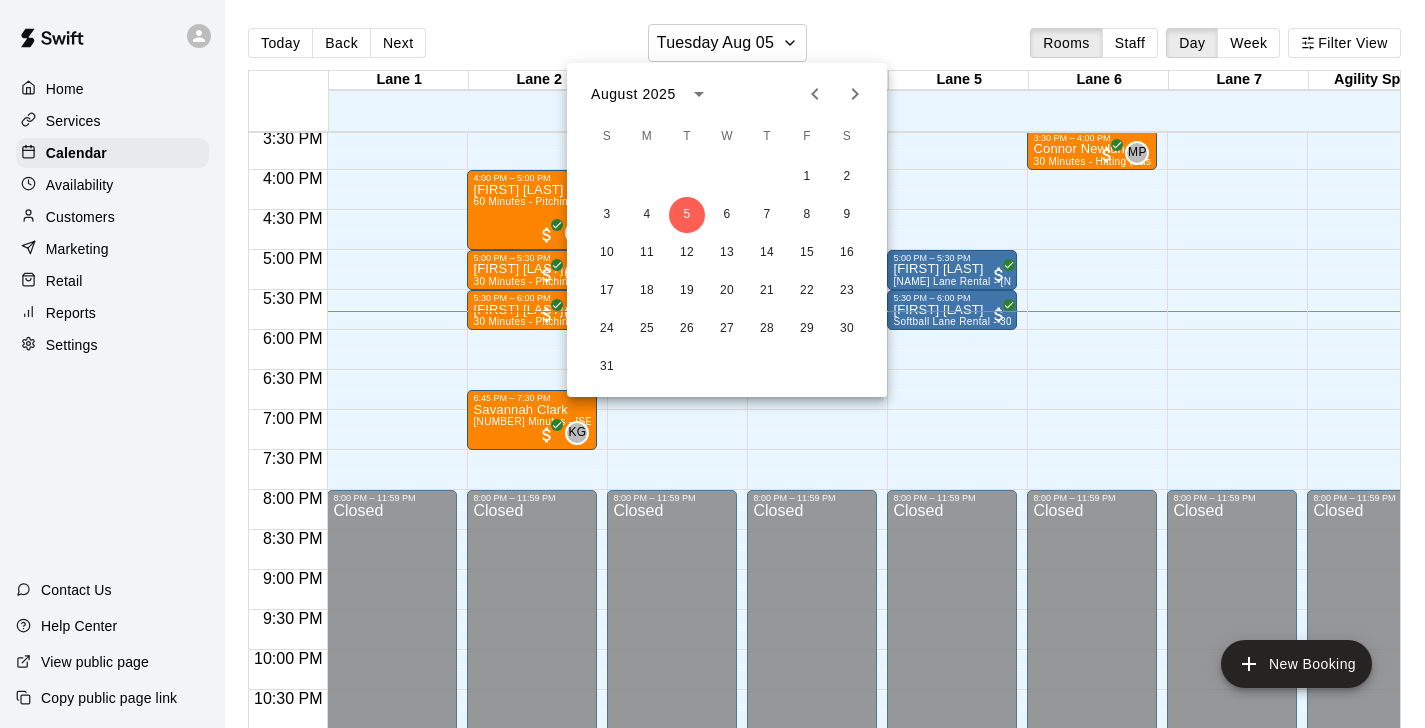 click 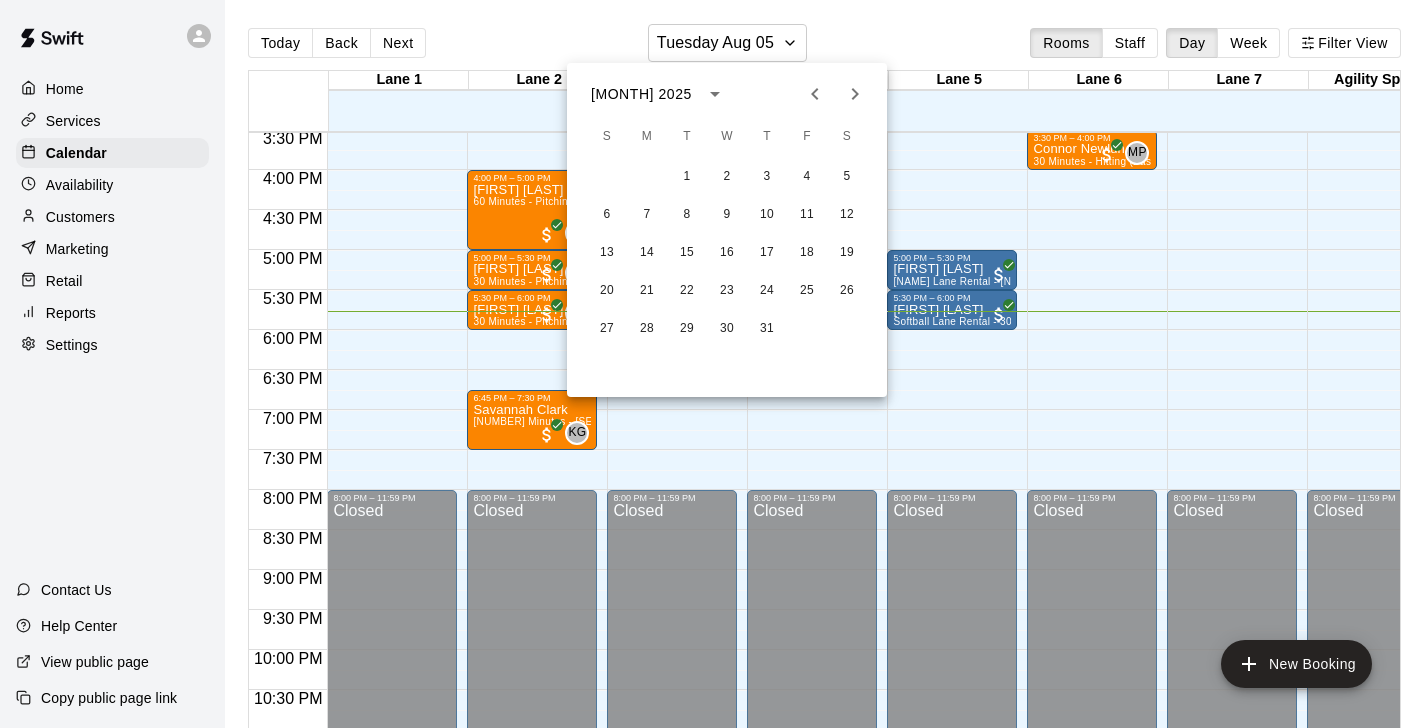 click 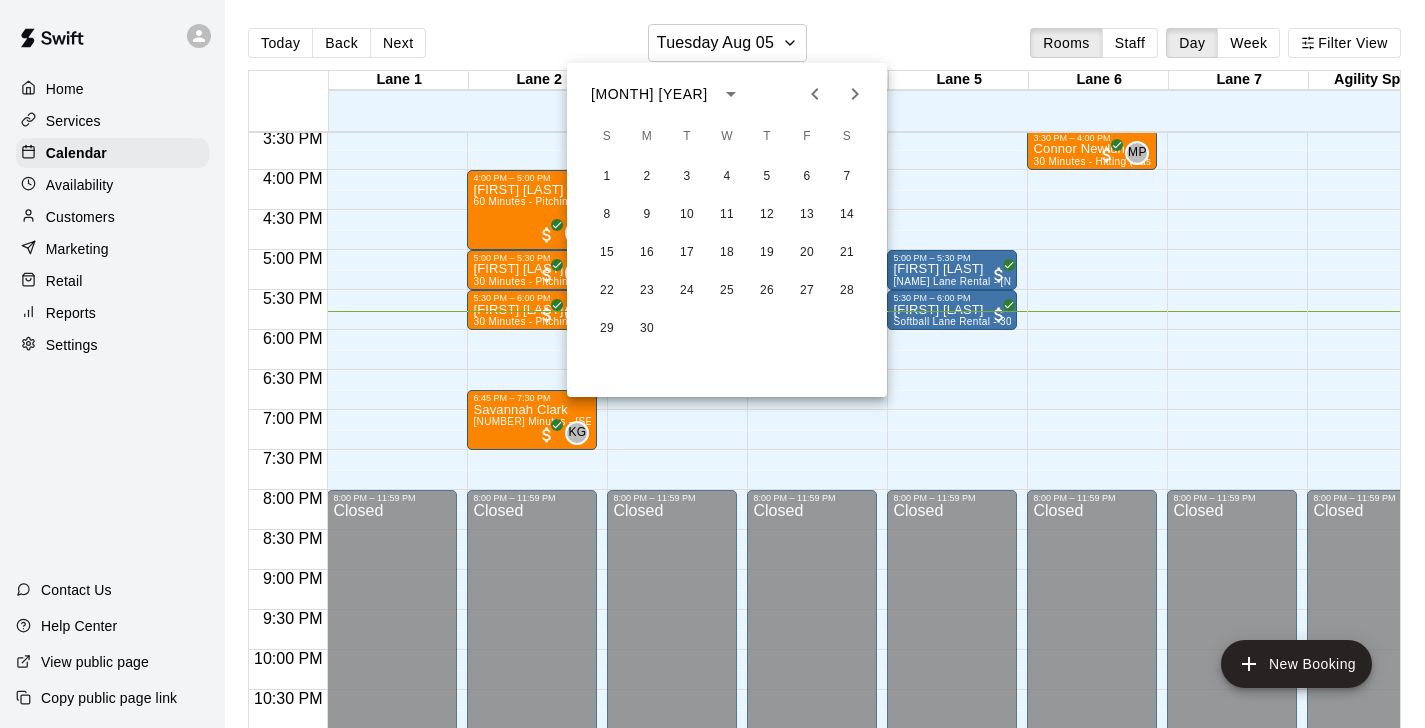 click 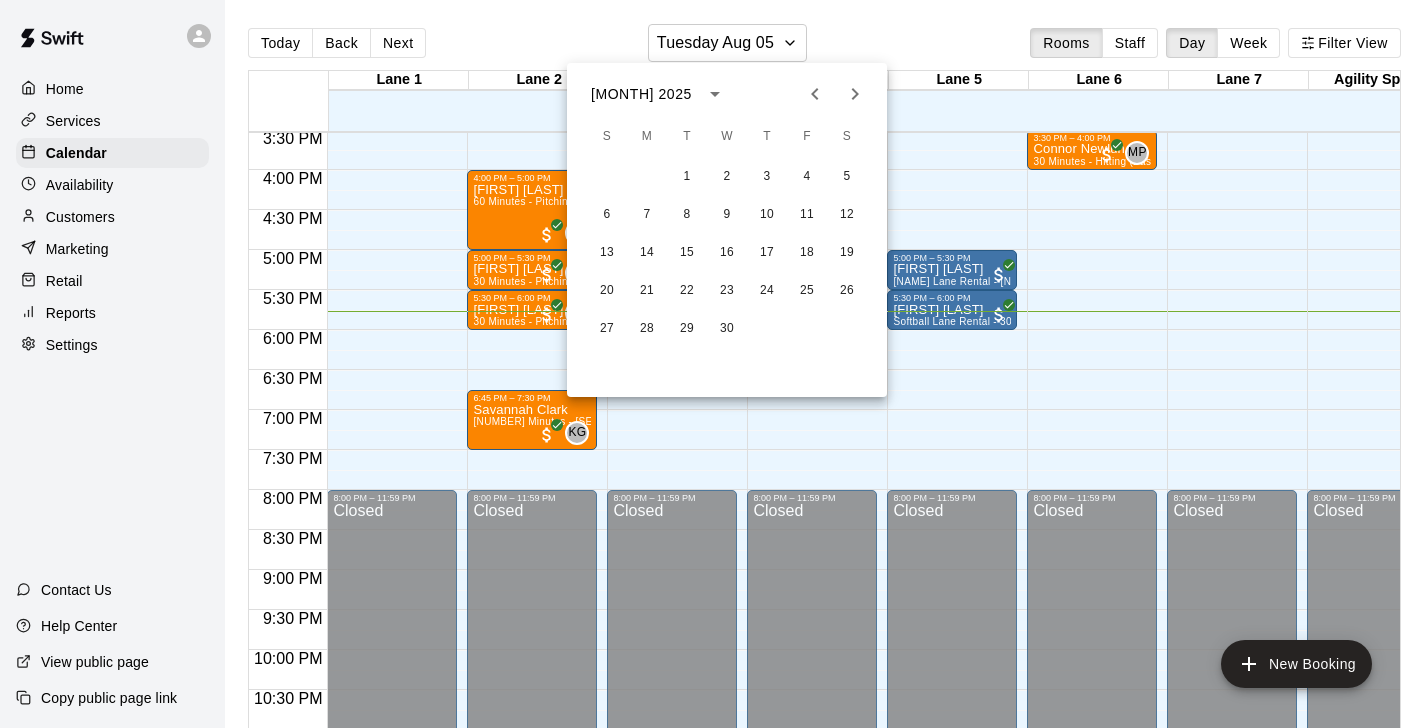 click 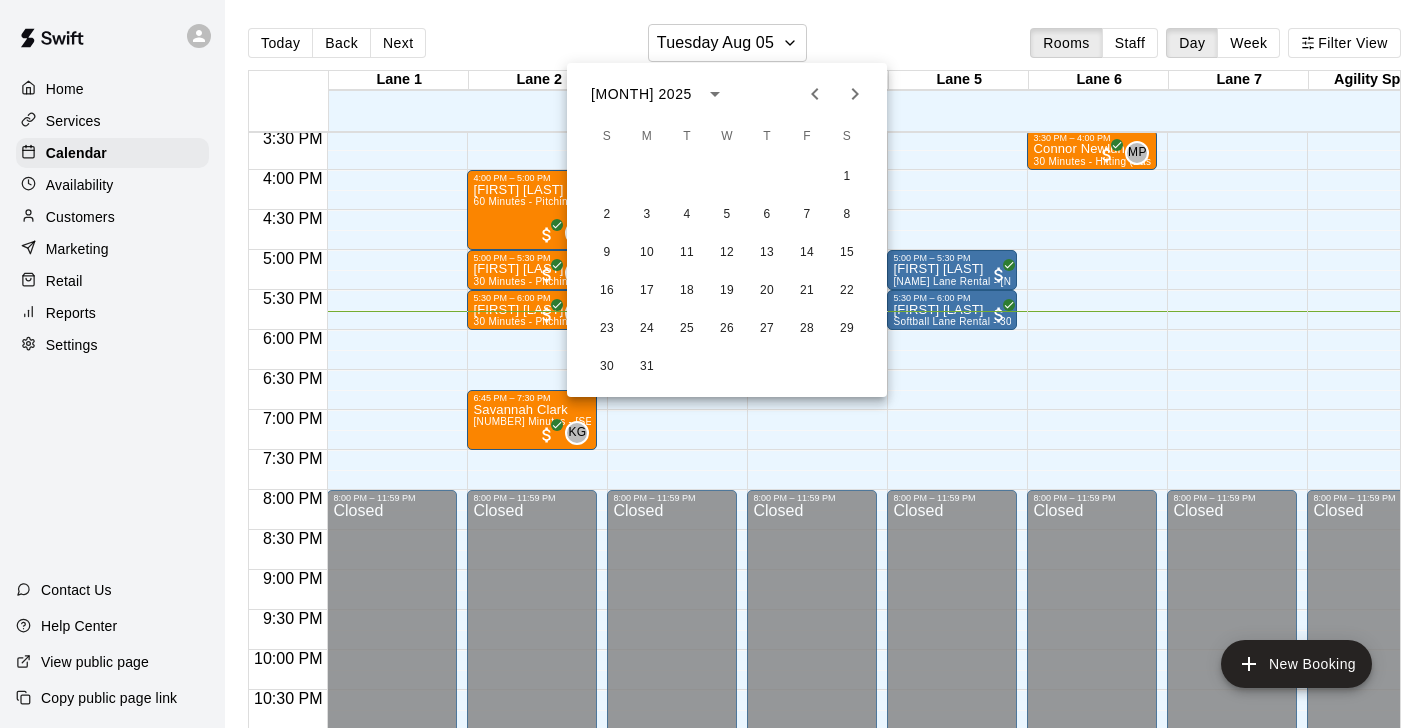 click 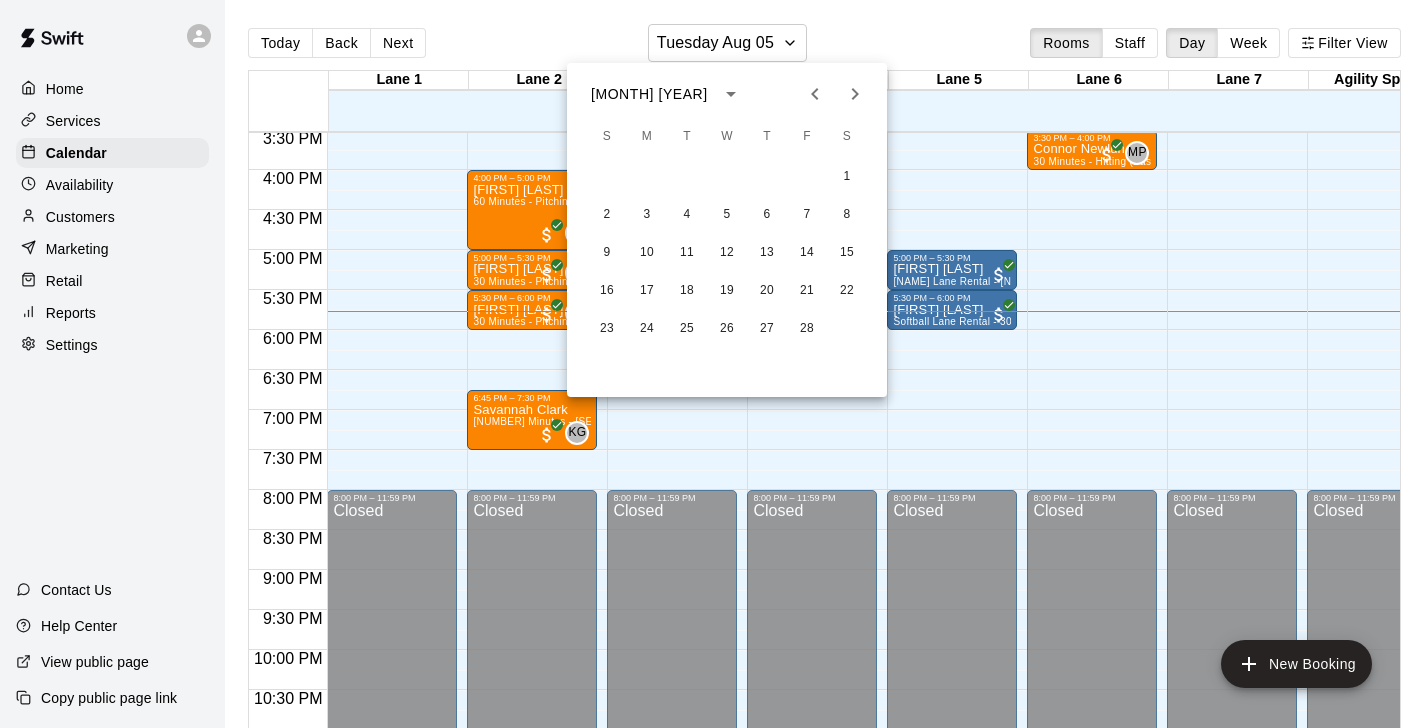click 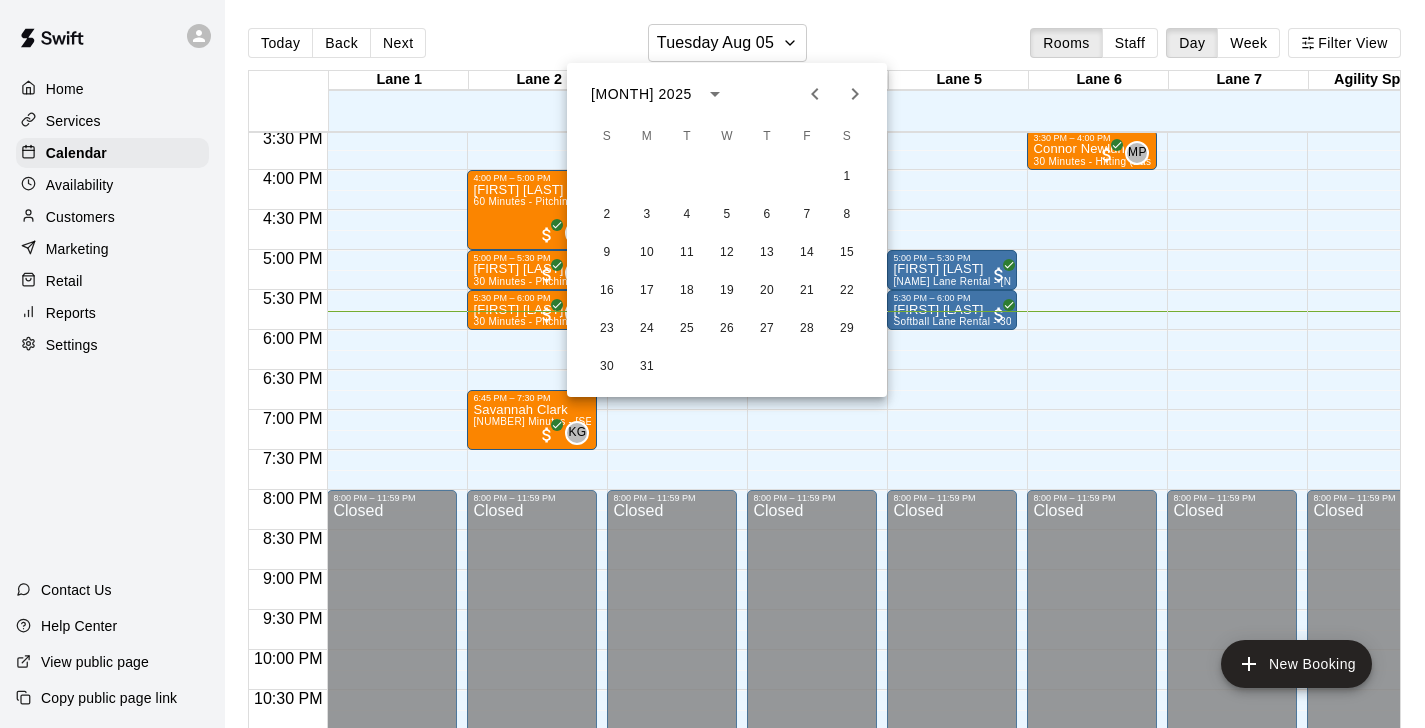 click 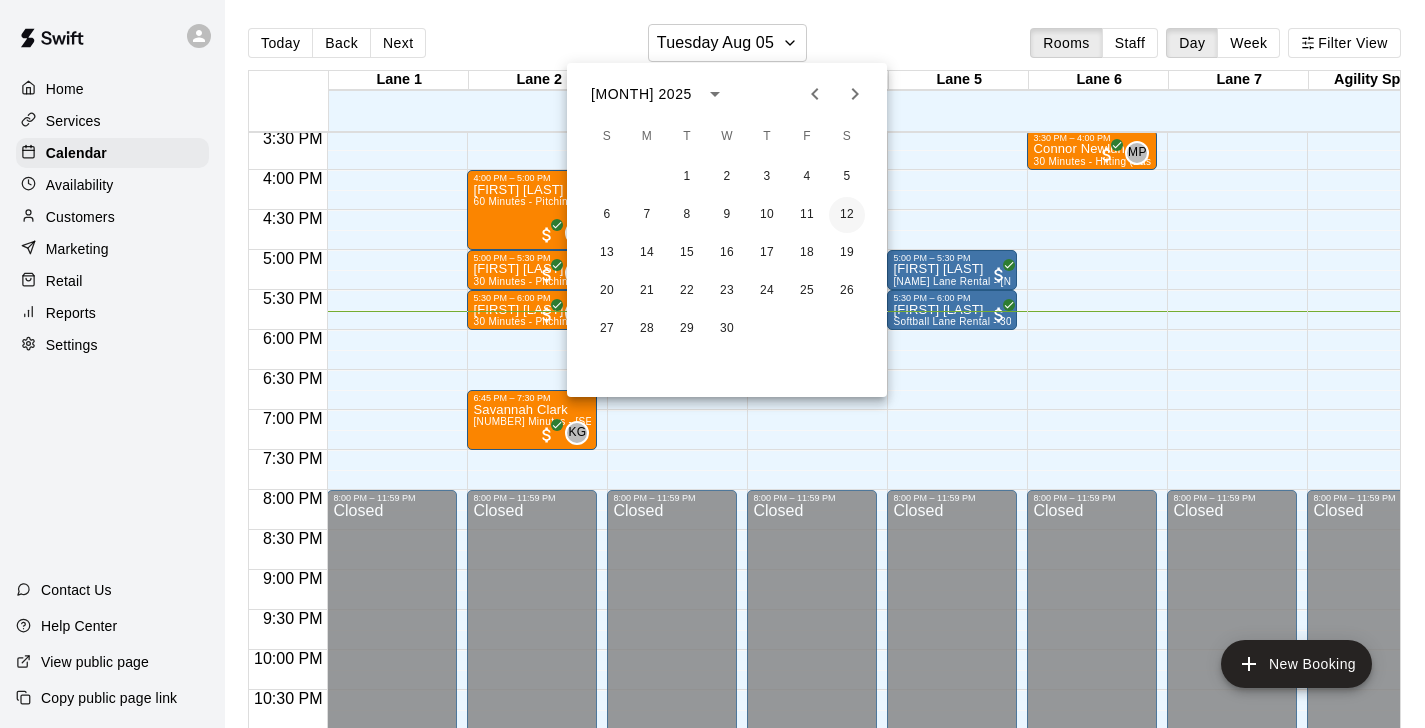 click on "12" at bounding box center (847, 215) 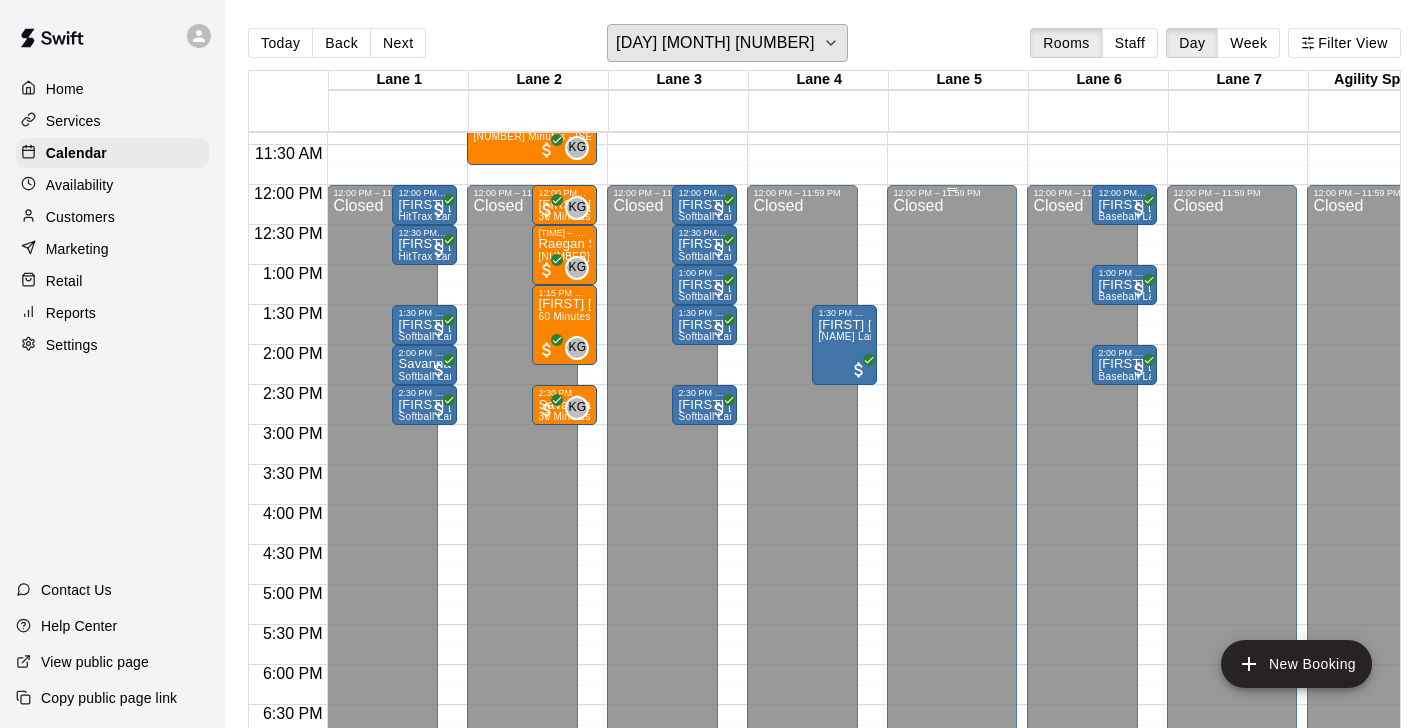 scroll, scrollTop: 879, scrollLeft: 0, axis: vertical 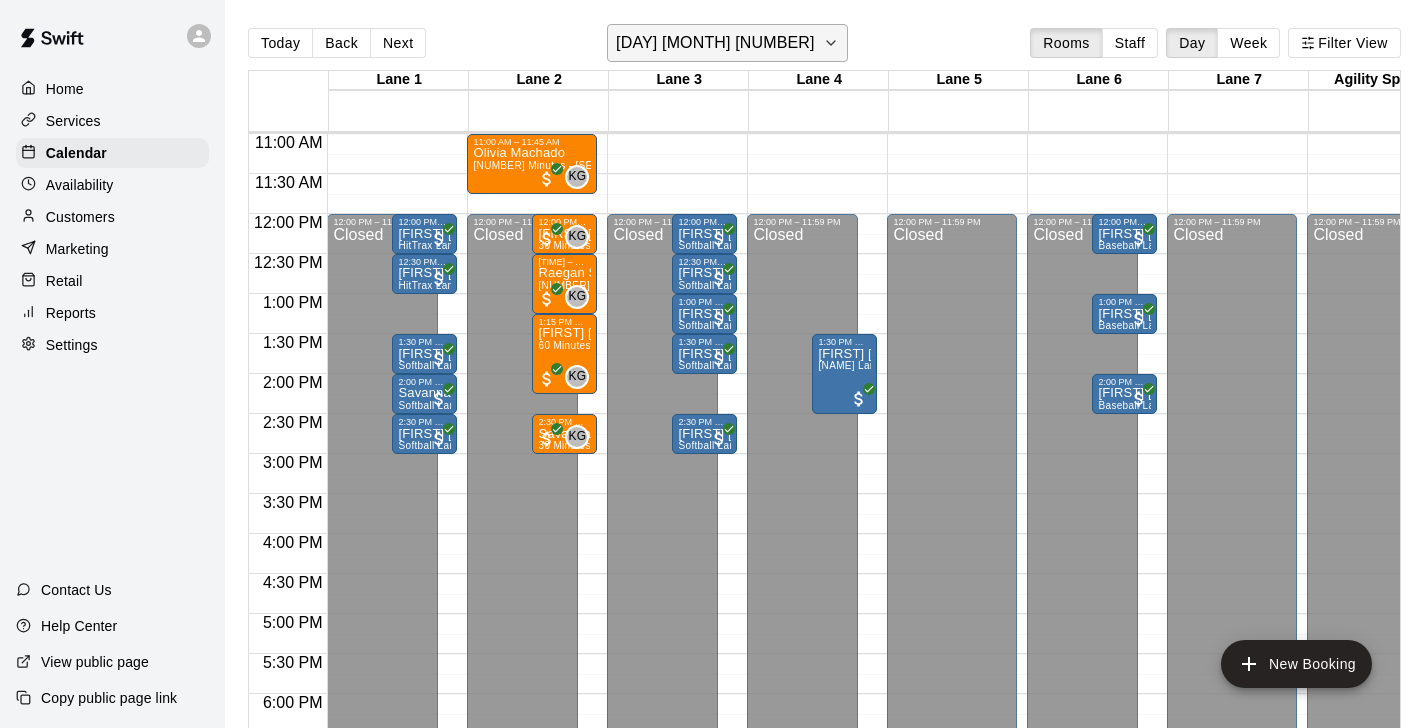 click on "[DAY] [MONTH] [NUMBER]" at bounding box center [715, 43] 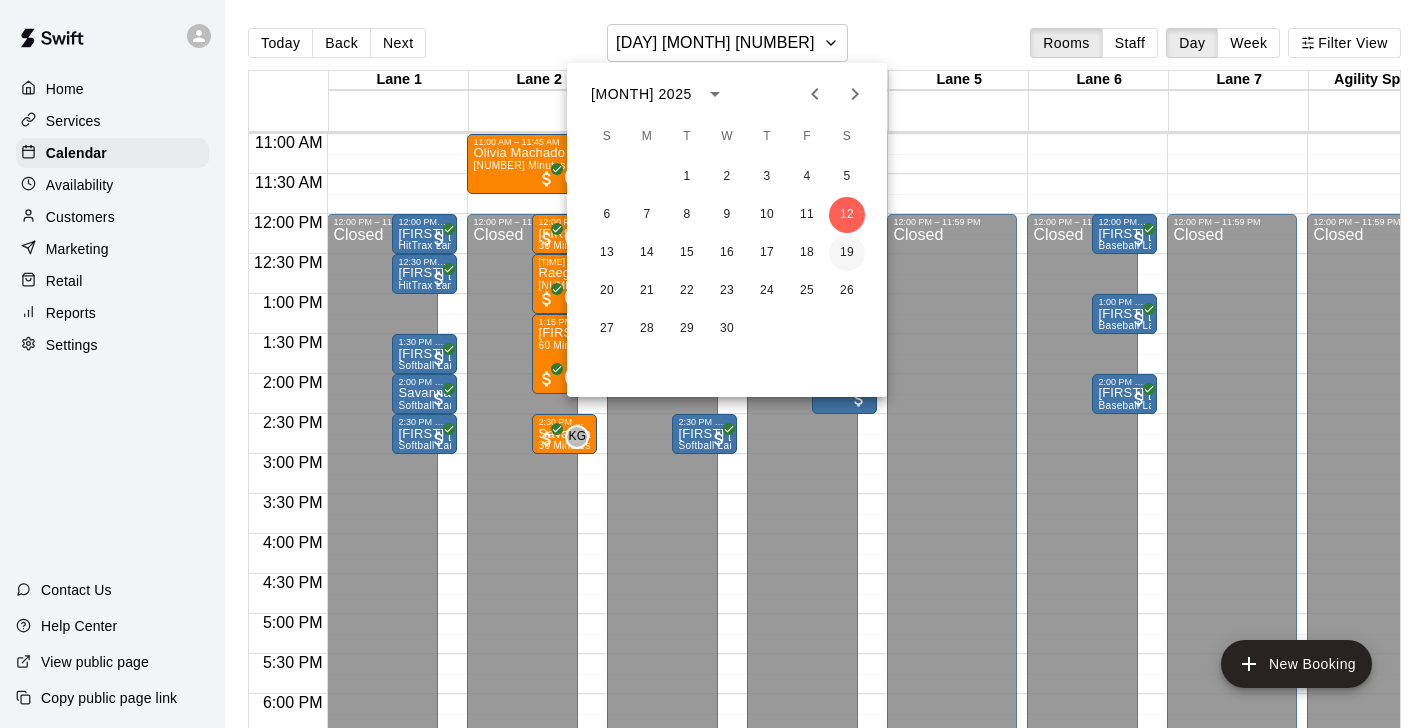 click on "19" at bounding box center [847, 253] 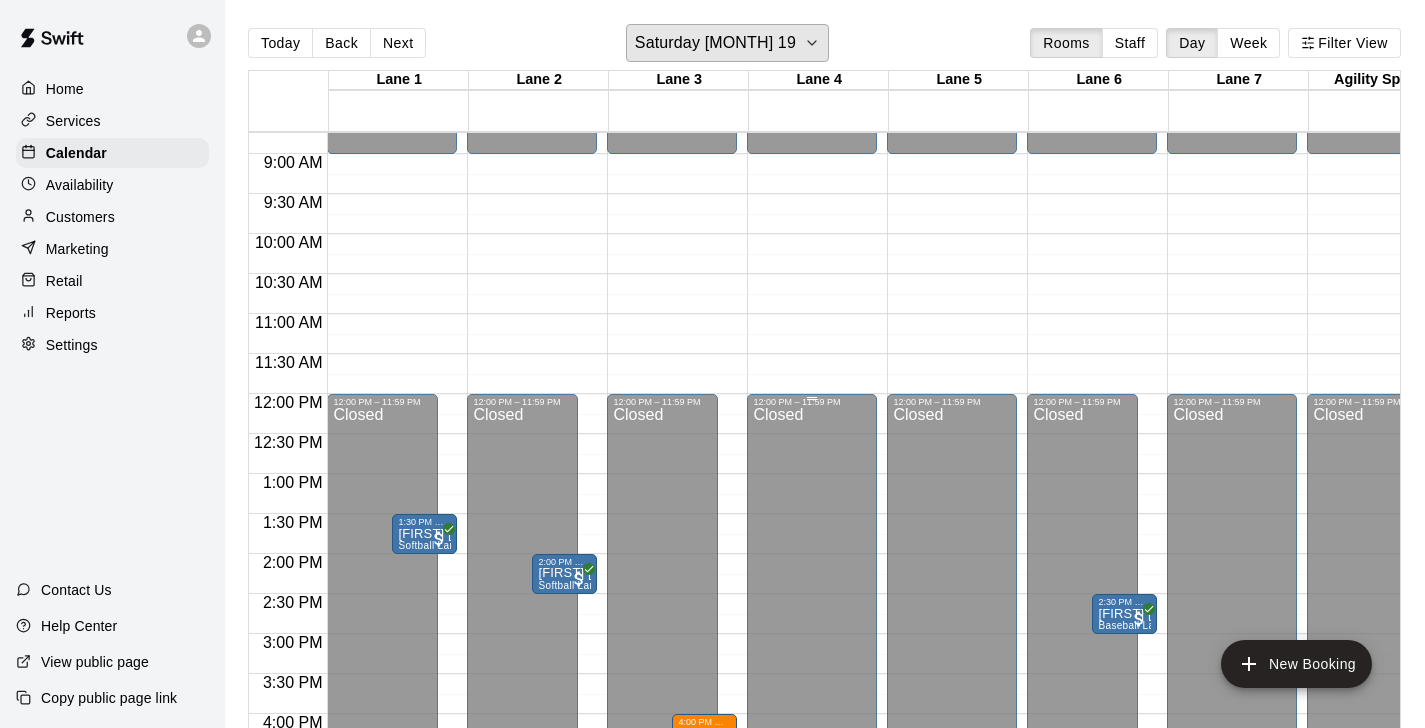 scroll, scrollTop: 638, scrollLeft: 0, axis: vertical 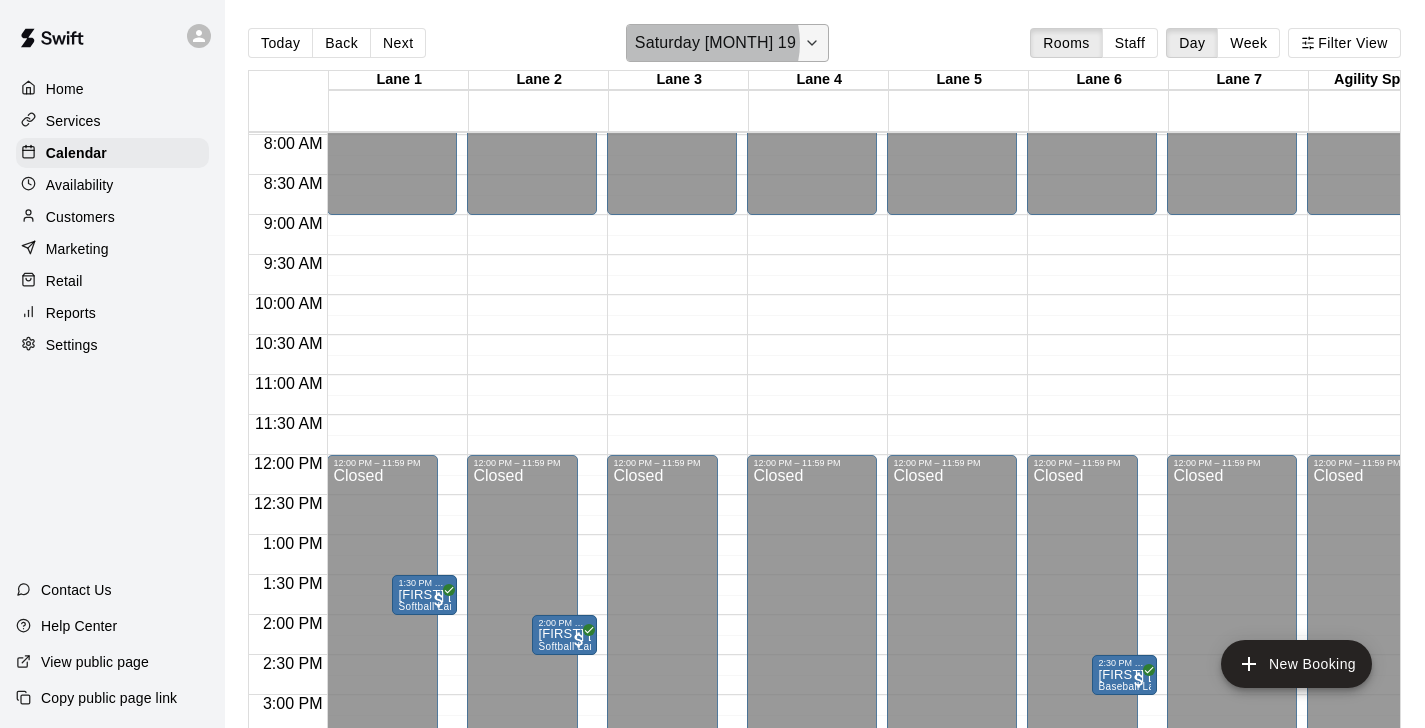 click on "Saturday [MONTH] 19" at bounding box center [715, 43] 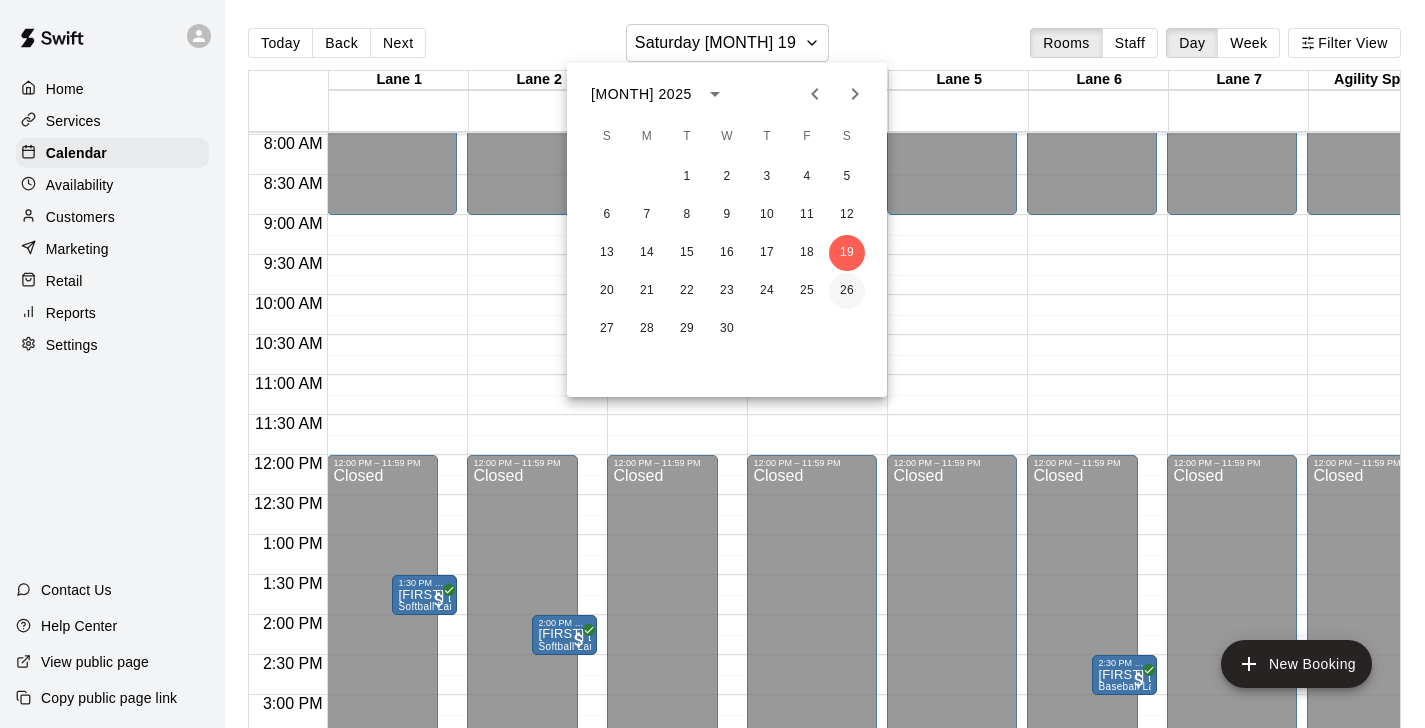 click on "26" at bounding box center [847, 291] 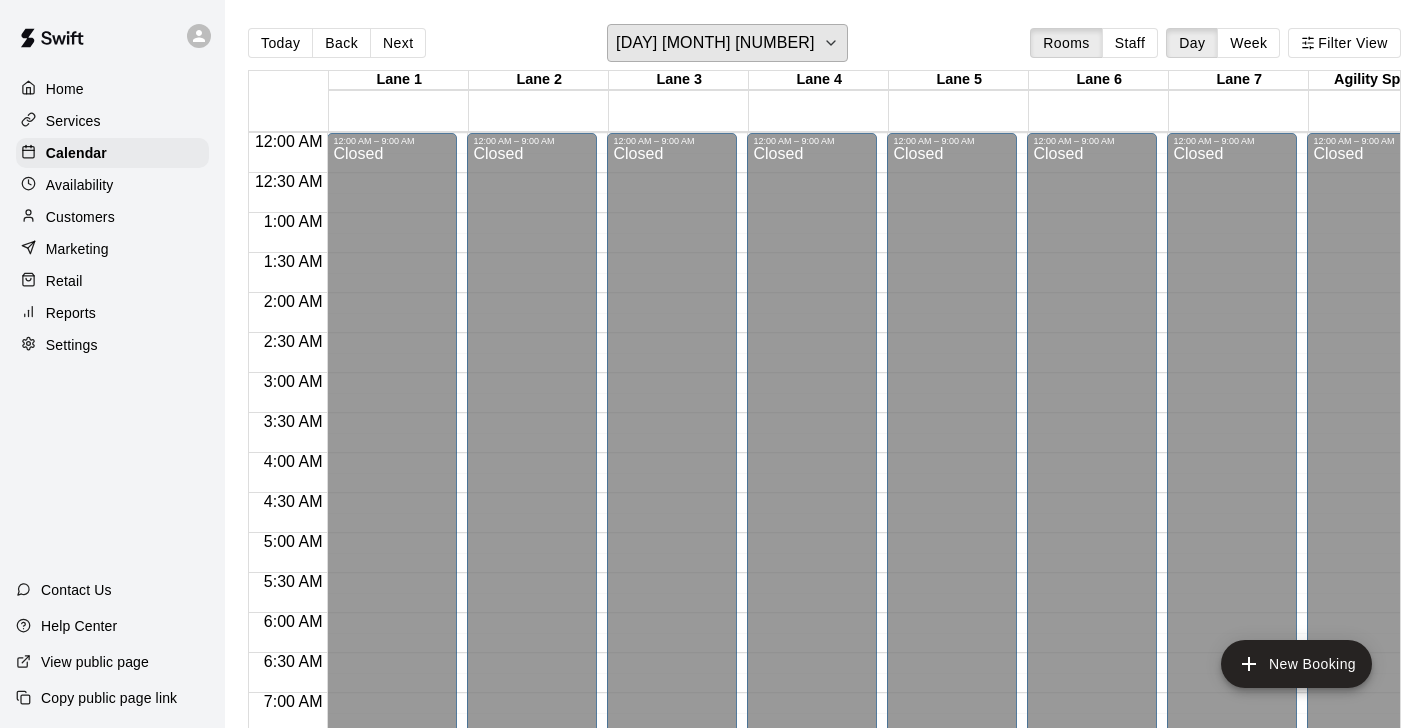 scroll, scrollTop: 156, scrollLeft: 0, axis: vertical 